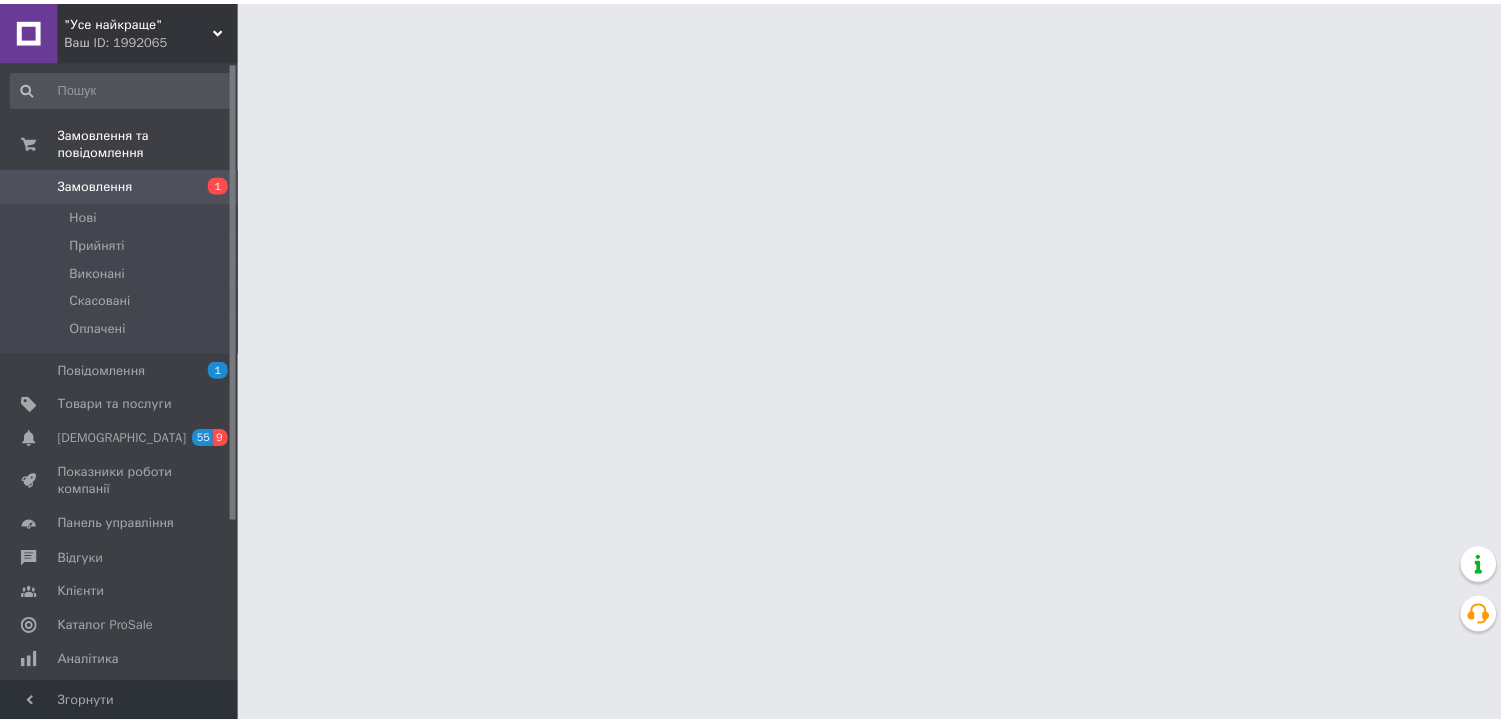 scroll, scrollTop: 0, scrollLeft: 0, axis: both 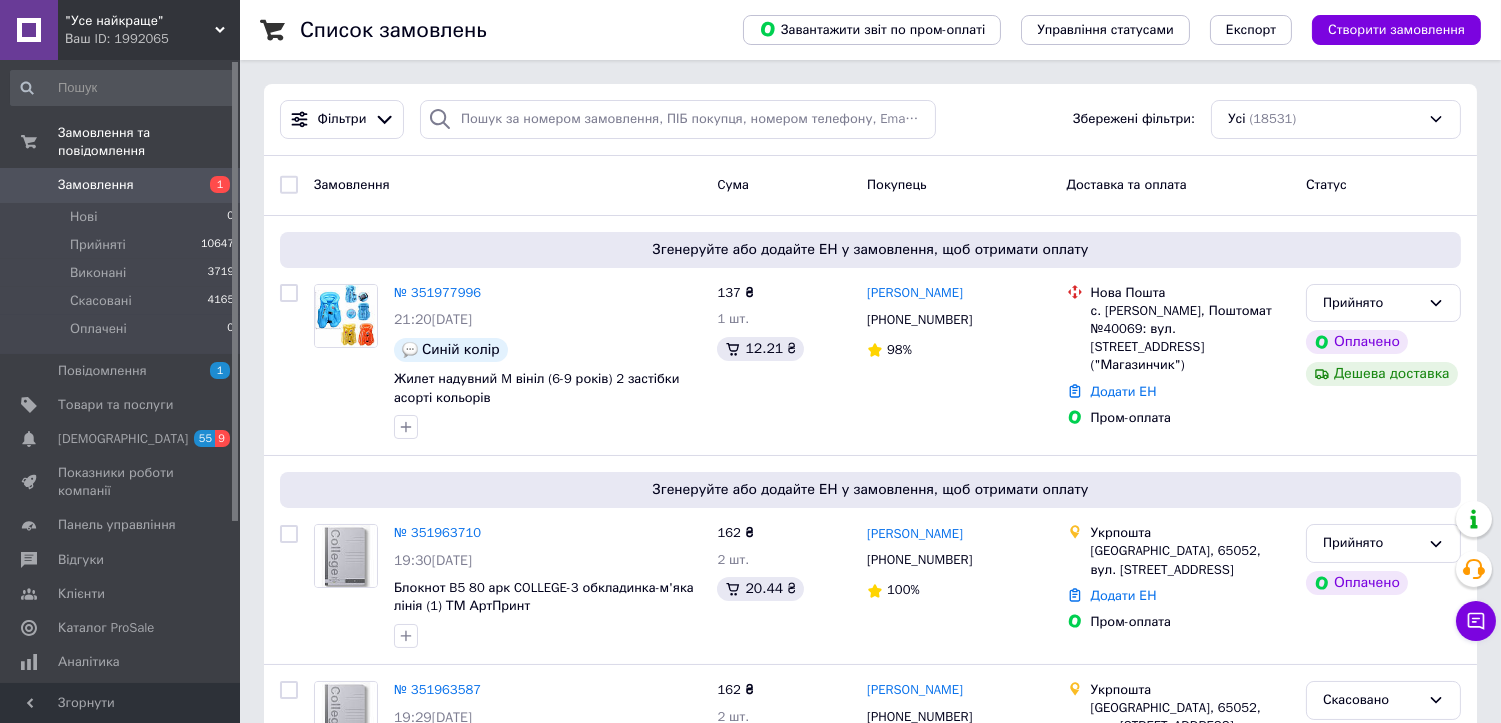 click on "Замовлення" at bounding box center (96, 185) 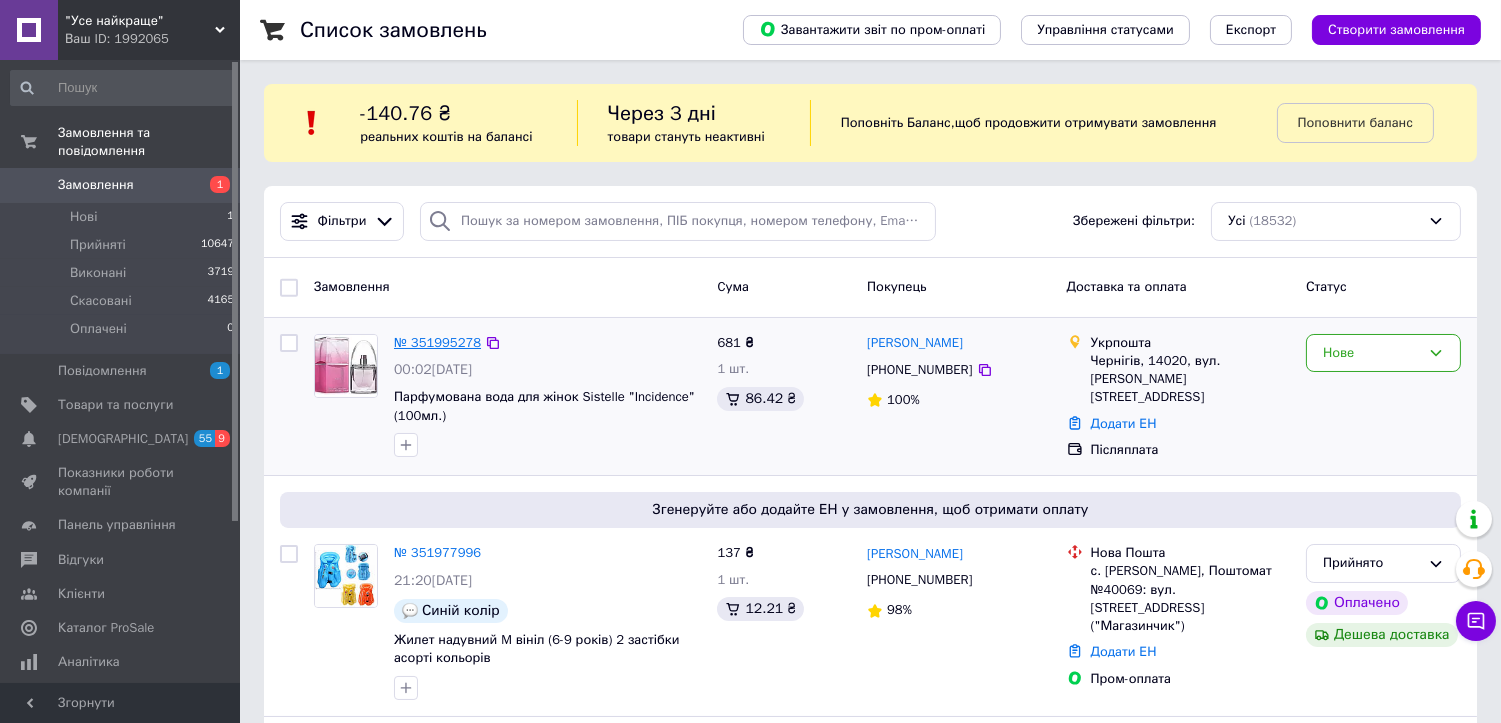 click on "№ 351995278" at bounding box center (437, 342) 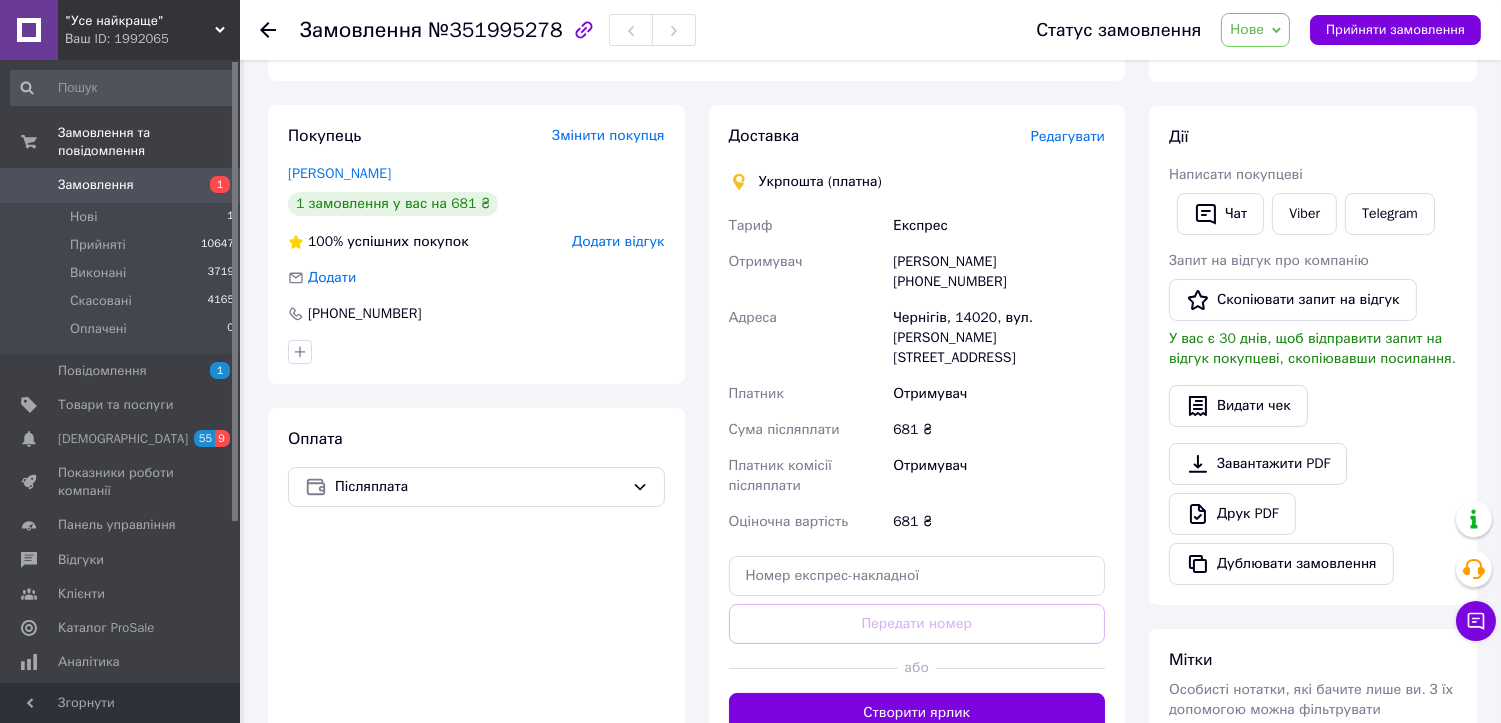 scroll, scrollTop: 333, scrollLeft: 0, axis: vertical 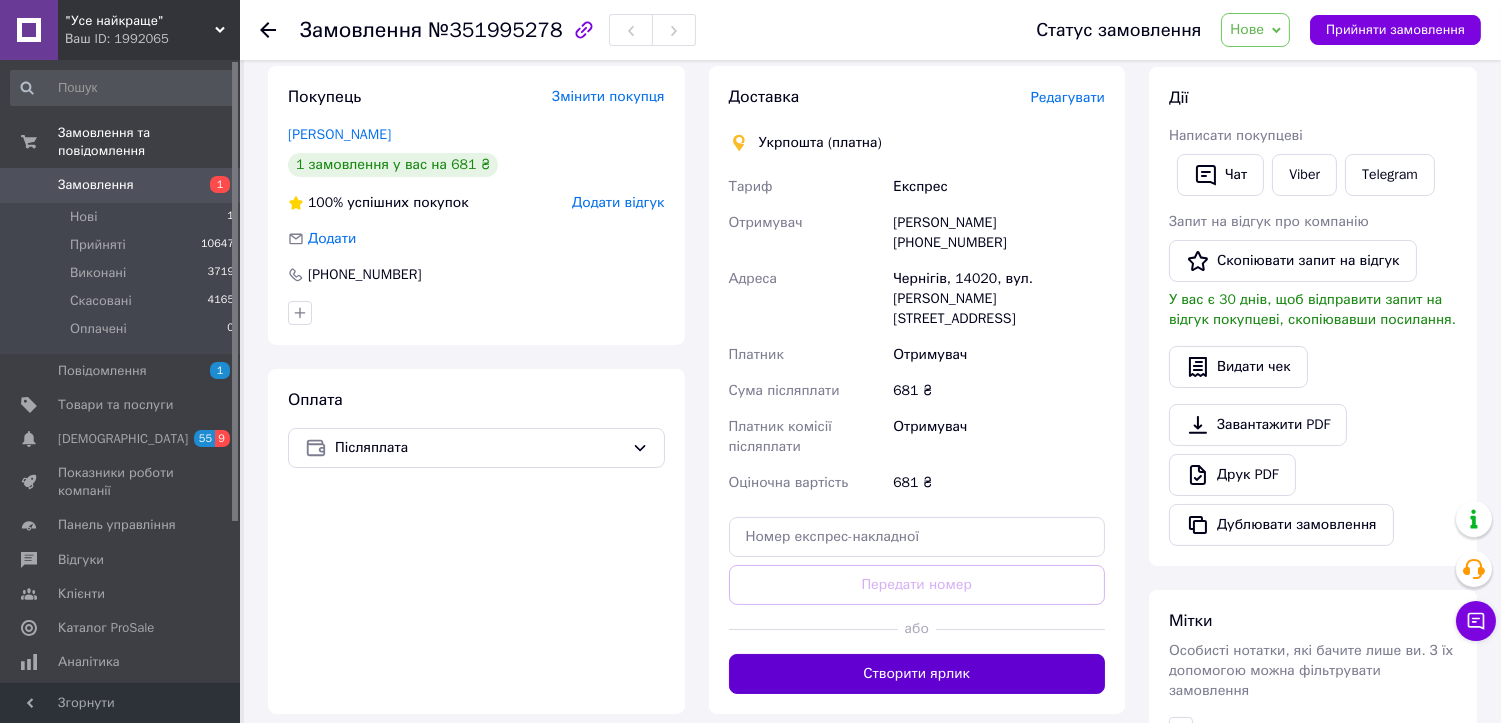 click on "Створити ярлик" at bounding box center [917, 674] 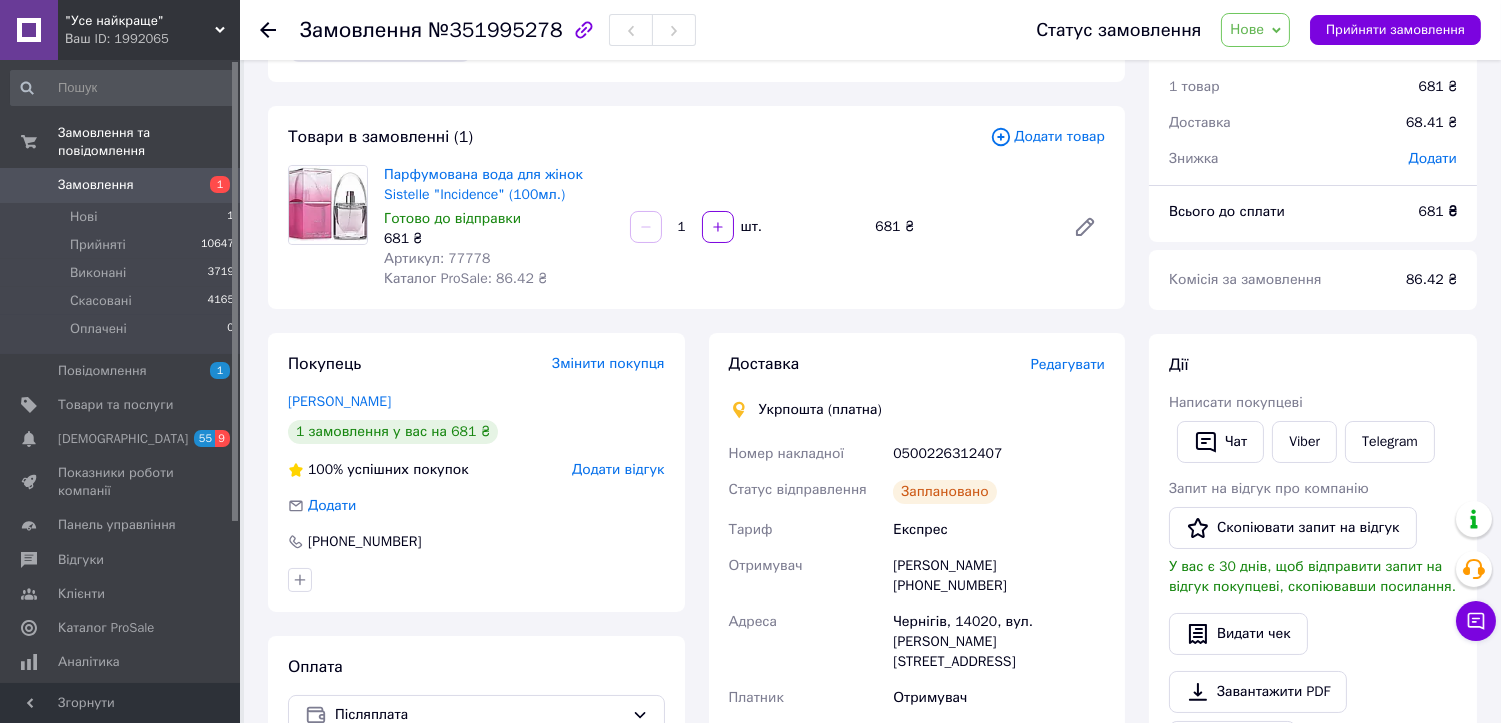 scroll, scrollTop: 0, scrollLeft: 0, axis: both 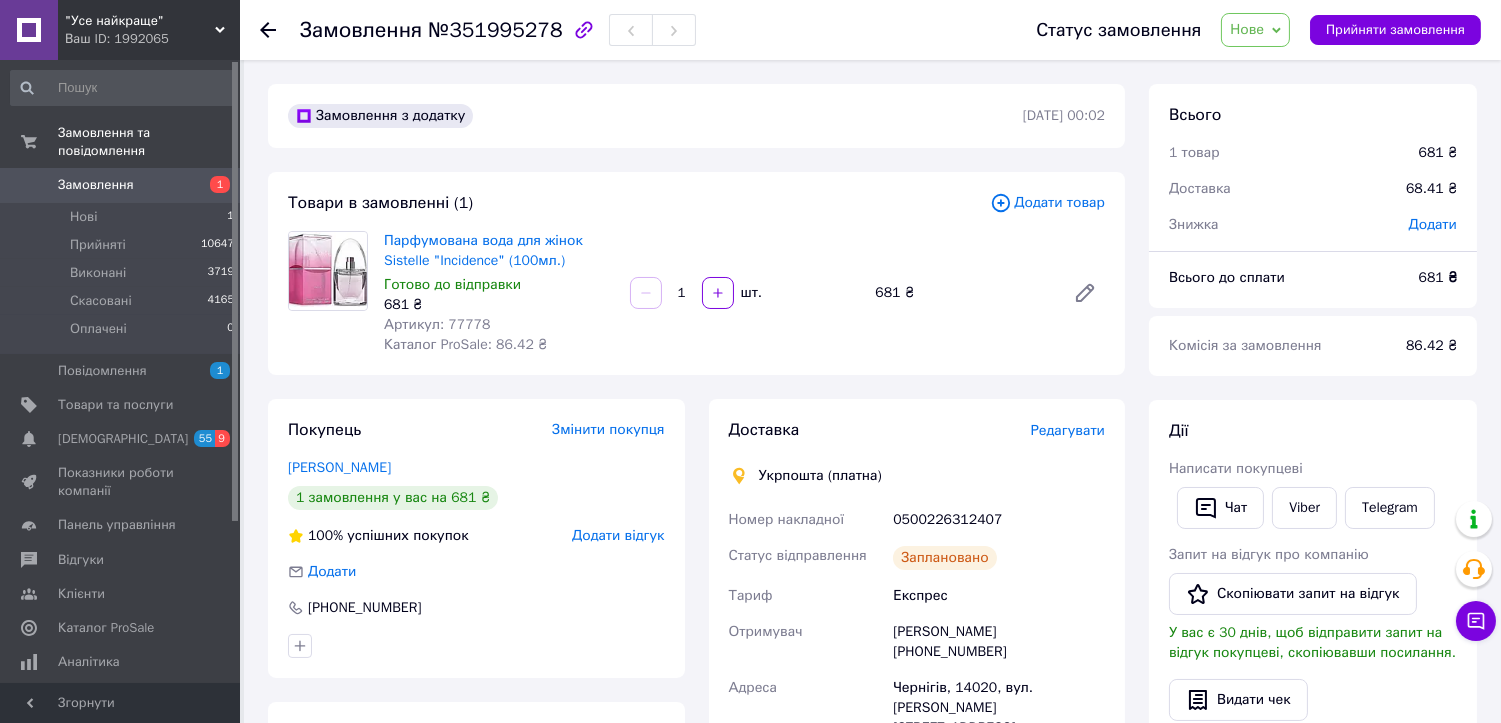 click on "Нове" at bounding box center (1247, 29) 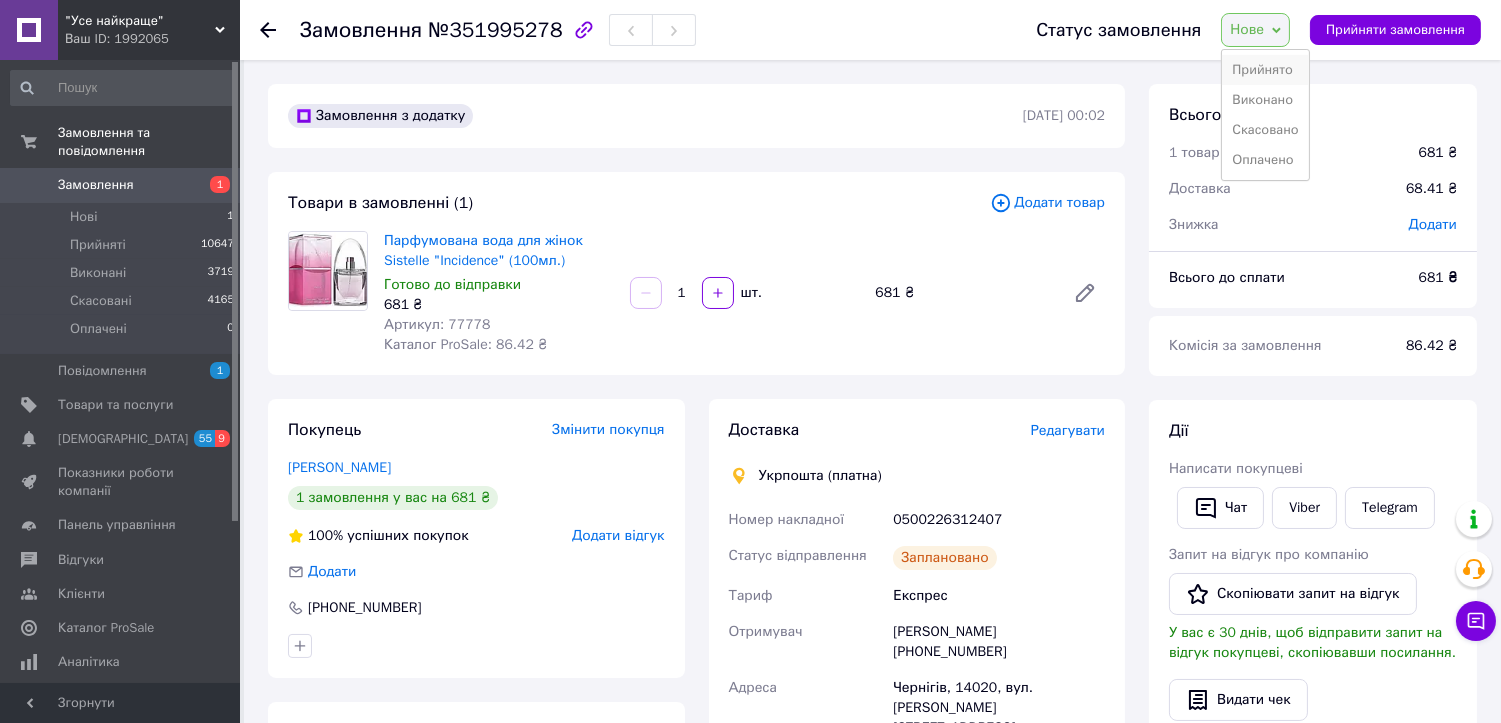 click on "Прийнято" at bounding box center [1265, 70] 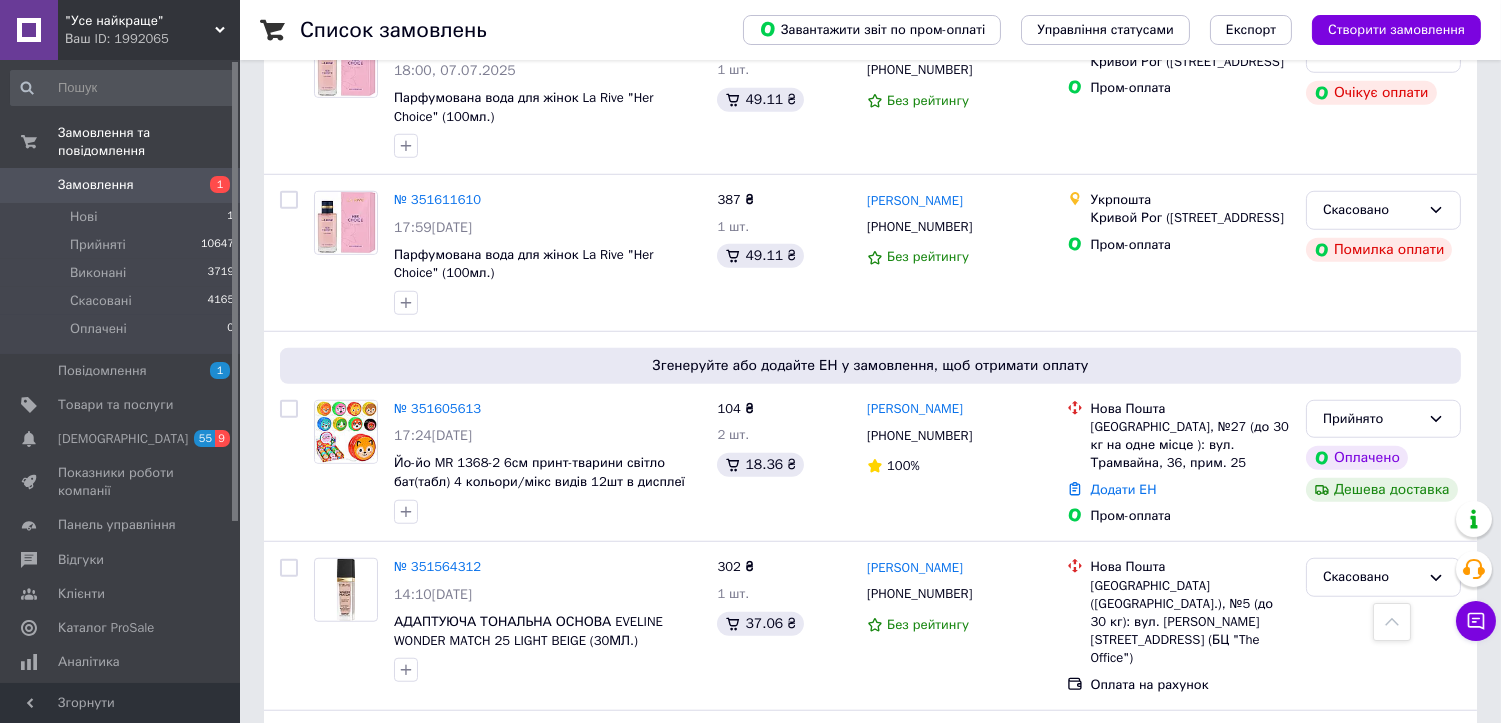 scroll, scrollTop: 3000, scrollLeft: 0, axis: vertical 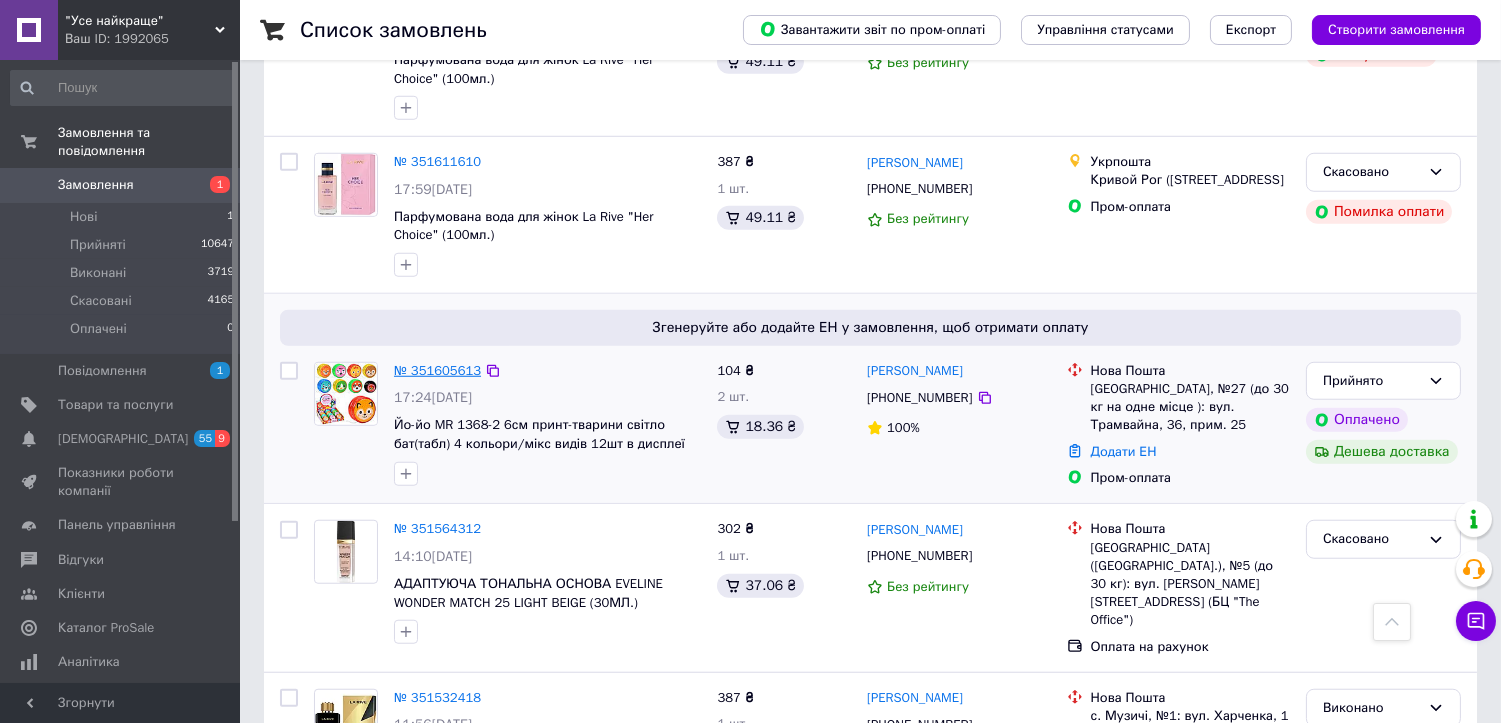 click on "№ 351605613" at bounding box center [437, 370] 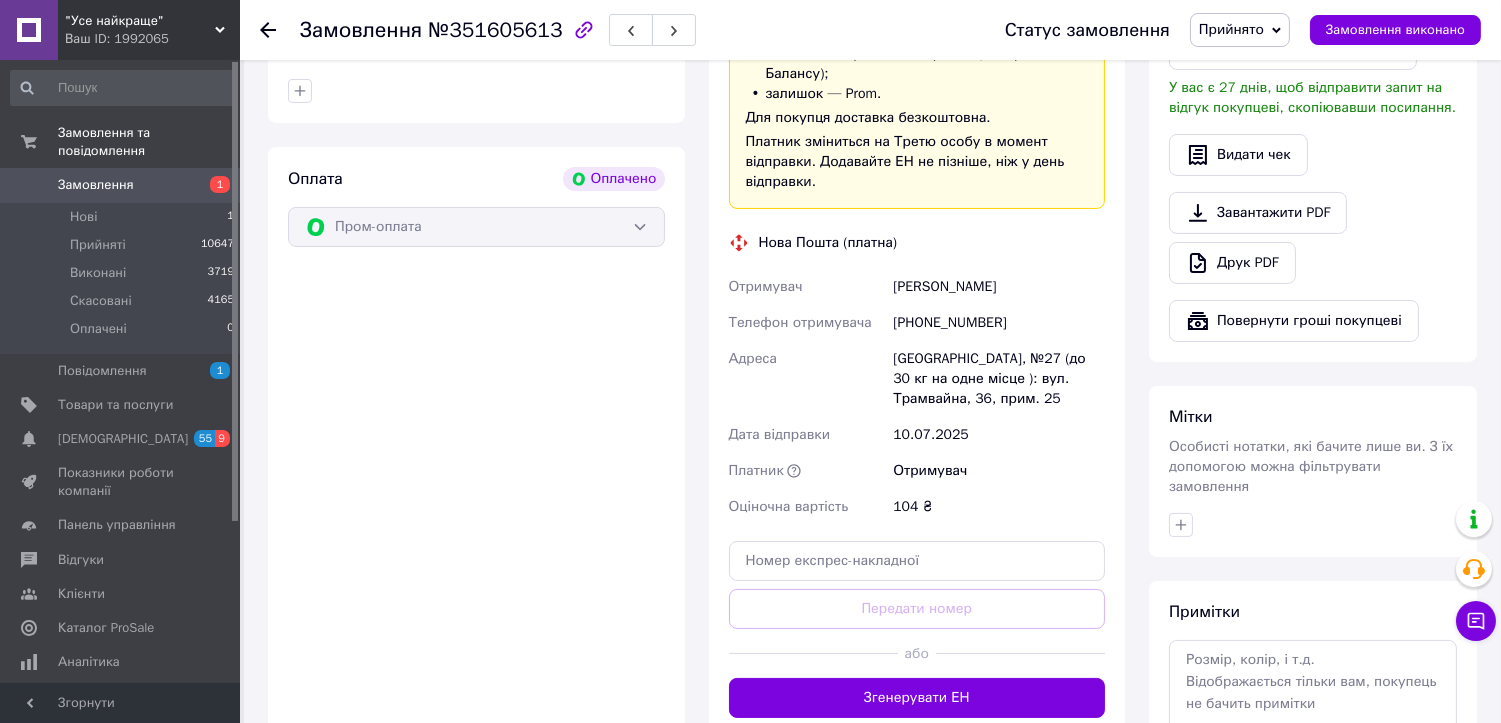 scroll, scrollTop: 643, scrollLeft: 0, axis: vertical 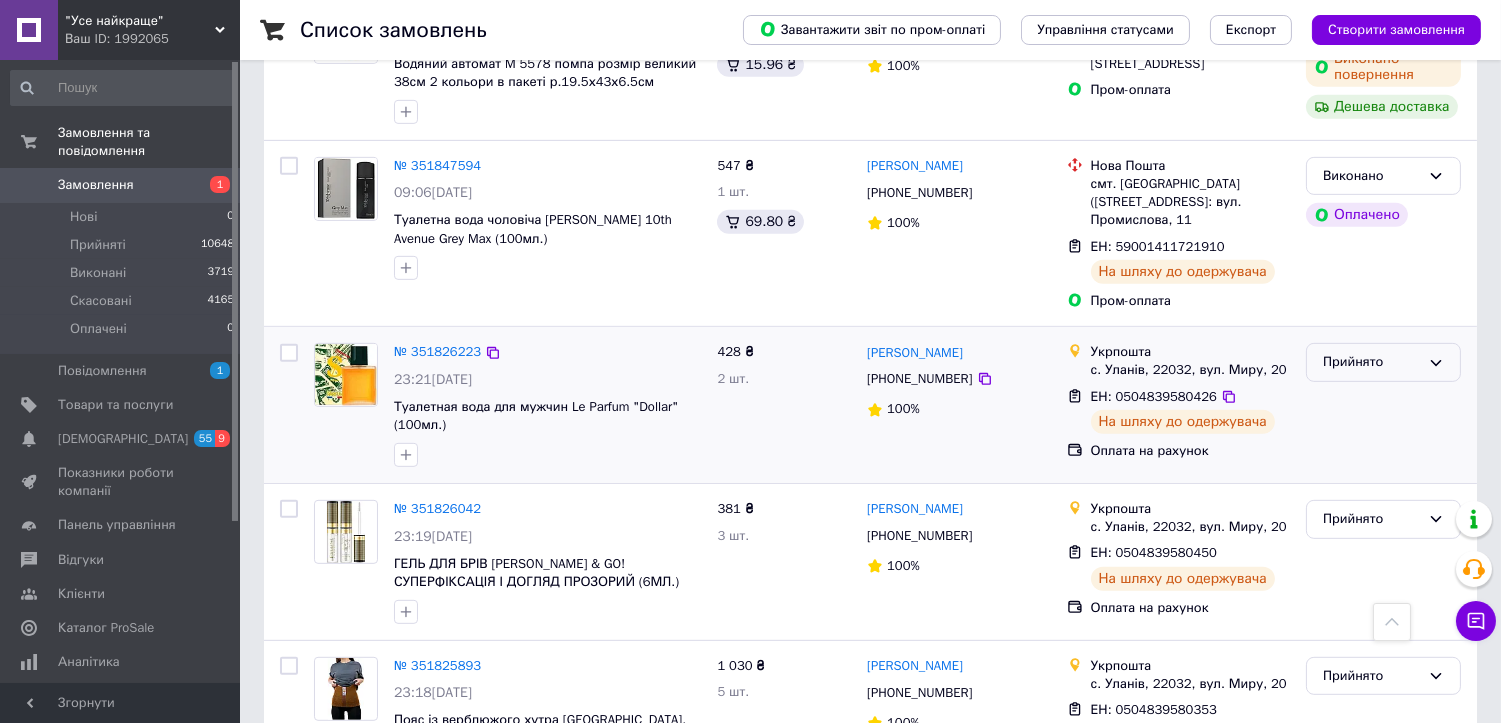 click on "Прийнято" at bounding box center [1371, 362] 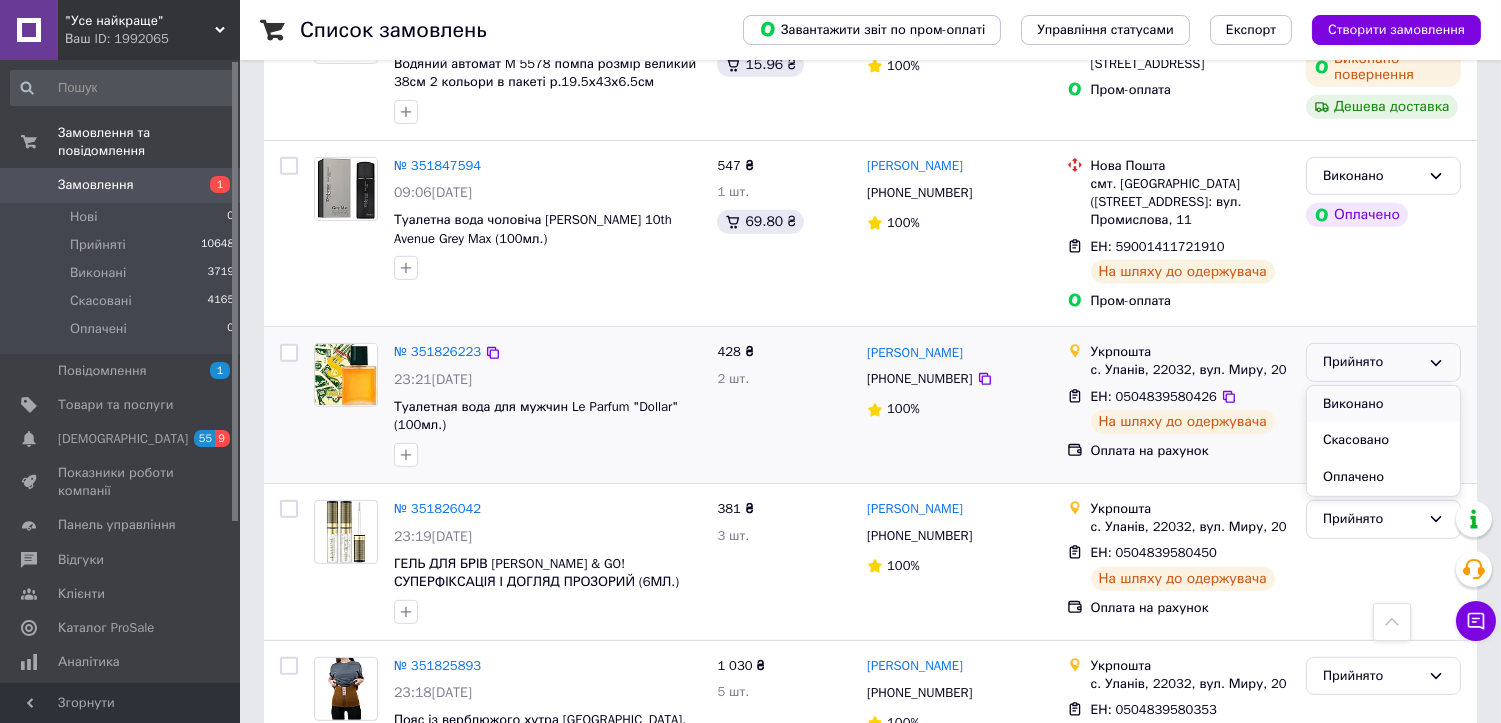 click on "Виконано" at bounding box center (1383, 404) 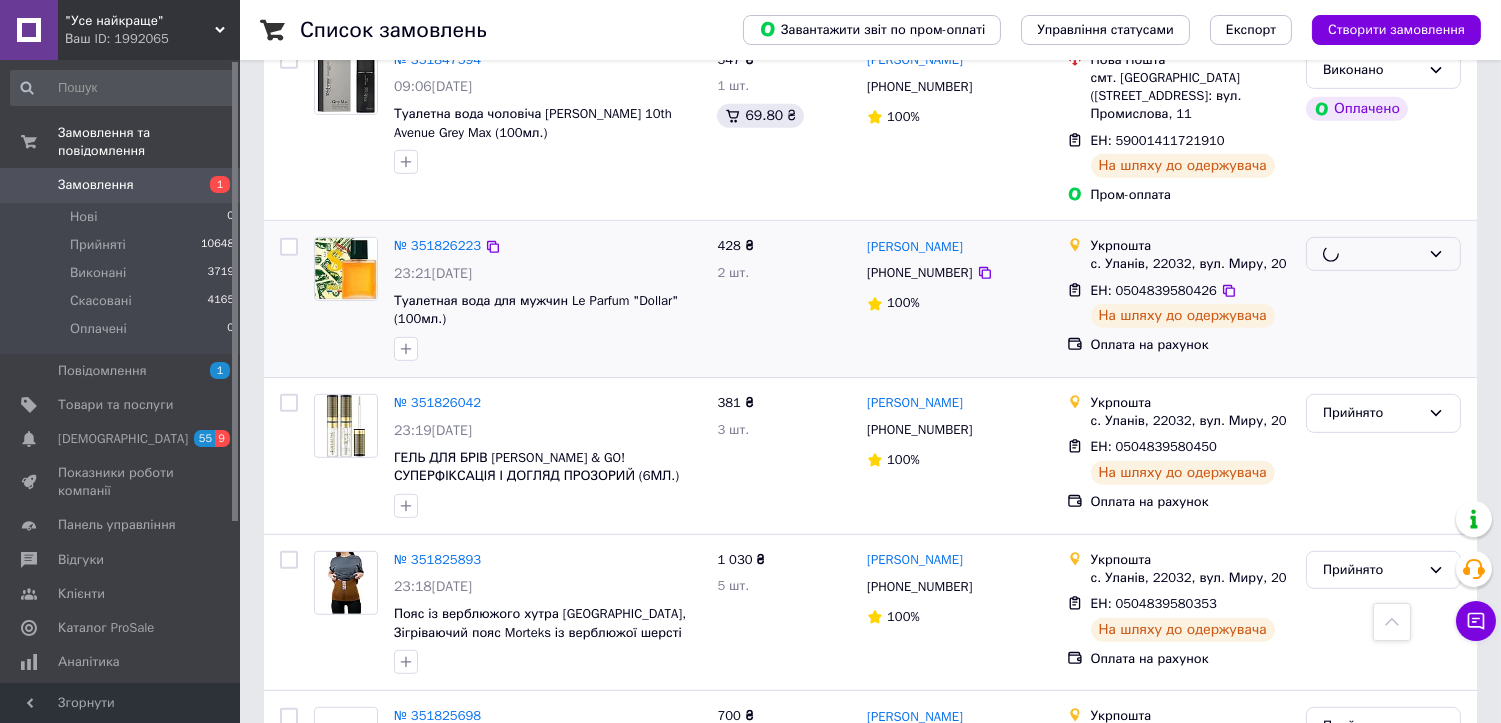 scroll, scrollTop: 1777, scrollLeft: 0, axis: vertical 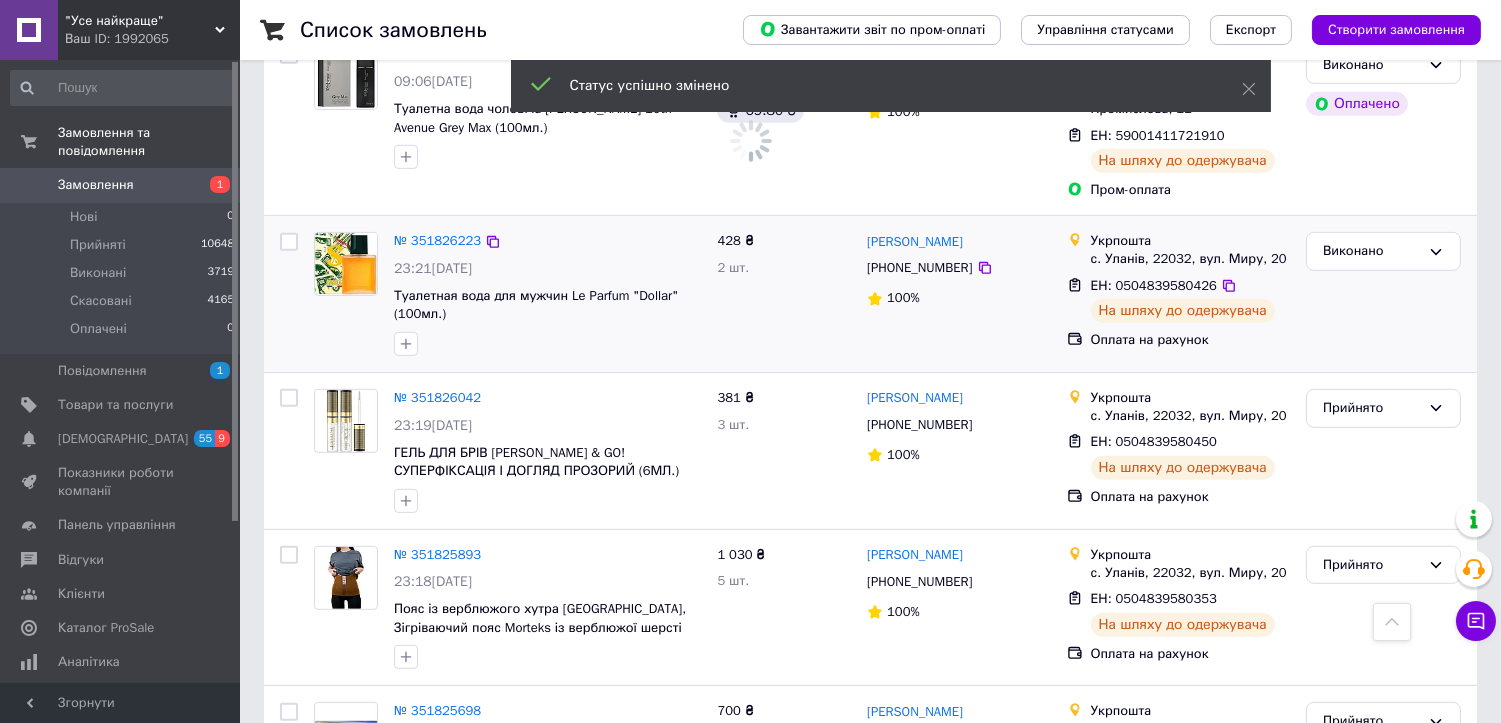 click on "Прийнято" at bounding box center (1371, 408) 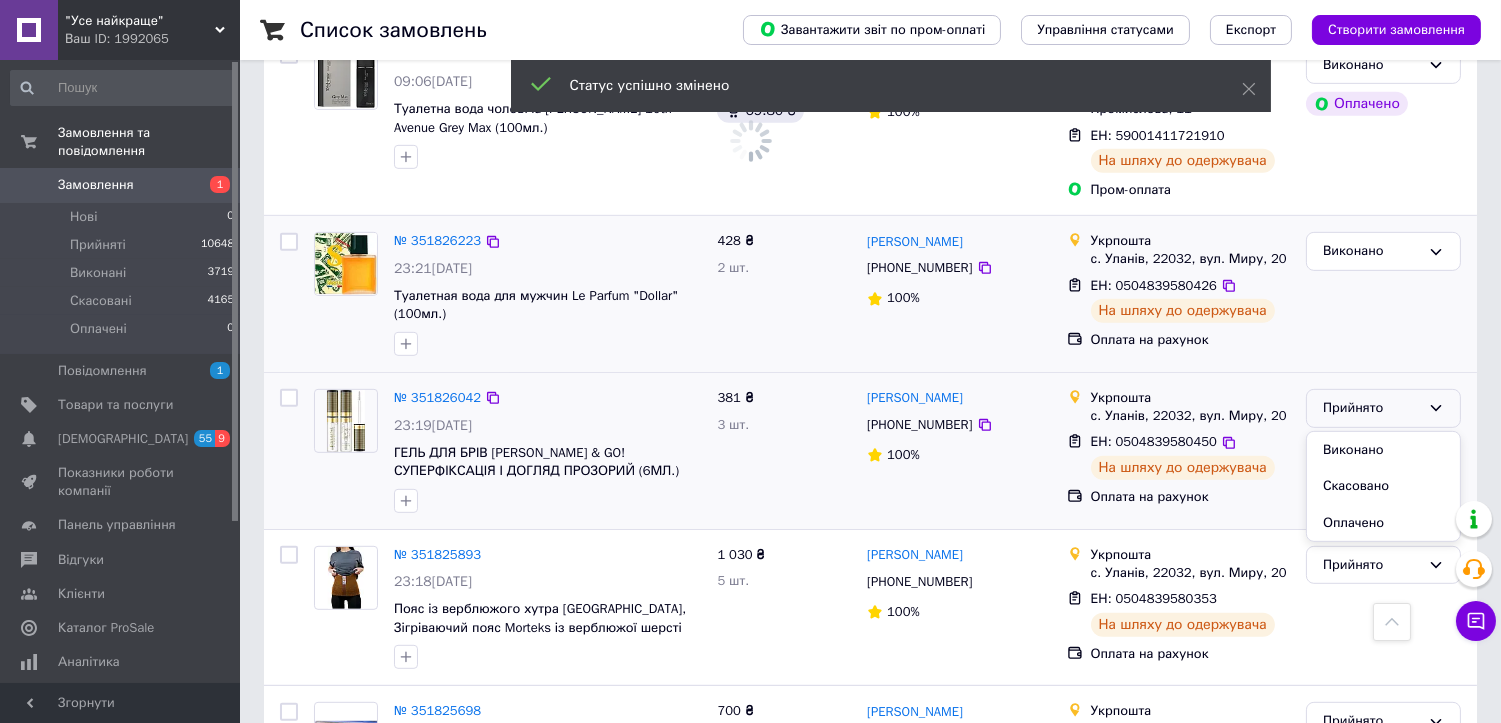 click on "Виконано" at bounding box center [1383, 450] 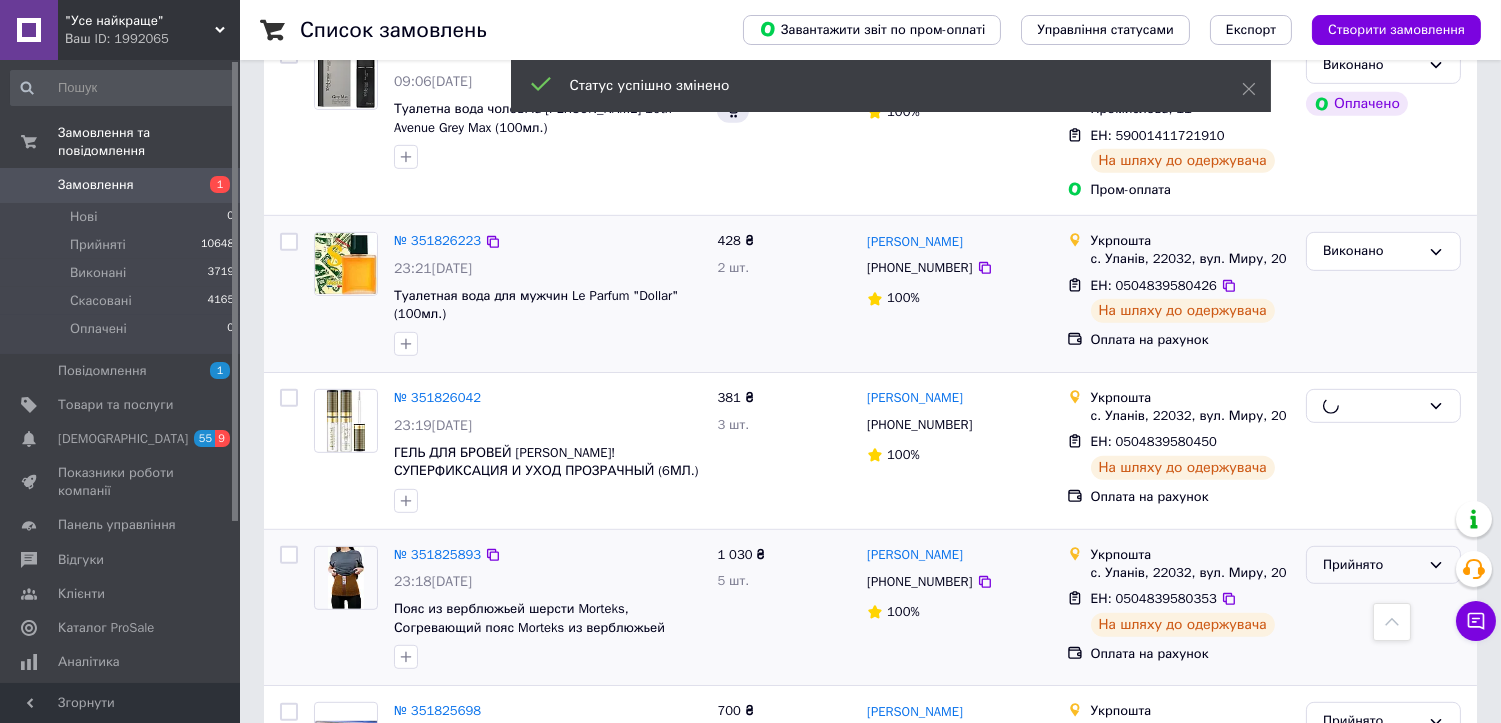 scroll, scrollTop: 2000, scrollLeft: 0, axis: vertical 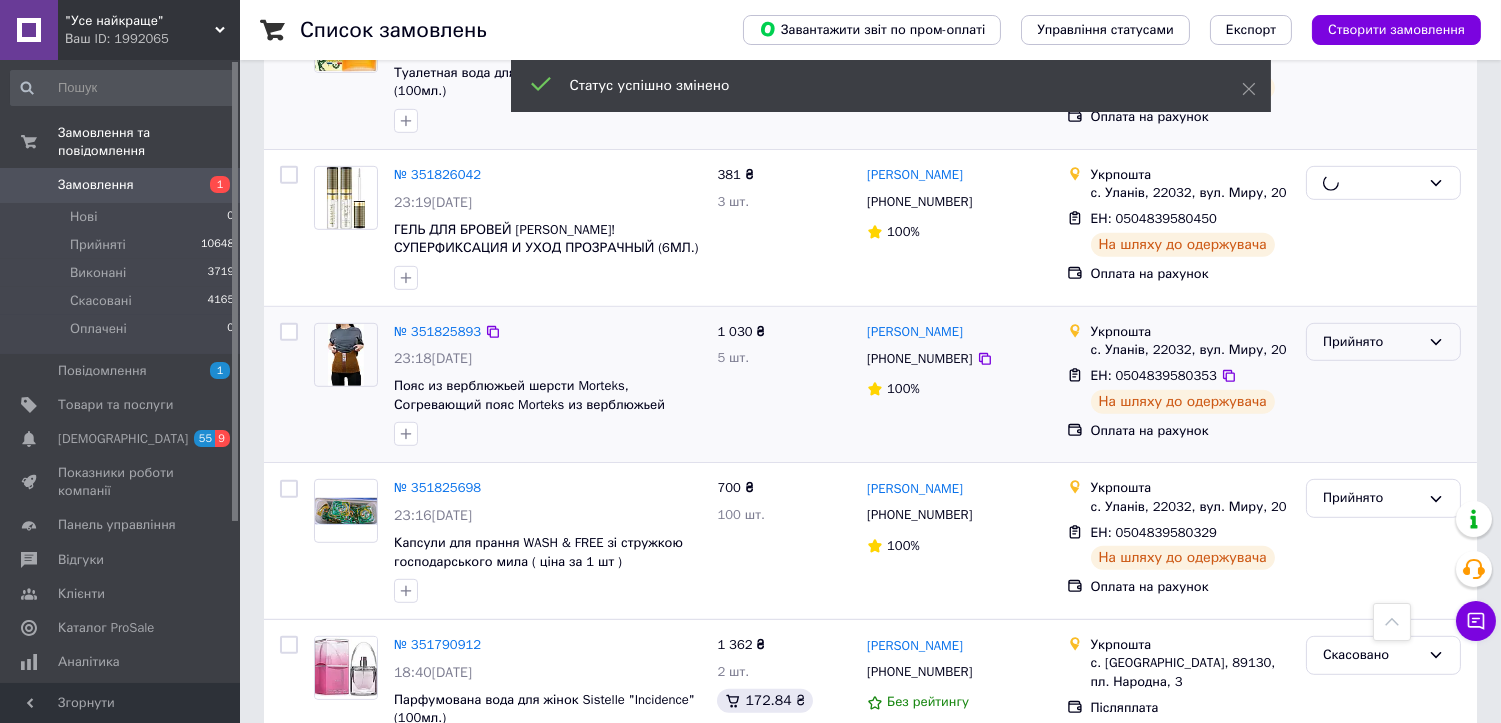 click on "Прийнято" at bounding box center (1371, 342) 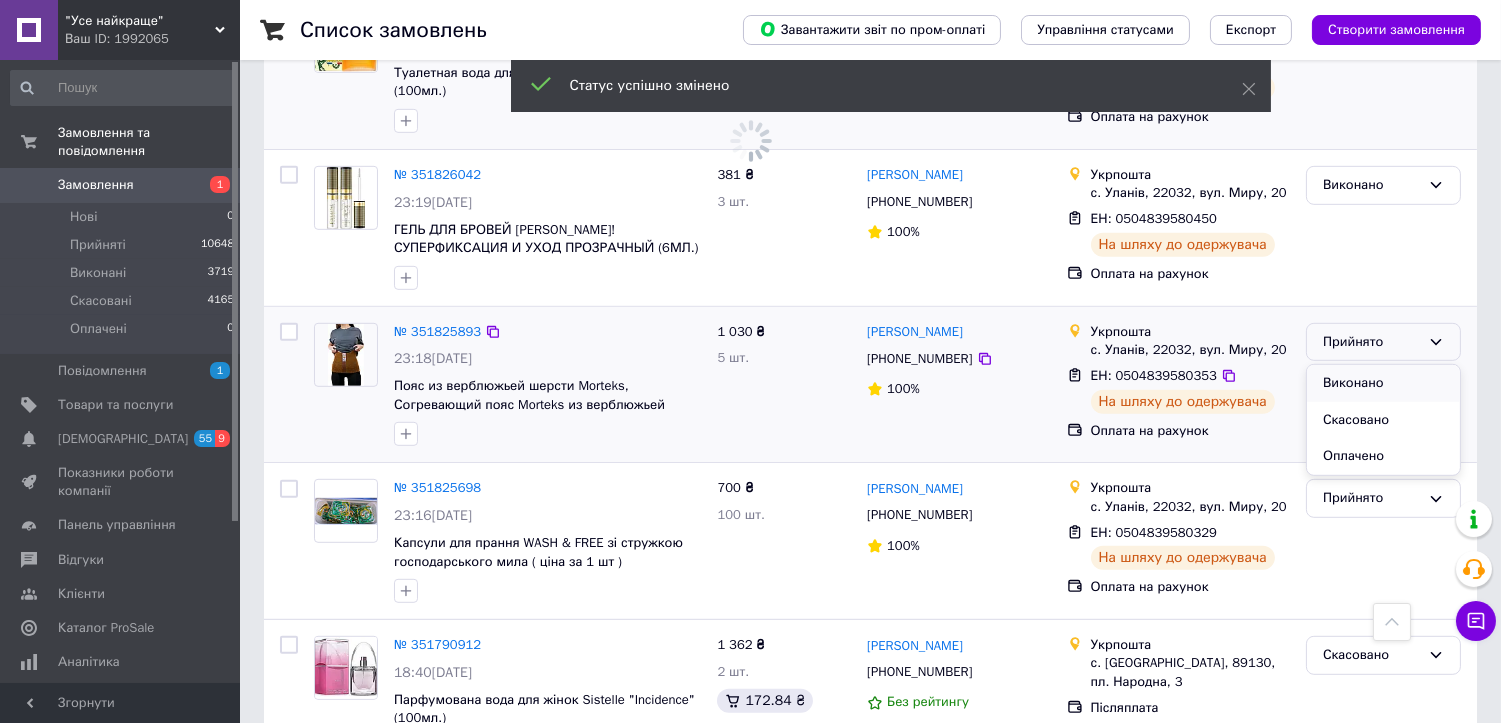 click on "Виконано" at bounding box center (1383, 383) 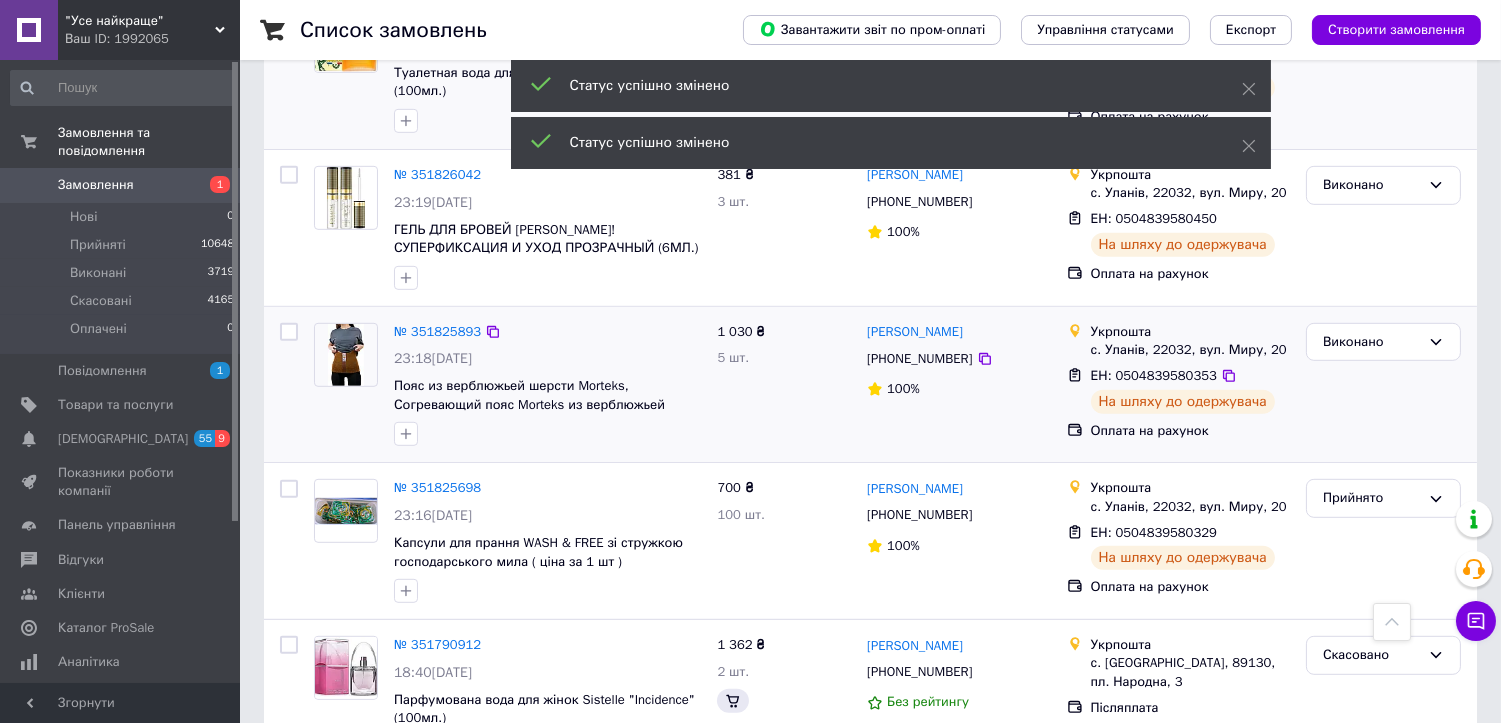 scroll, scrollTop: 2111, scrollLeft: 0, axis: vertical 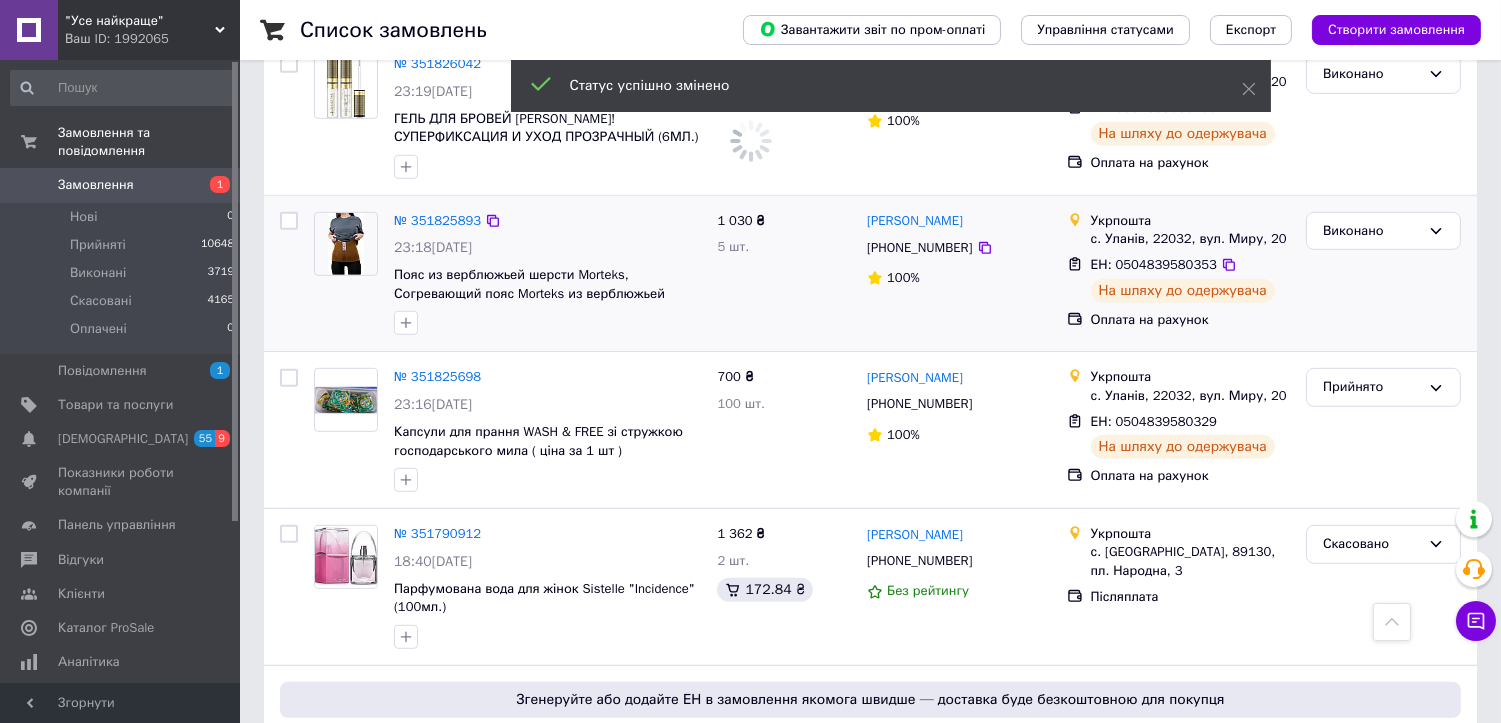 click on "Прийнято" at bounding box center [1371, 387] 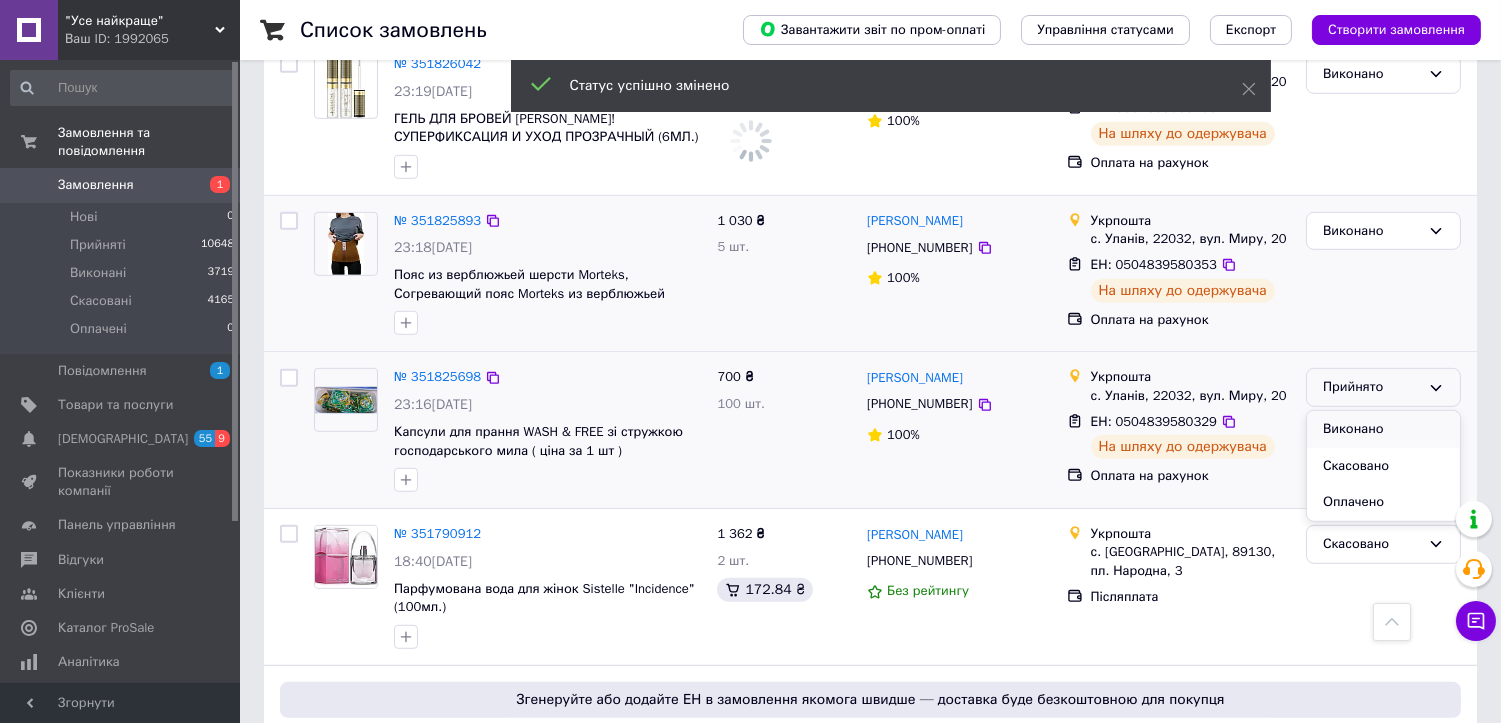 click on "Виконано" at bounding box center (1383, 429) 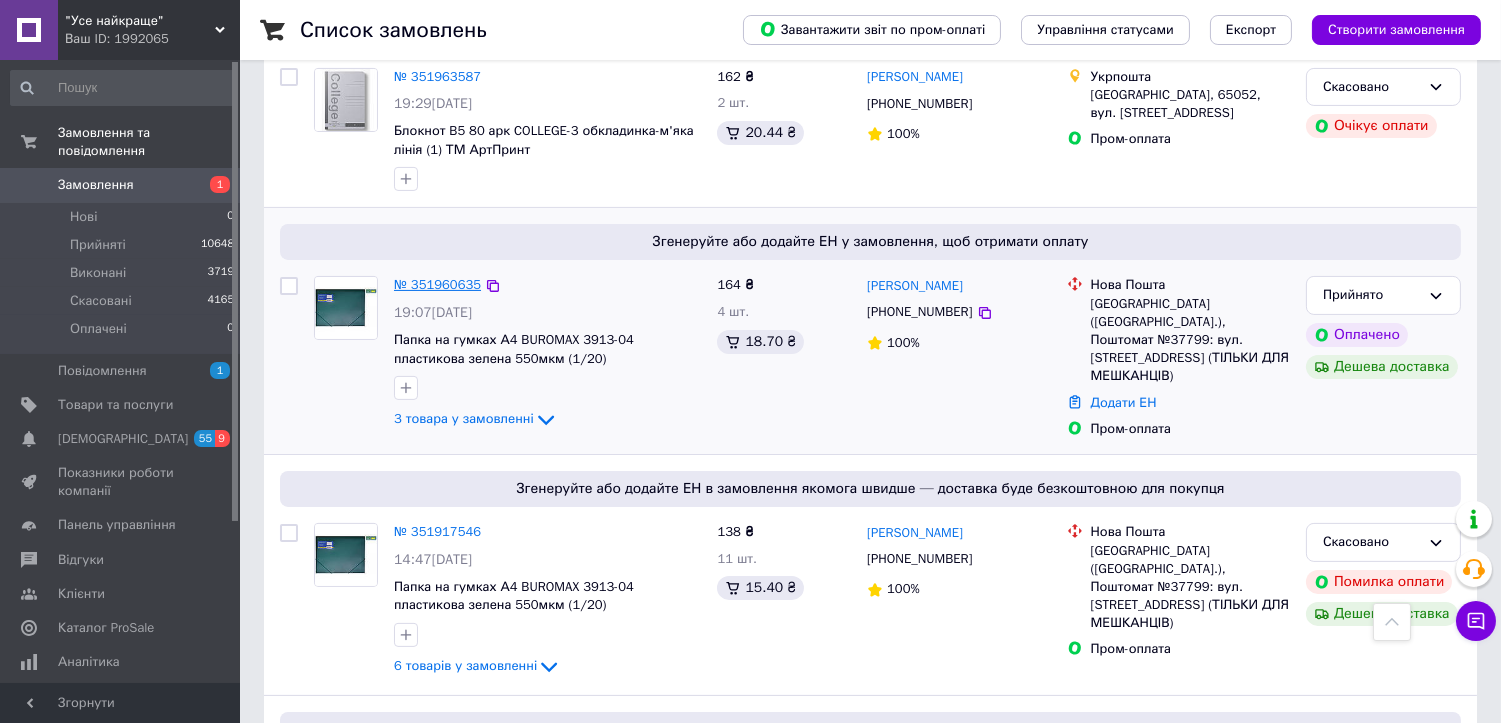 scroll, scrollTop: 906, scrollLeft: 0, axis: vertical 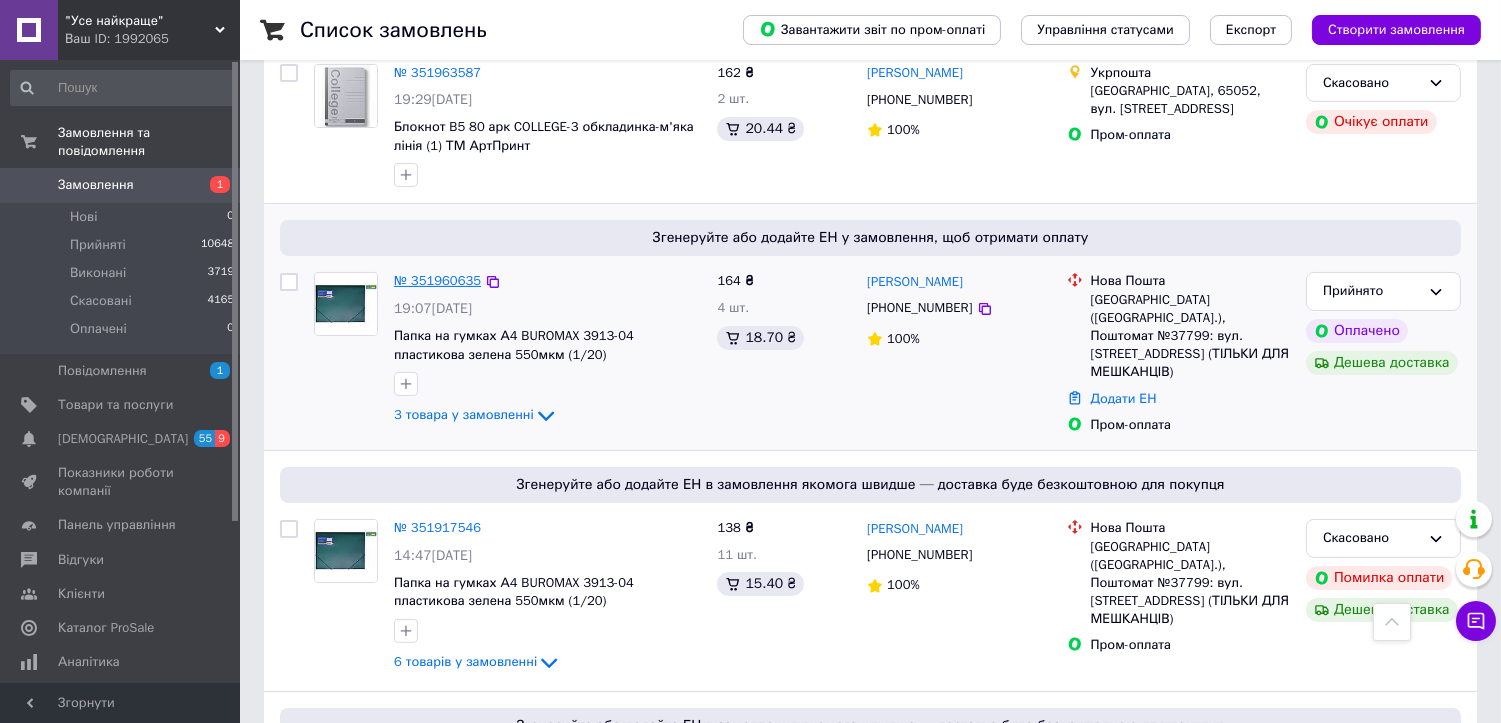 click on "№ 351960635" at bounding box center (437, 280) 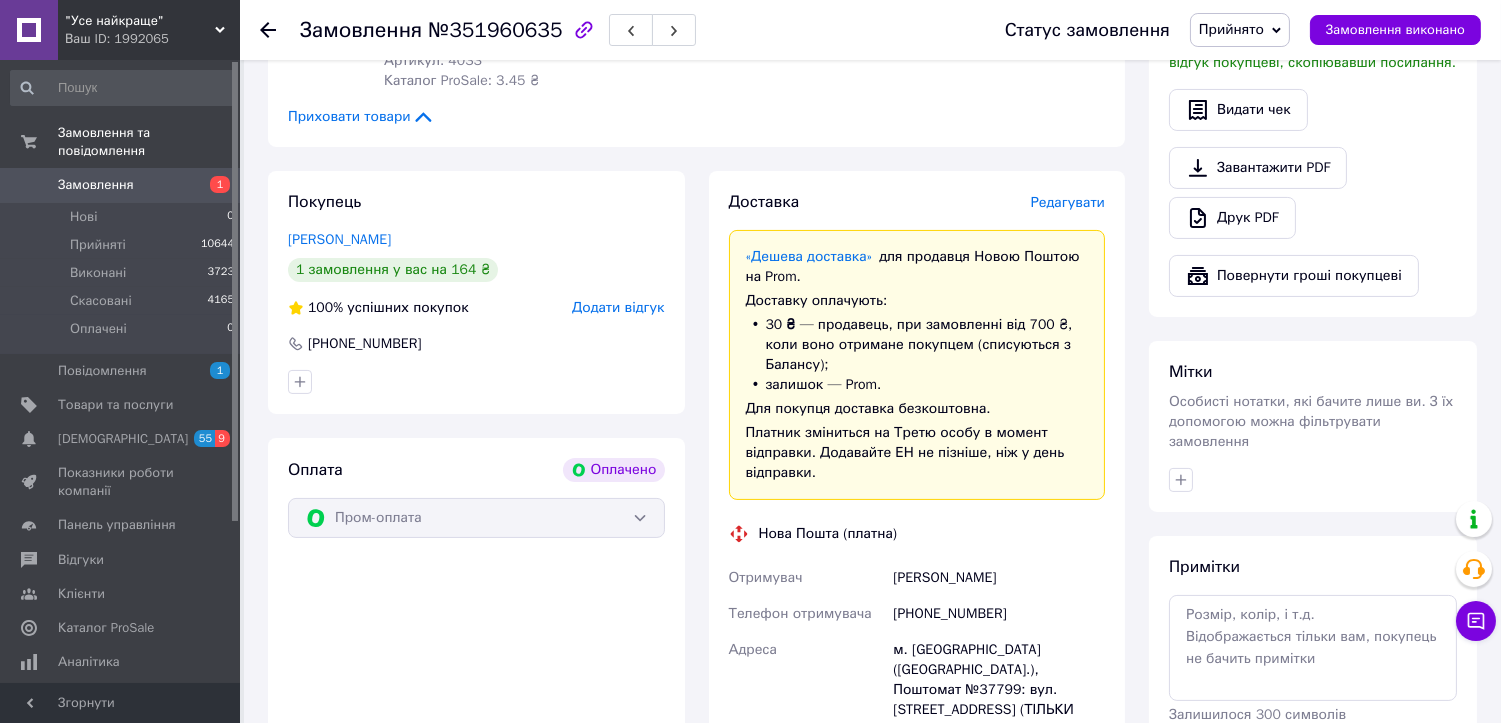 scroll, scrollTop: 777, scrollLeft: 0, axis: vertical 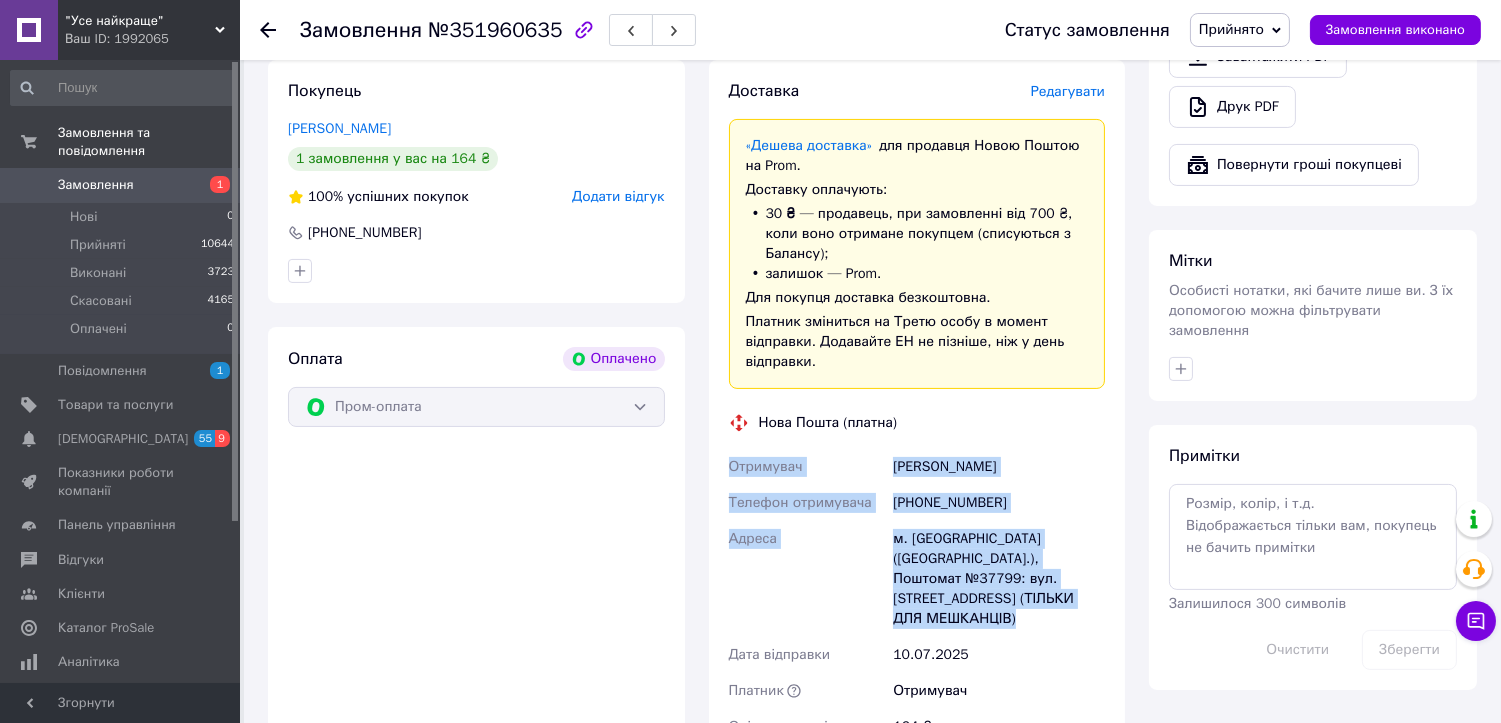 drag, startPoint x: 985, startPoint y: 598, endPoint x: 724, endPoint y: 448, distance: 301.03323 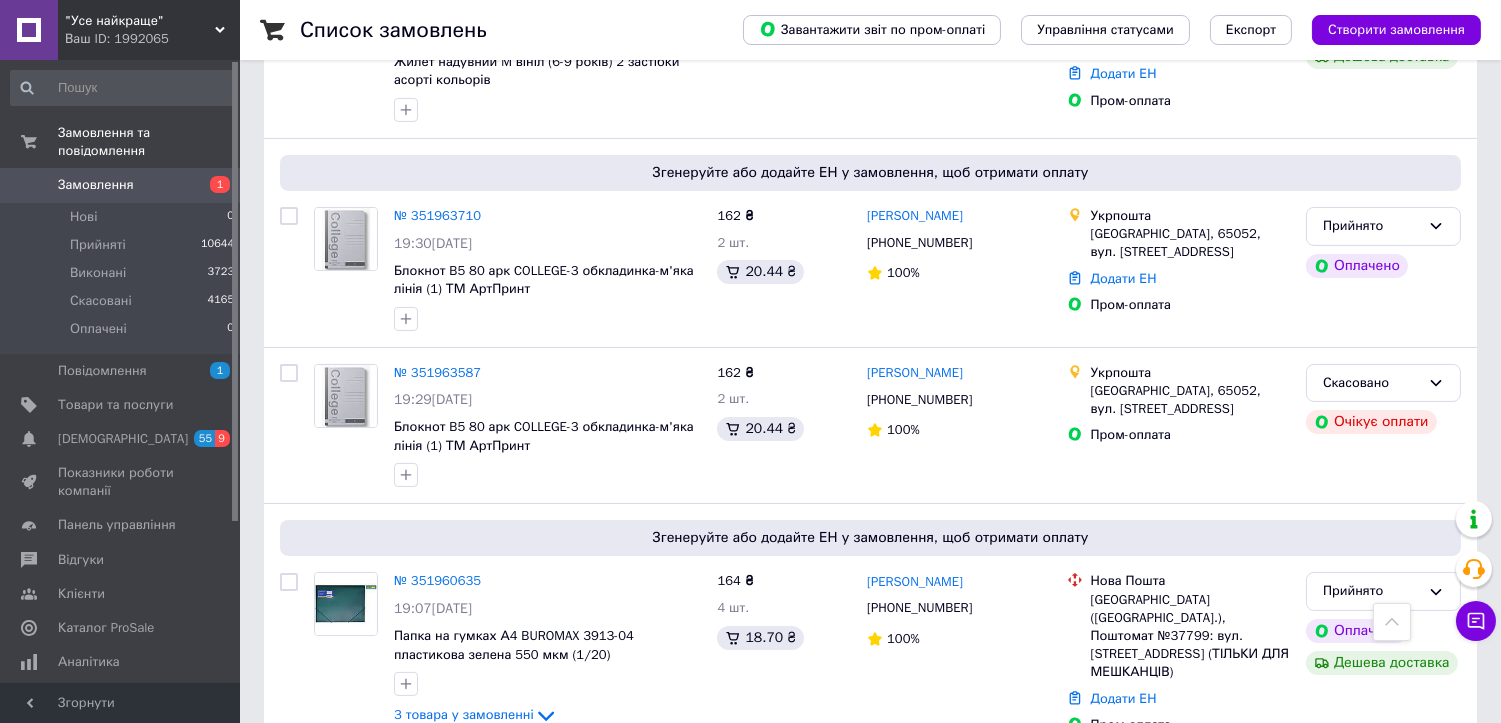 scroll, scrollTop: 555, scrollLeft: 0, axis: vertical 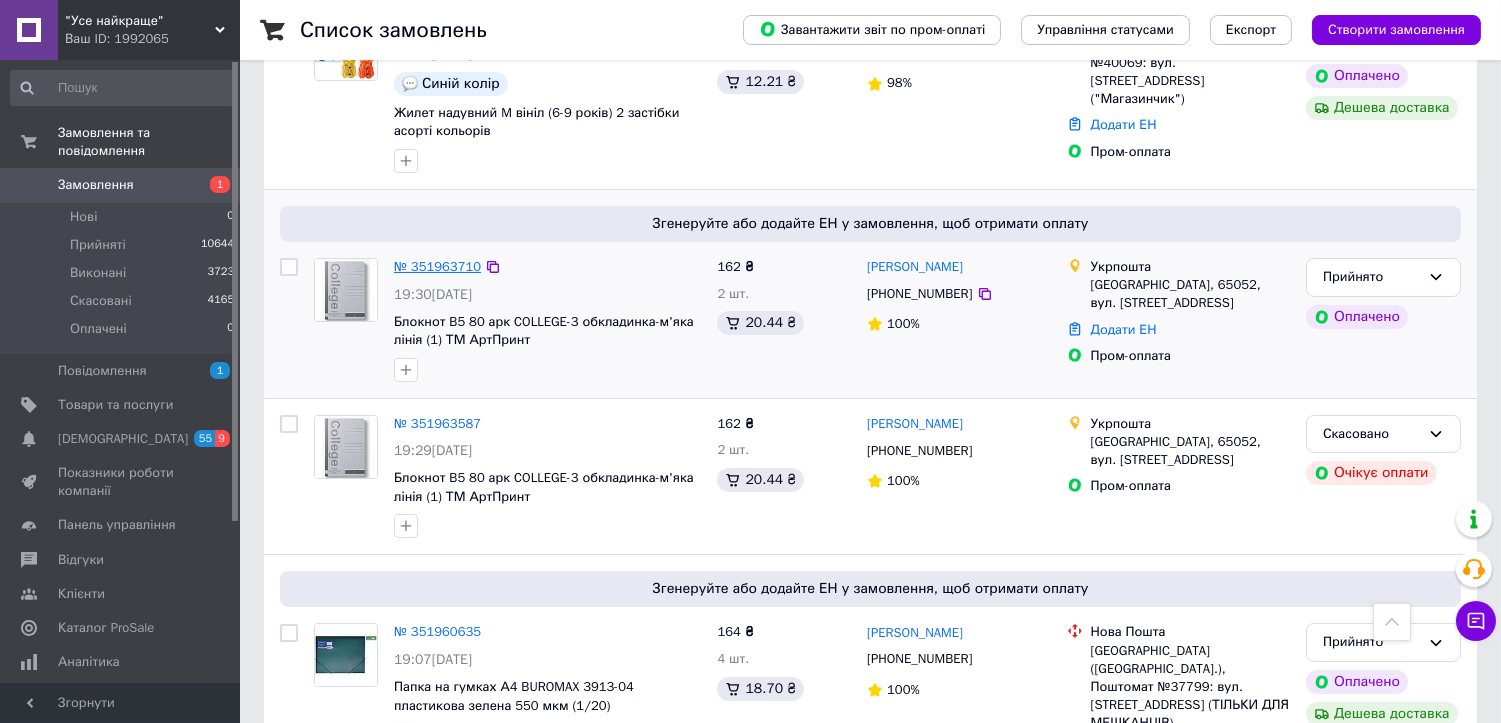 click on "№ 351963710" at bounding box center [437, 266] 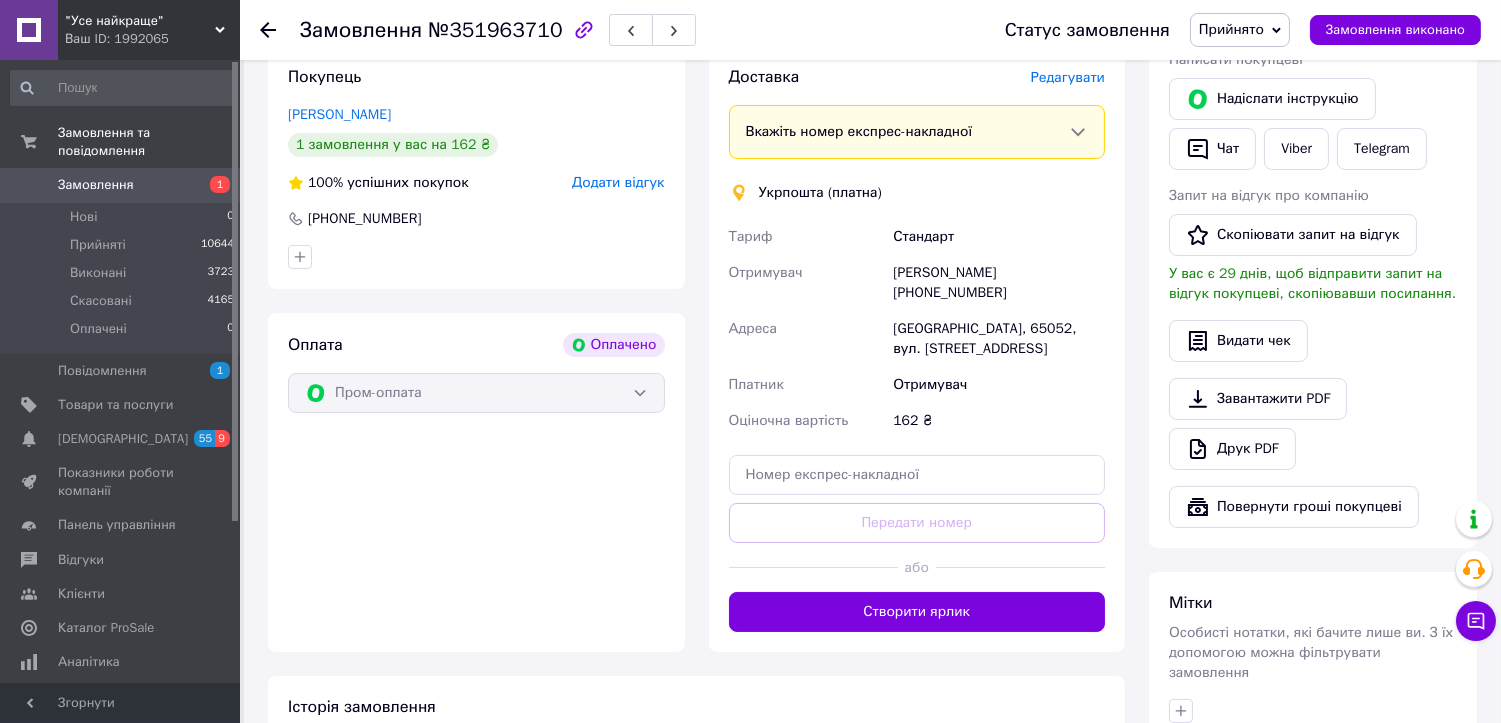 scroll, scrollTop: 444, scrollLeft: 0, axis: vertical 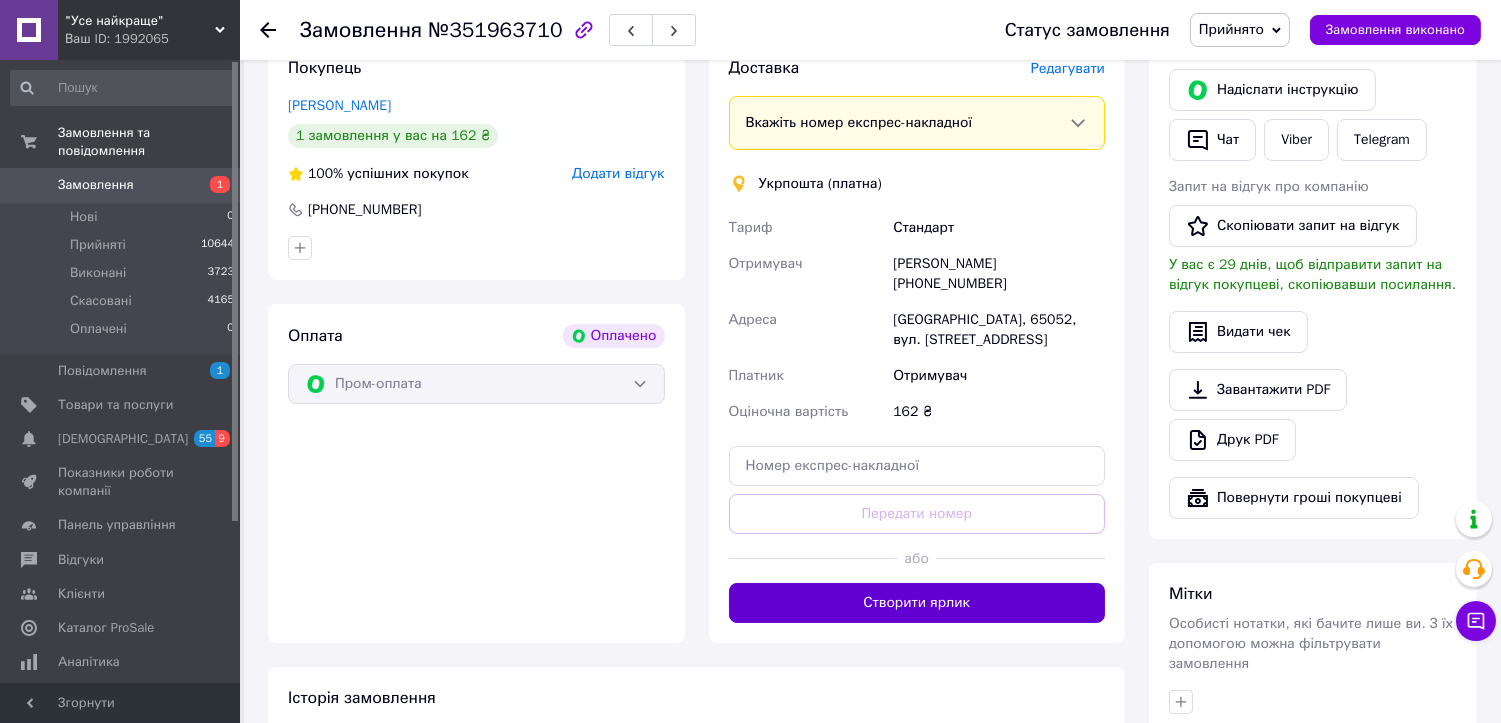 click on "Створити ярлик" at bounding box center [917, 603] 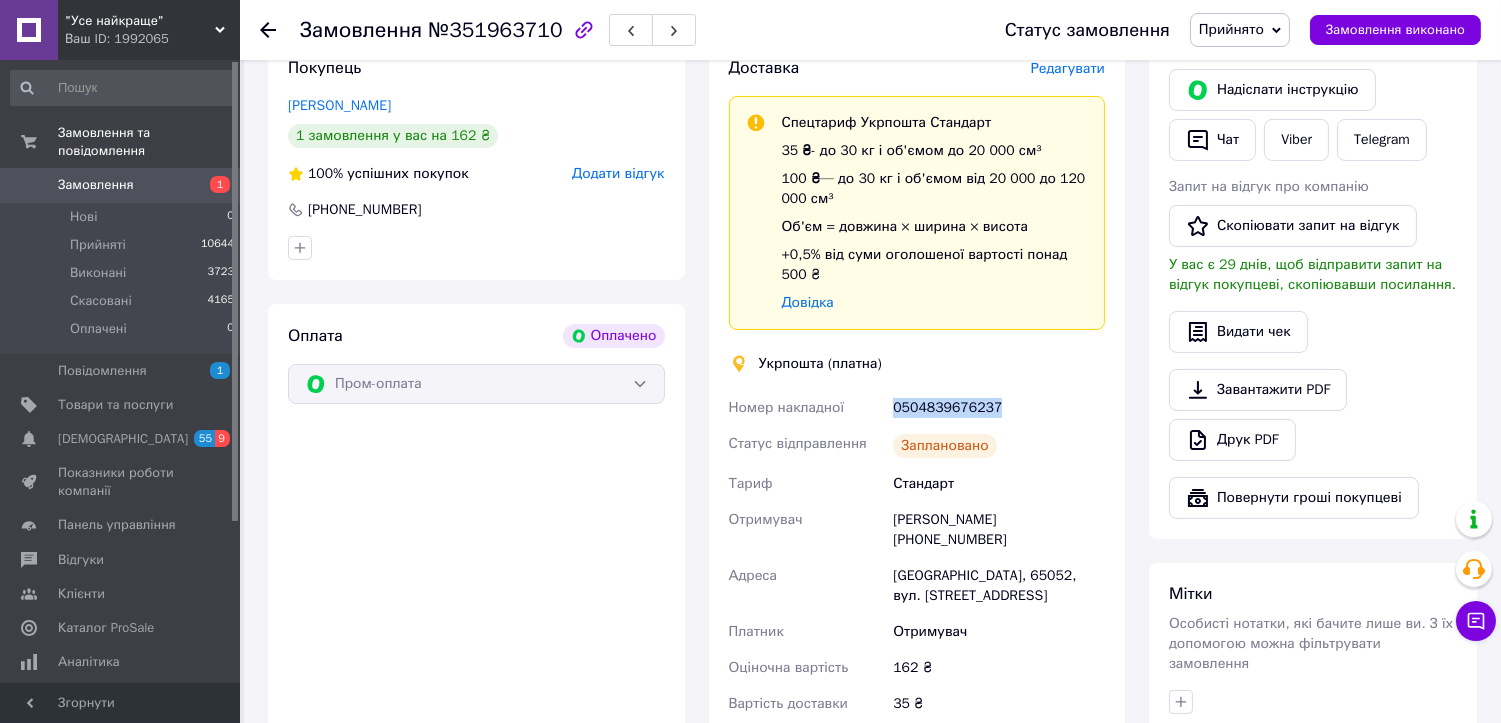 drag, startPoint x: 998, startPoint y: 401, endPoint x: 885, endPoint y: 415, distance: 113.86395 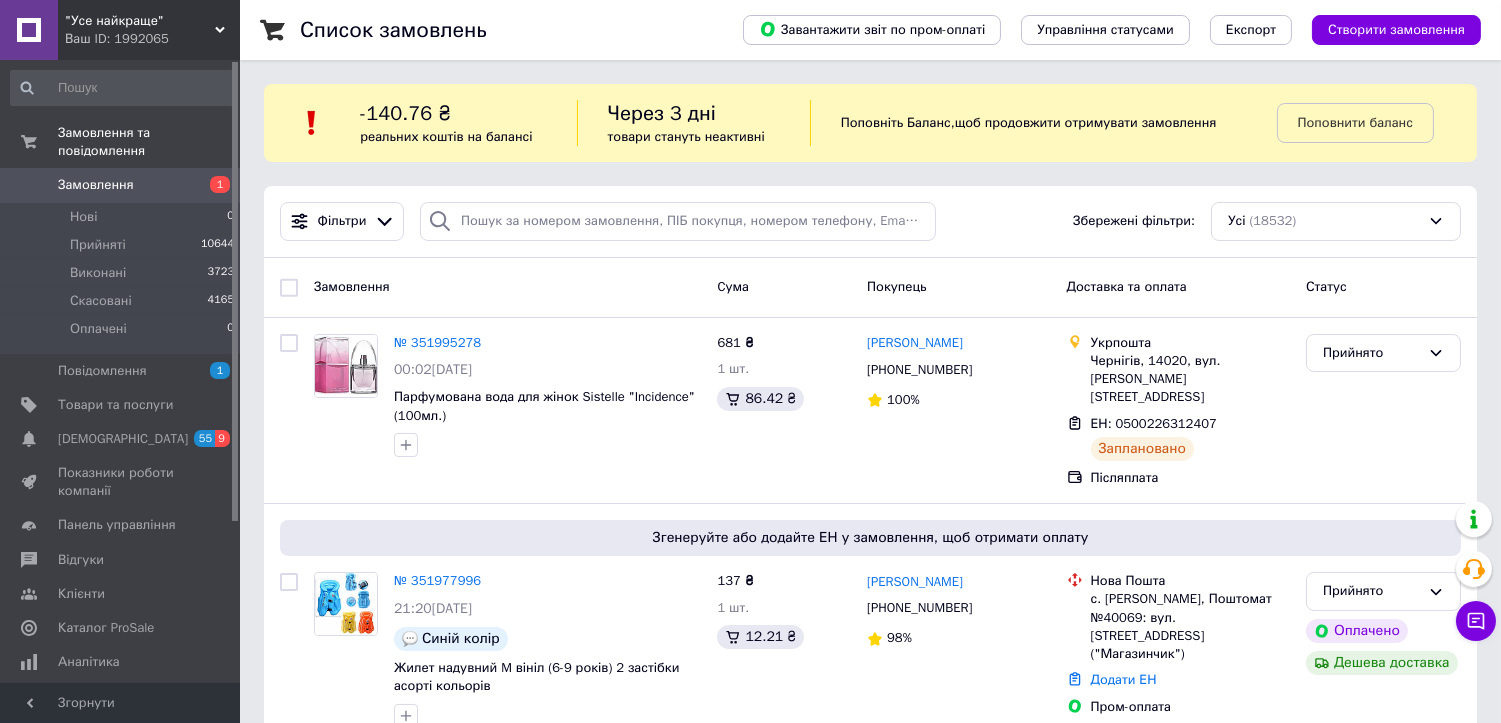 scroll, scrollTop: 222, scrollLeft: 0, axis: vertical 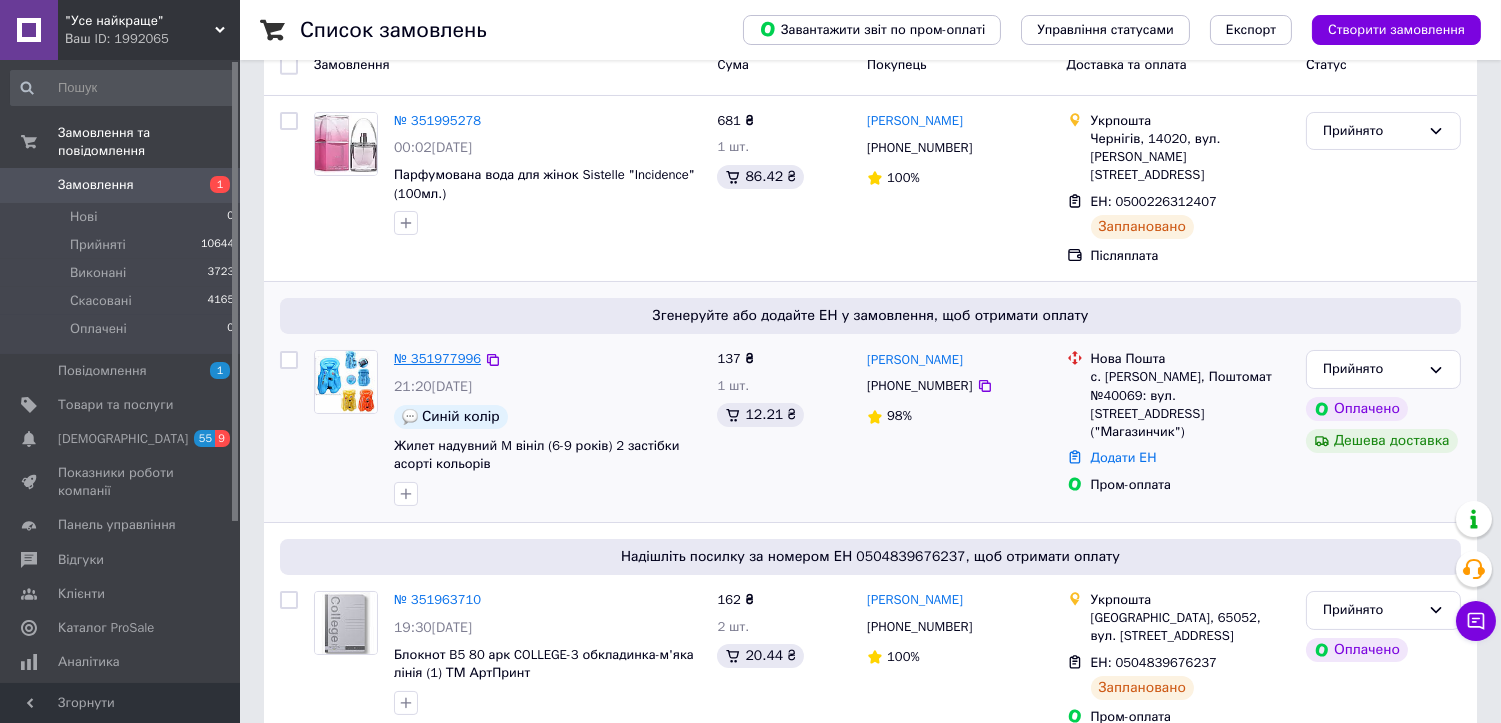 click on "№ 351977996" at bounding box center [437, 358] 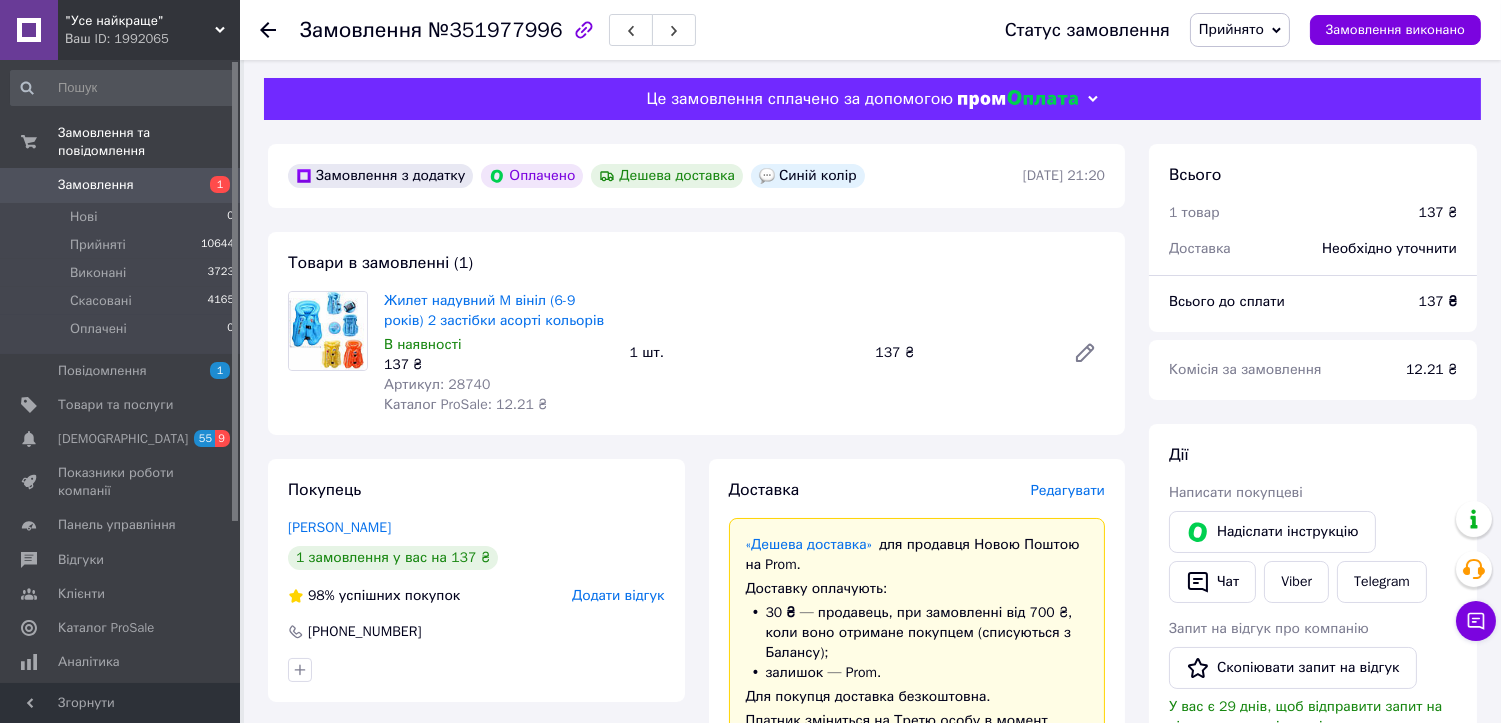 scroll, scrollTop: 0, scrollLeft: 0, axis: both 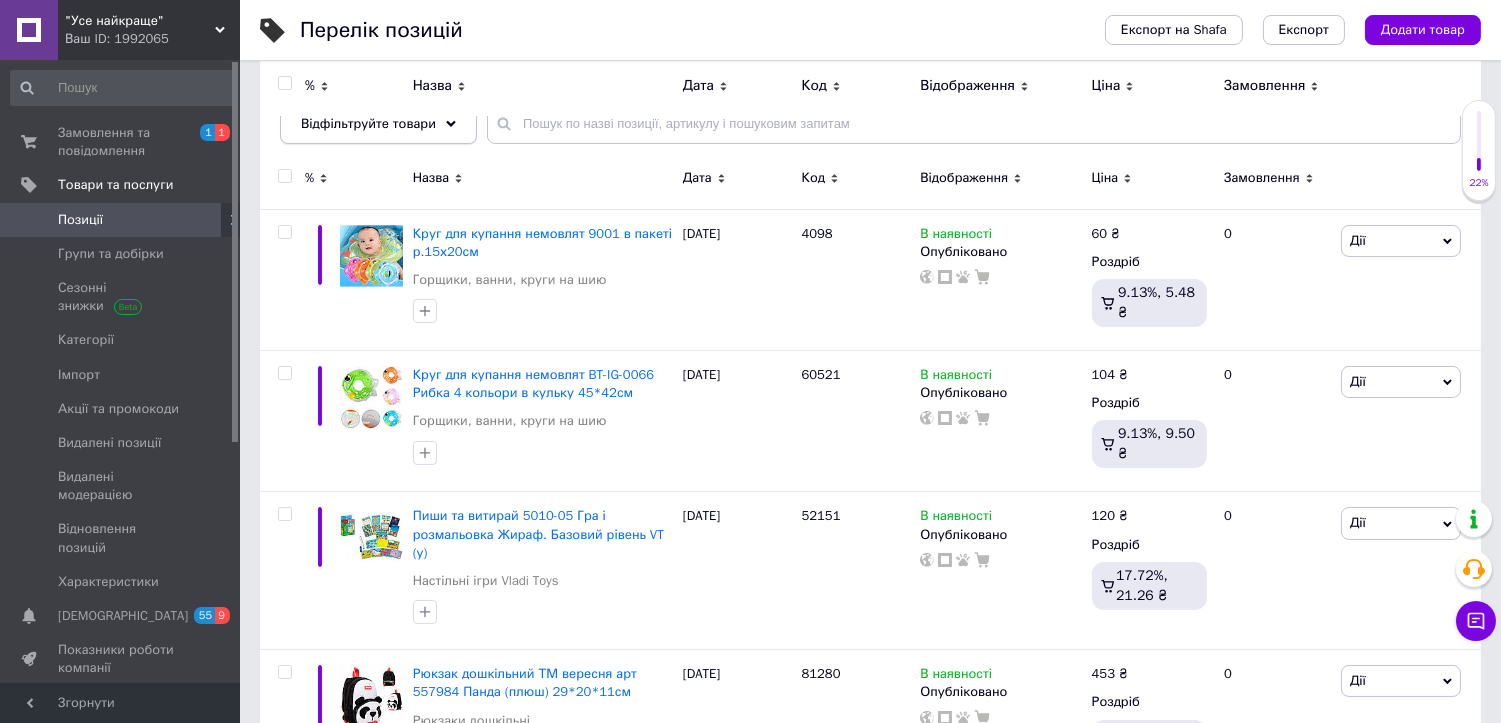 click 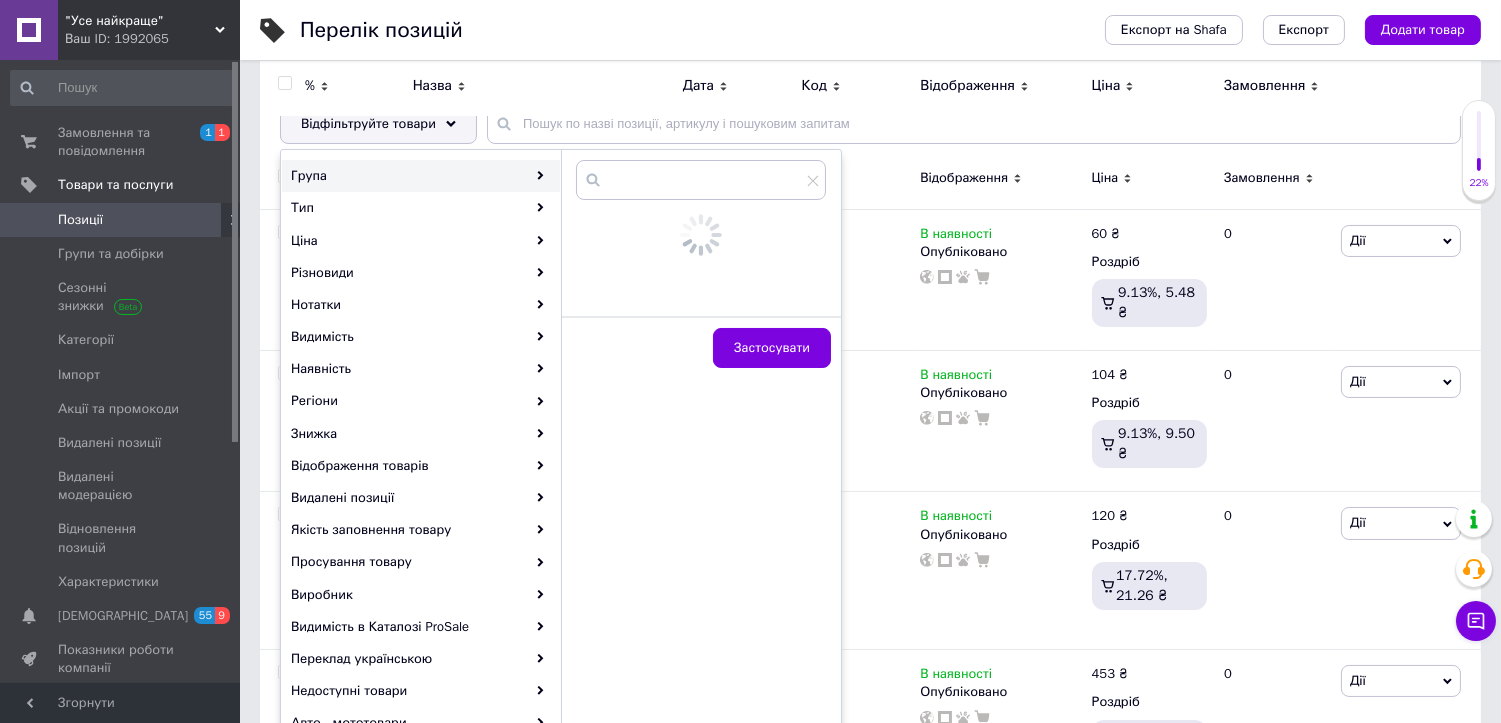 click 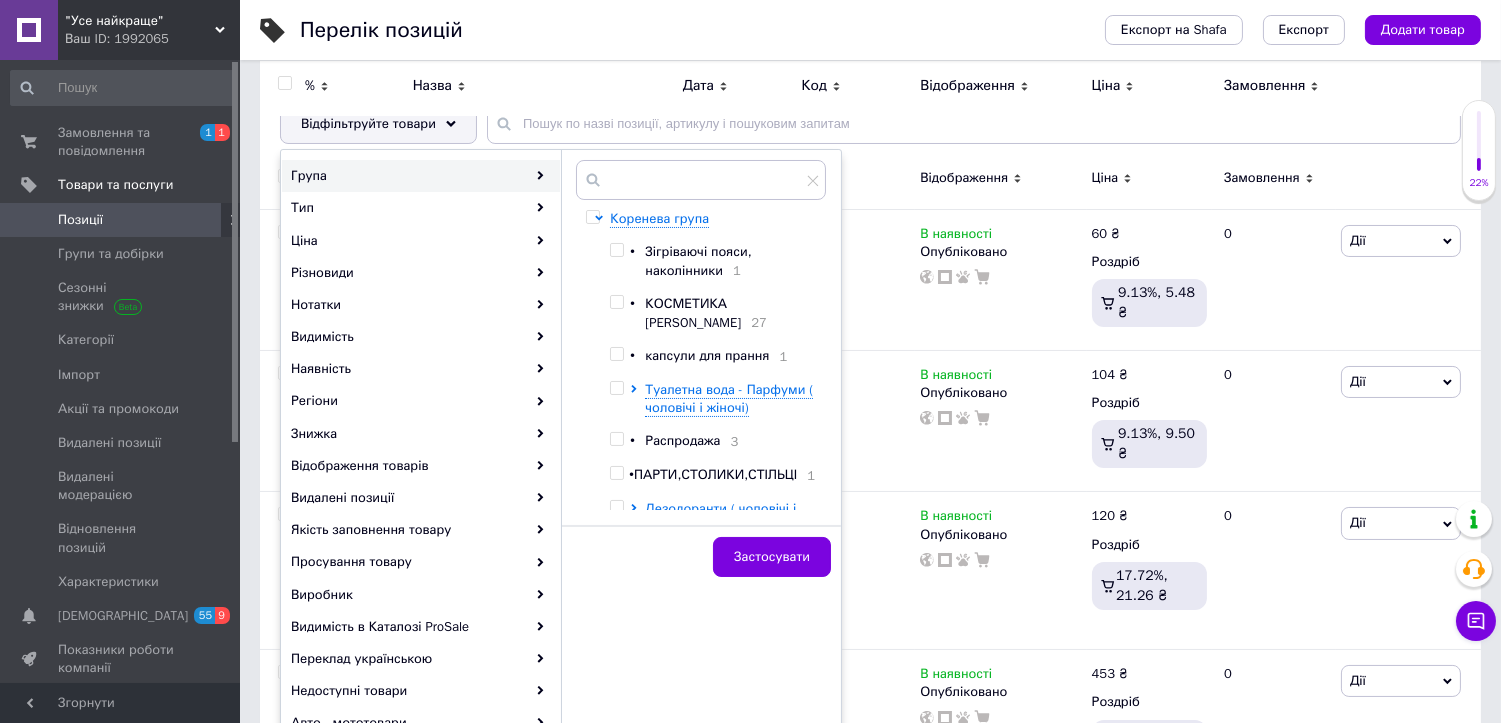 click at bounding box center [616, 250] 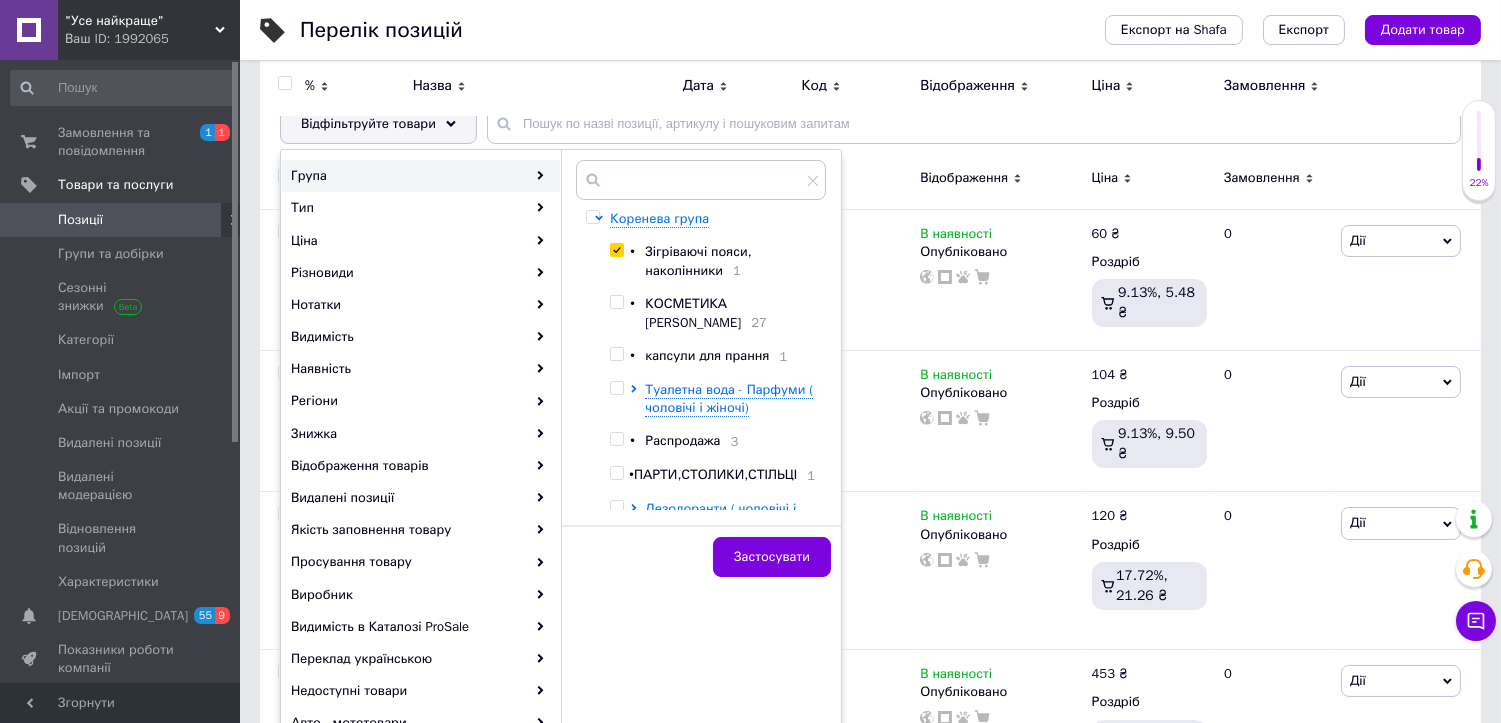 checkbox on "true" 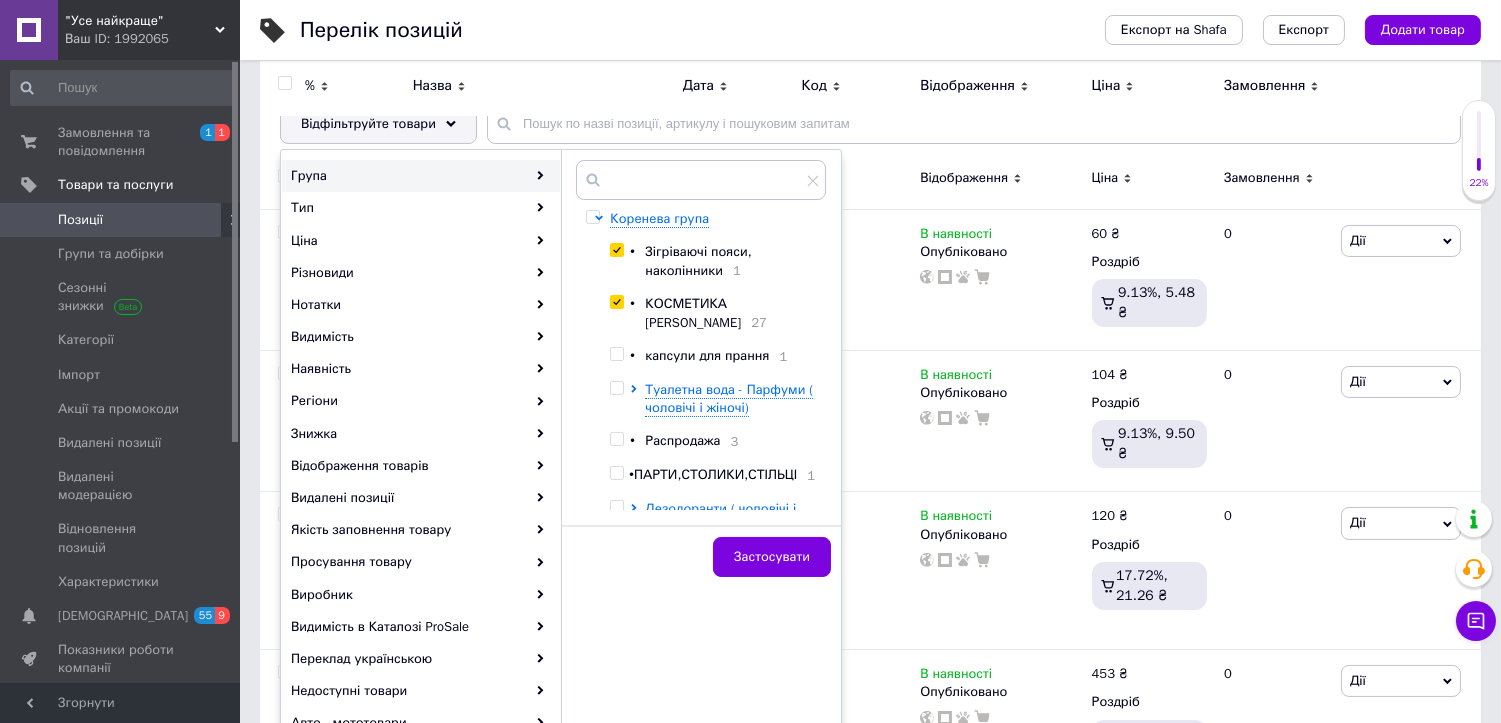 checkbox on "true" 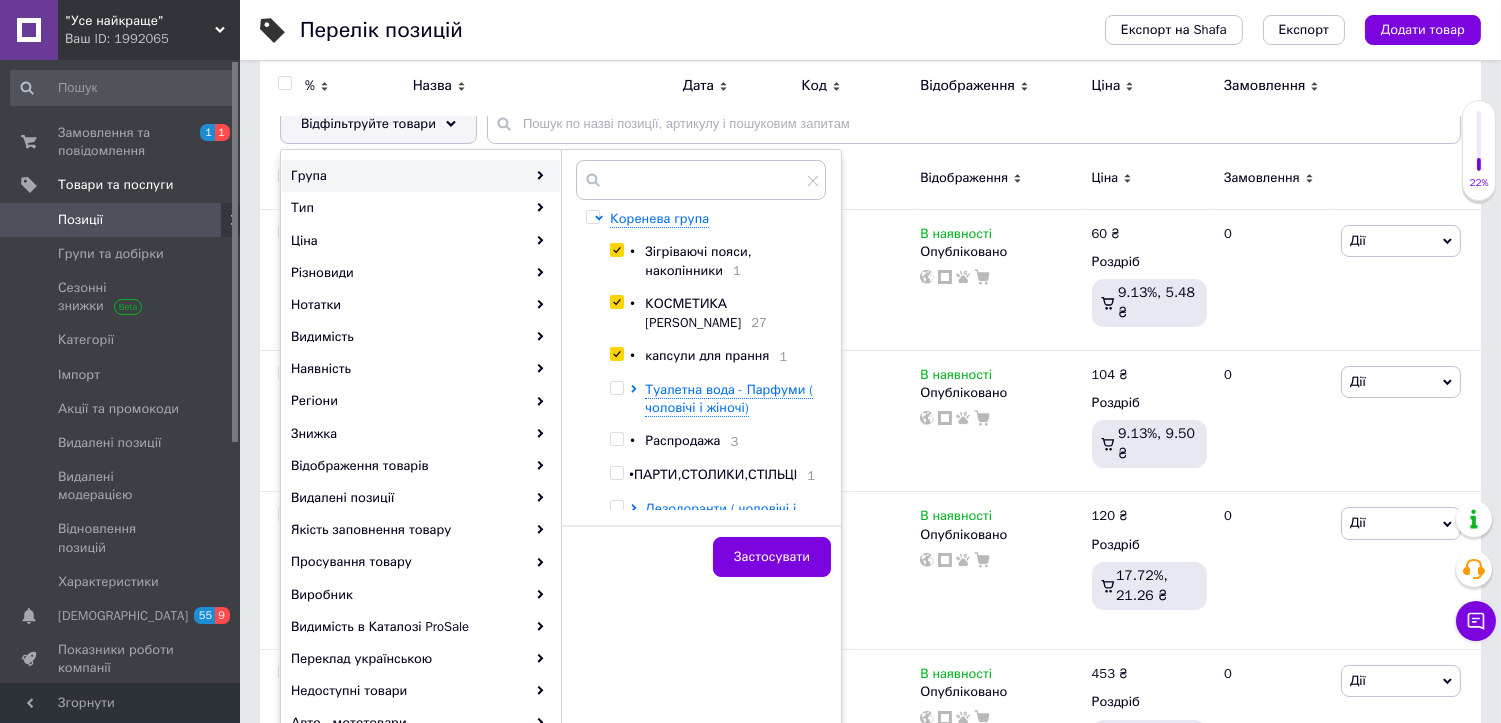 checkbox on "true" 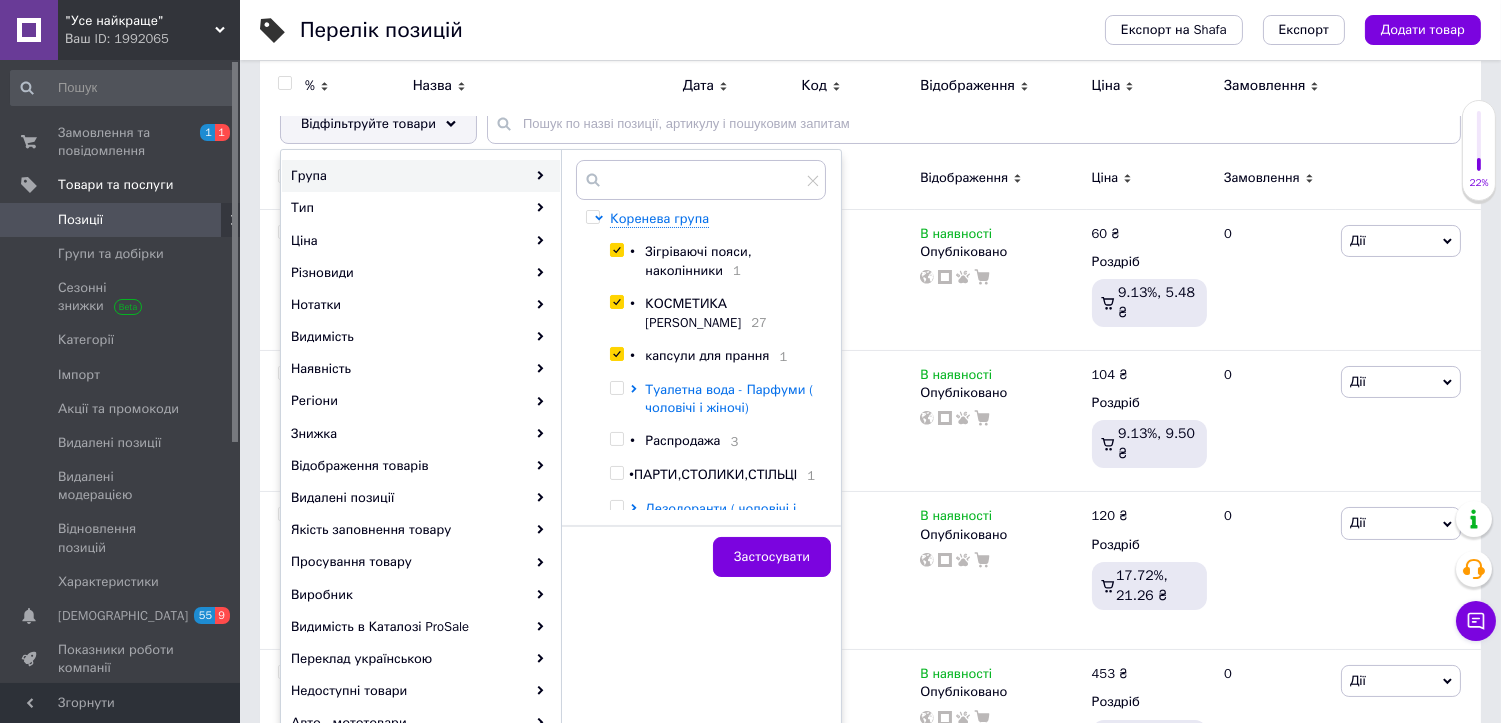 click on "Туалетна вода - Парфуми ( чоловічі і жіночі)" at bounding box center (729, 398) 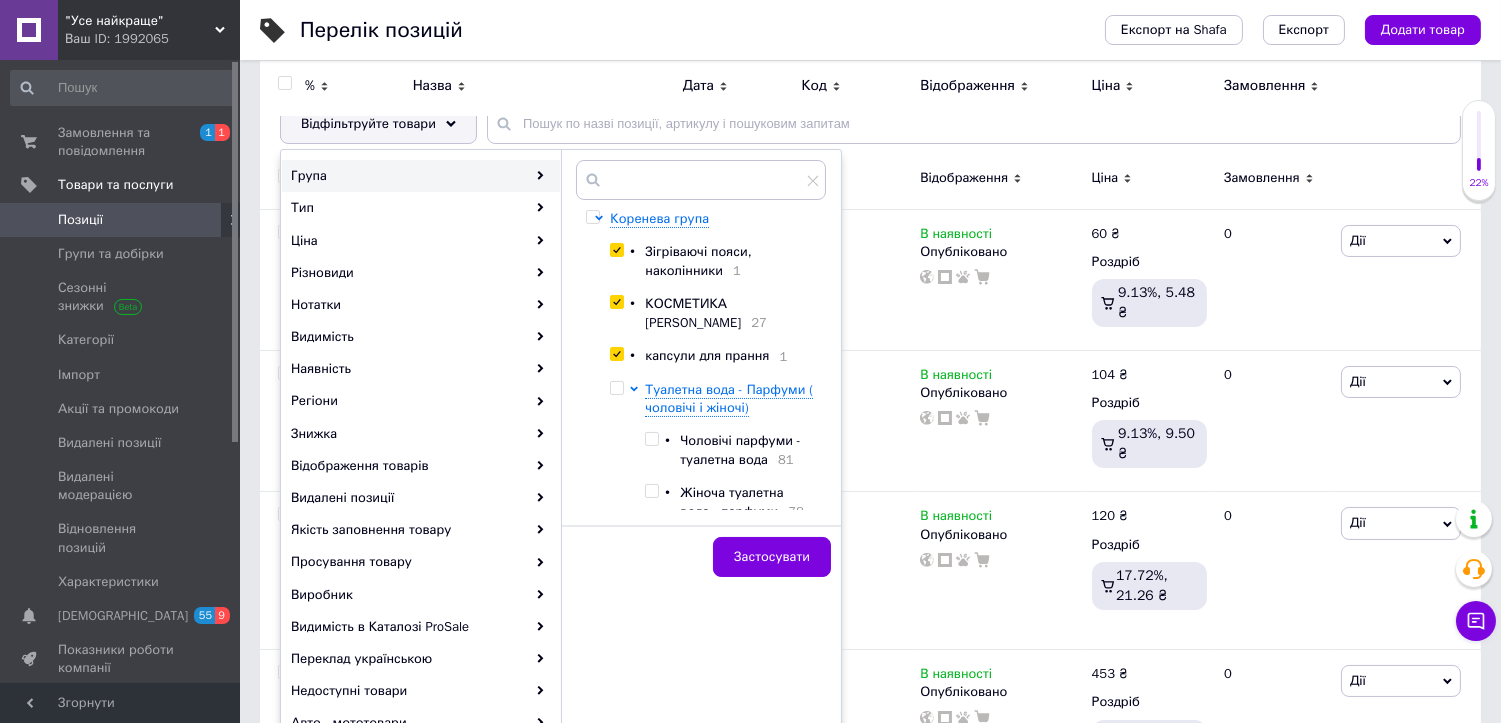click at bounding box center [616, 388] 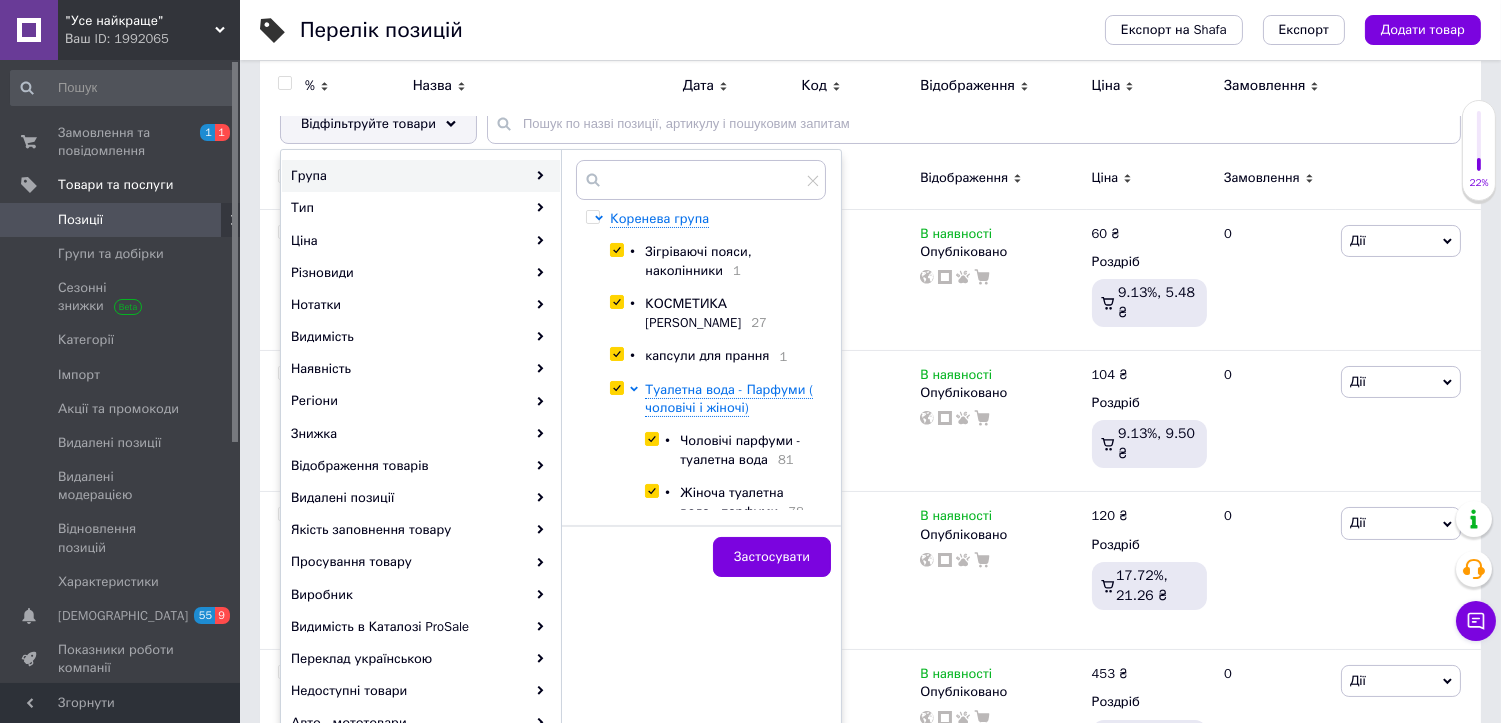 checkbox on "true" 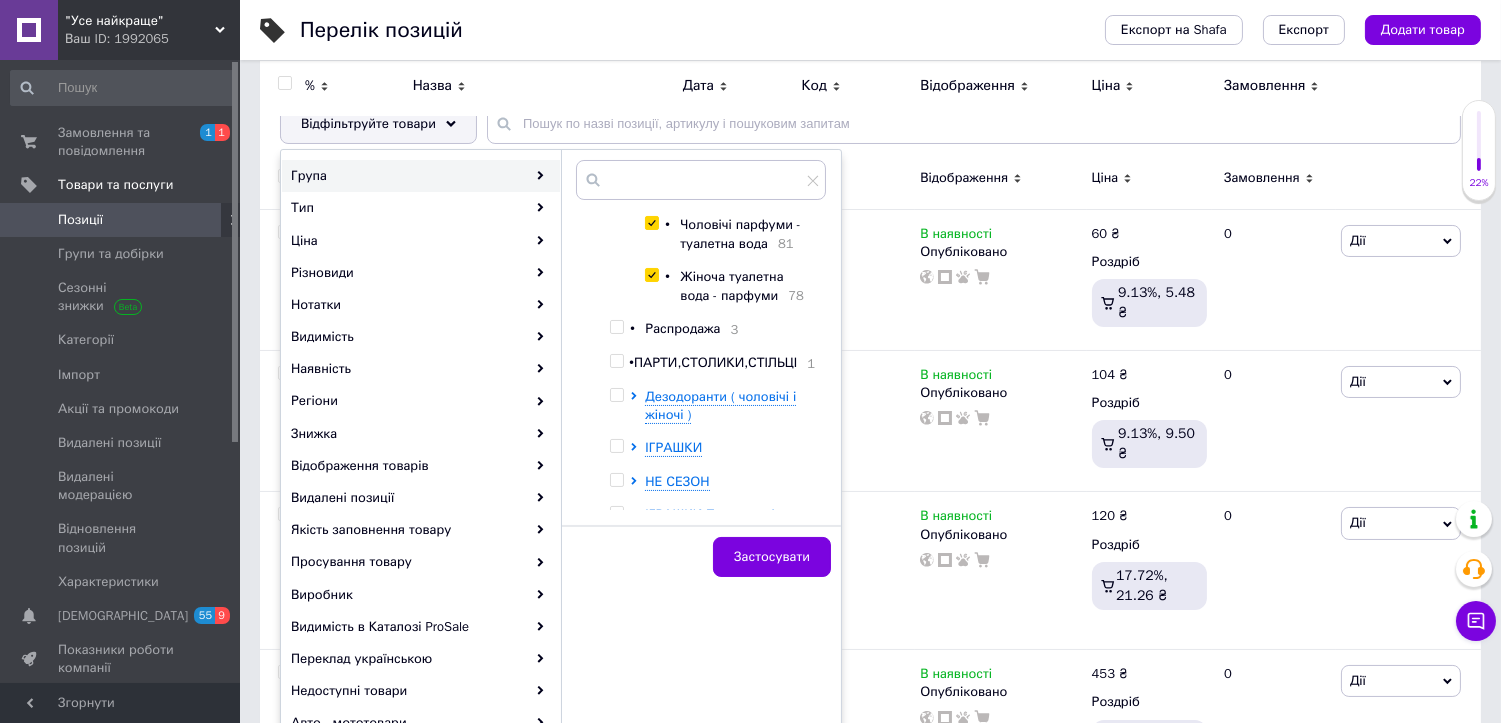 scroll, scrollTop: 222, scrollLeft: 0, axis: vertical 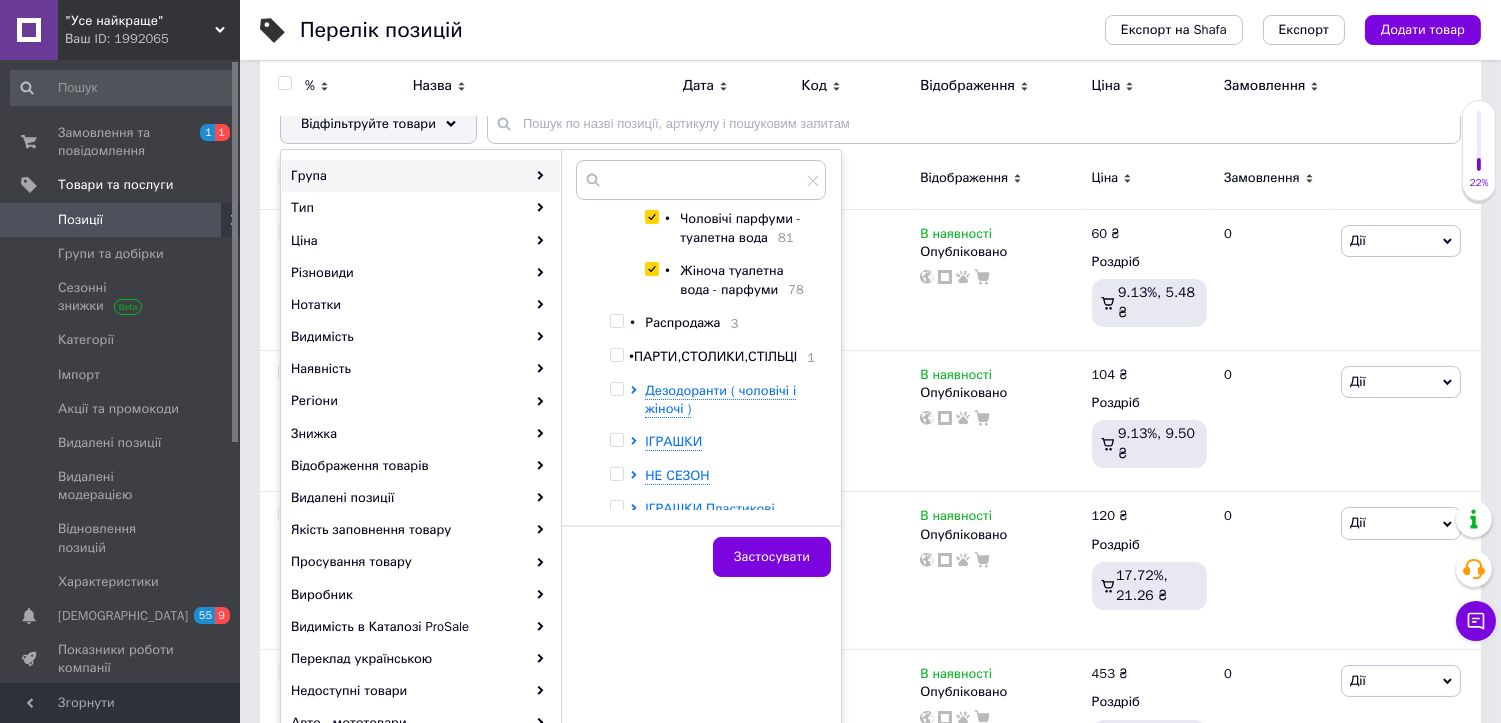 click at bounding box center (616, 321) 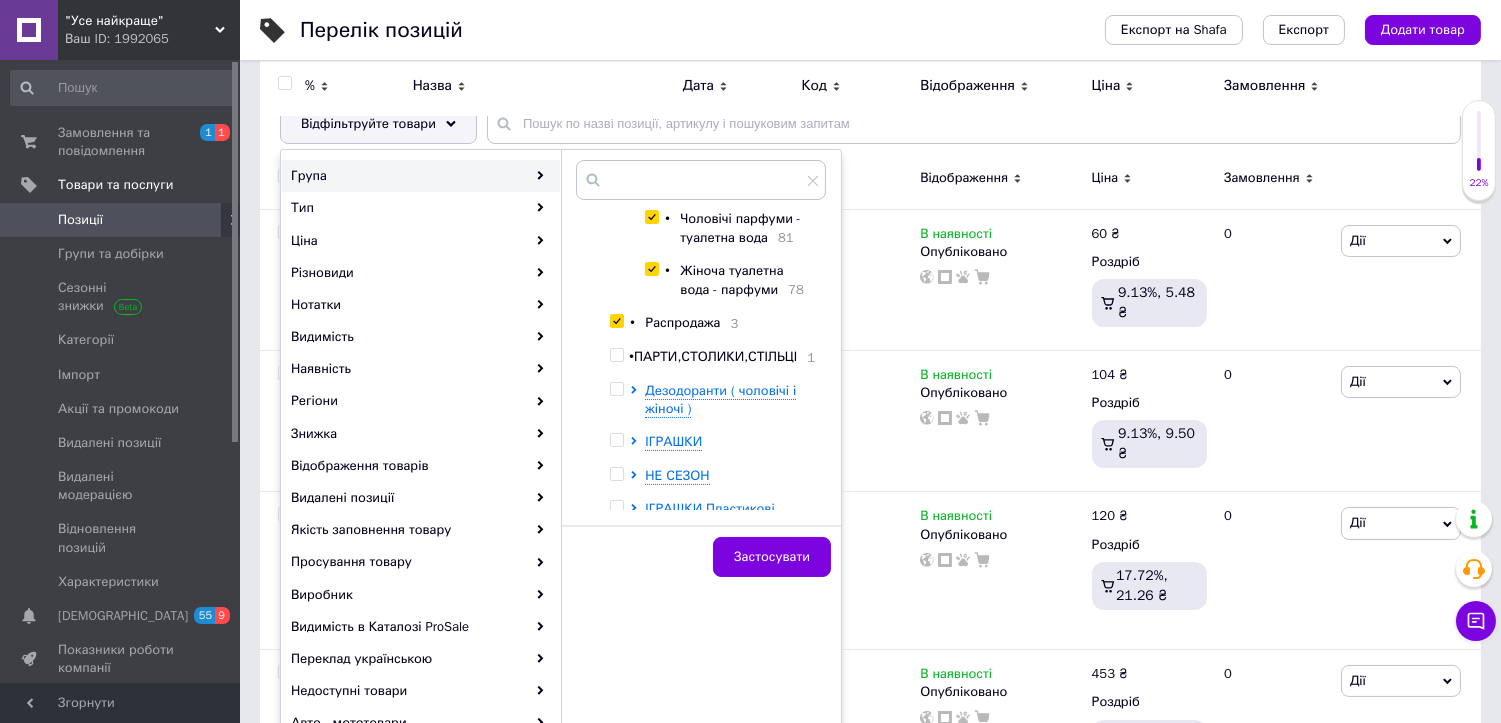checkbox on "true" 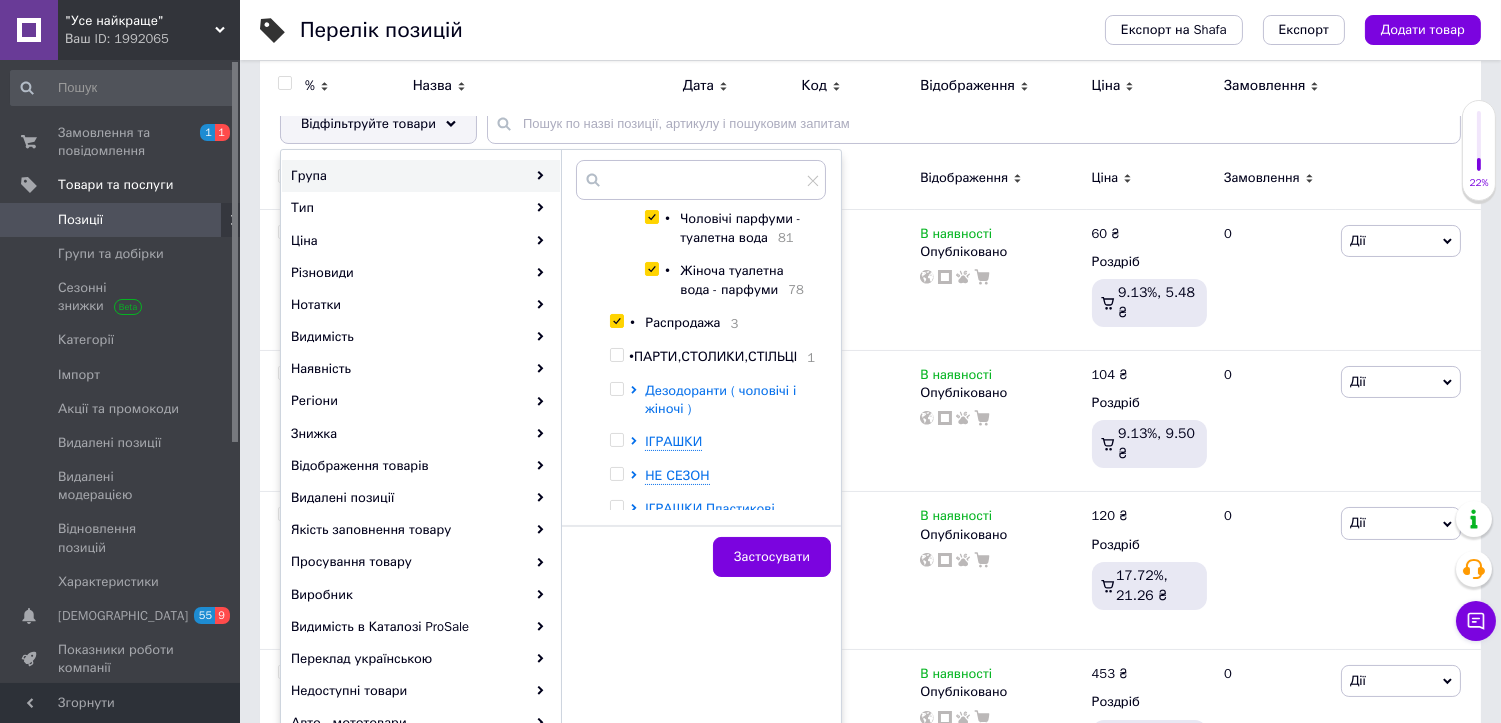 click on "Дезодоранти ( чоловічі і жіночі )" at bounding box center [720, 399] 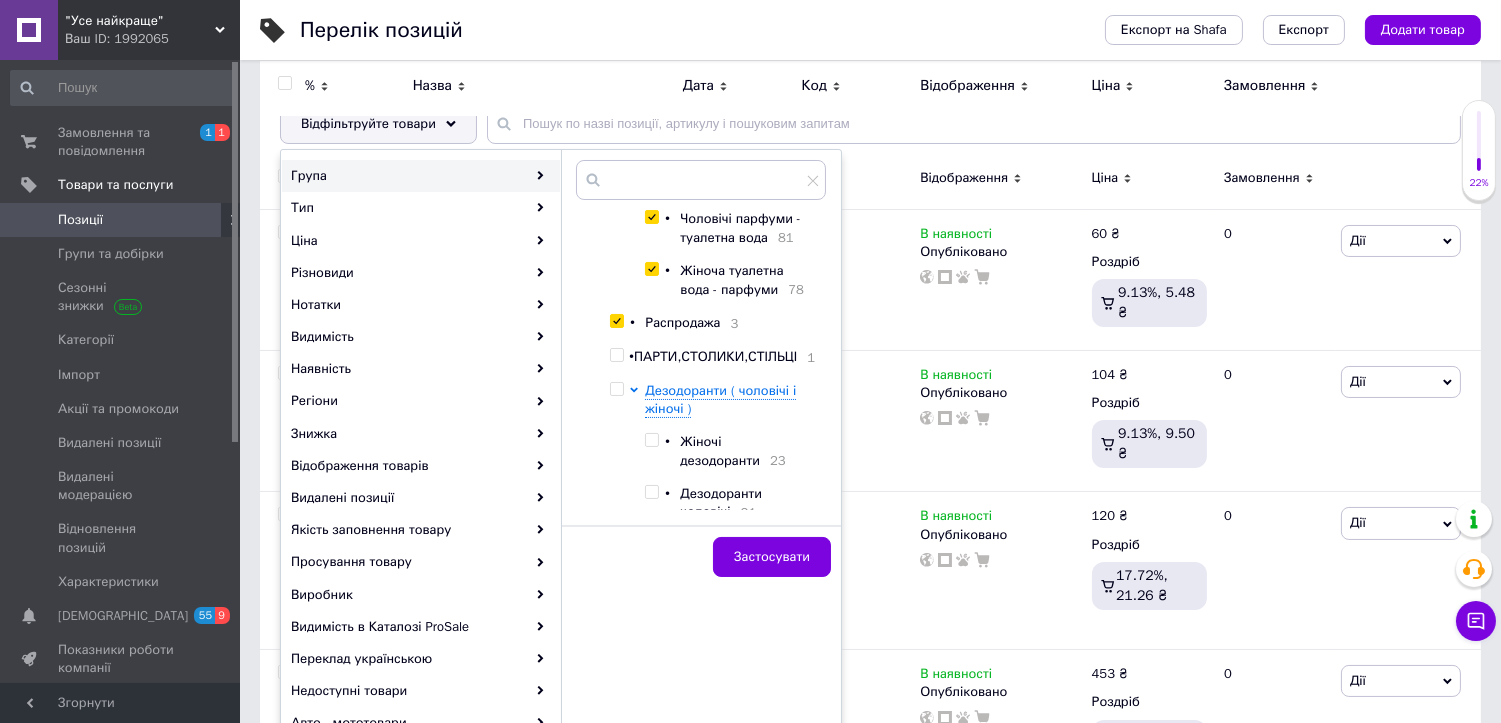 click at bounding box center (616, 389) 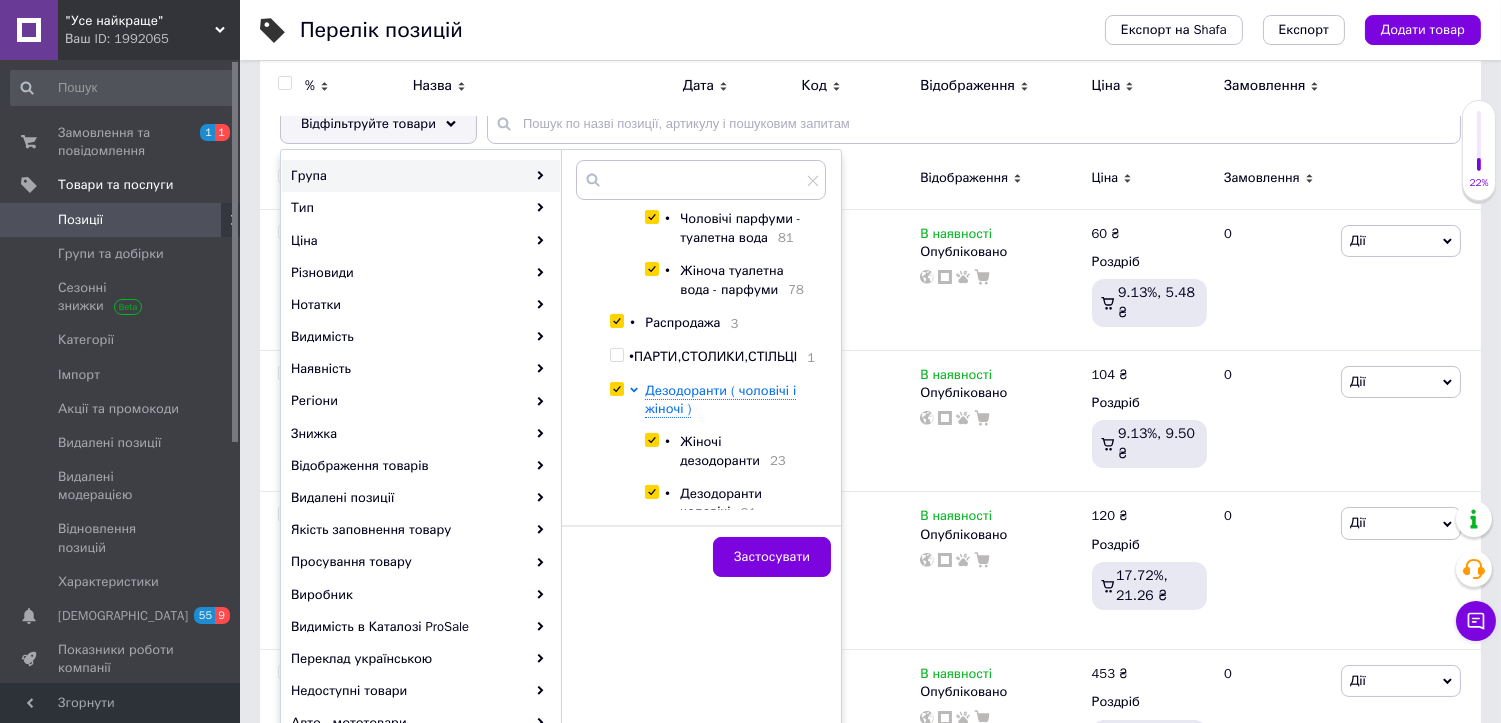 checkbox on "true" 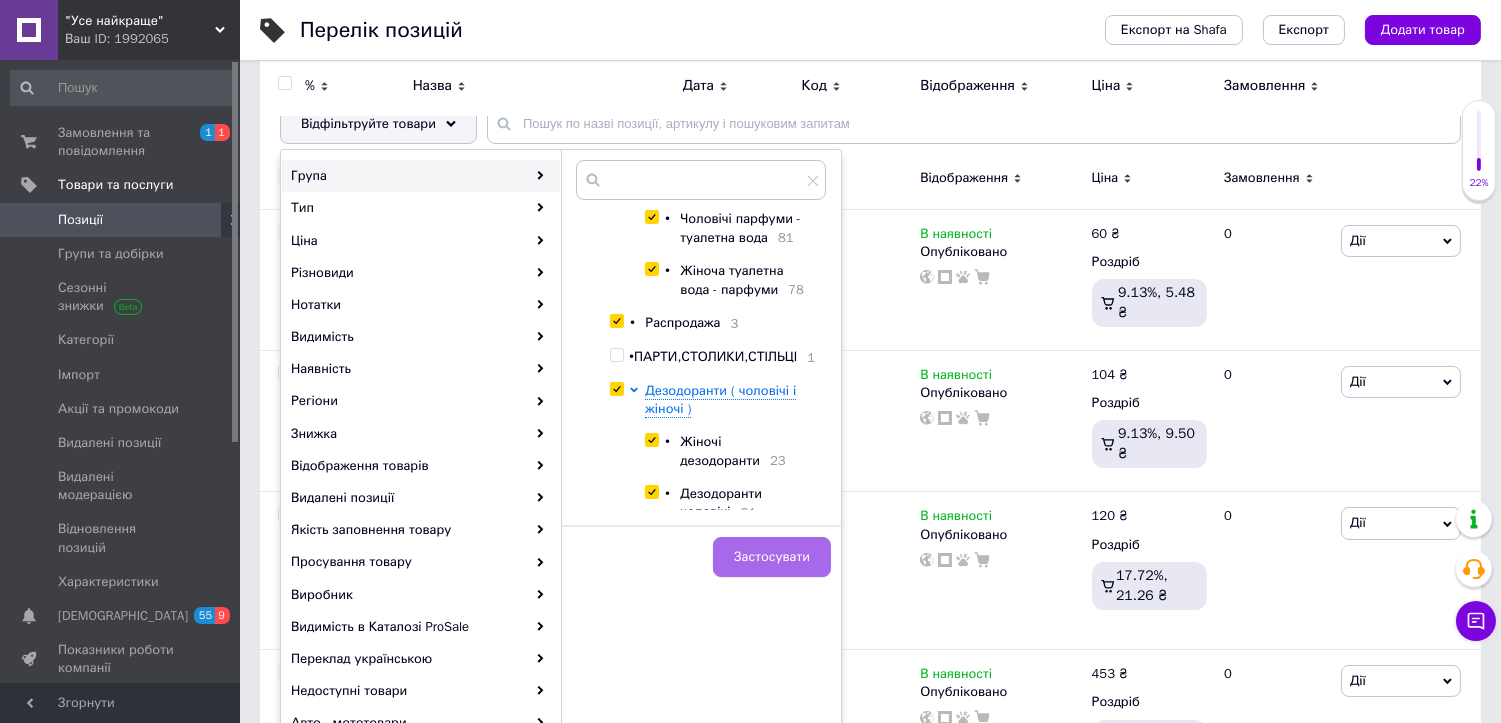 click on "Застосувати" at bounding box center (772, 557) 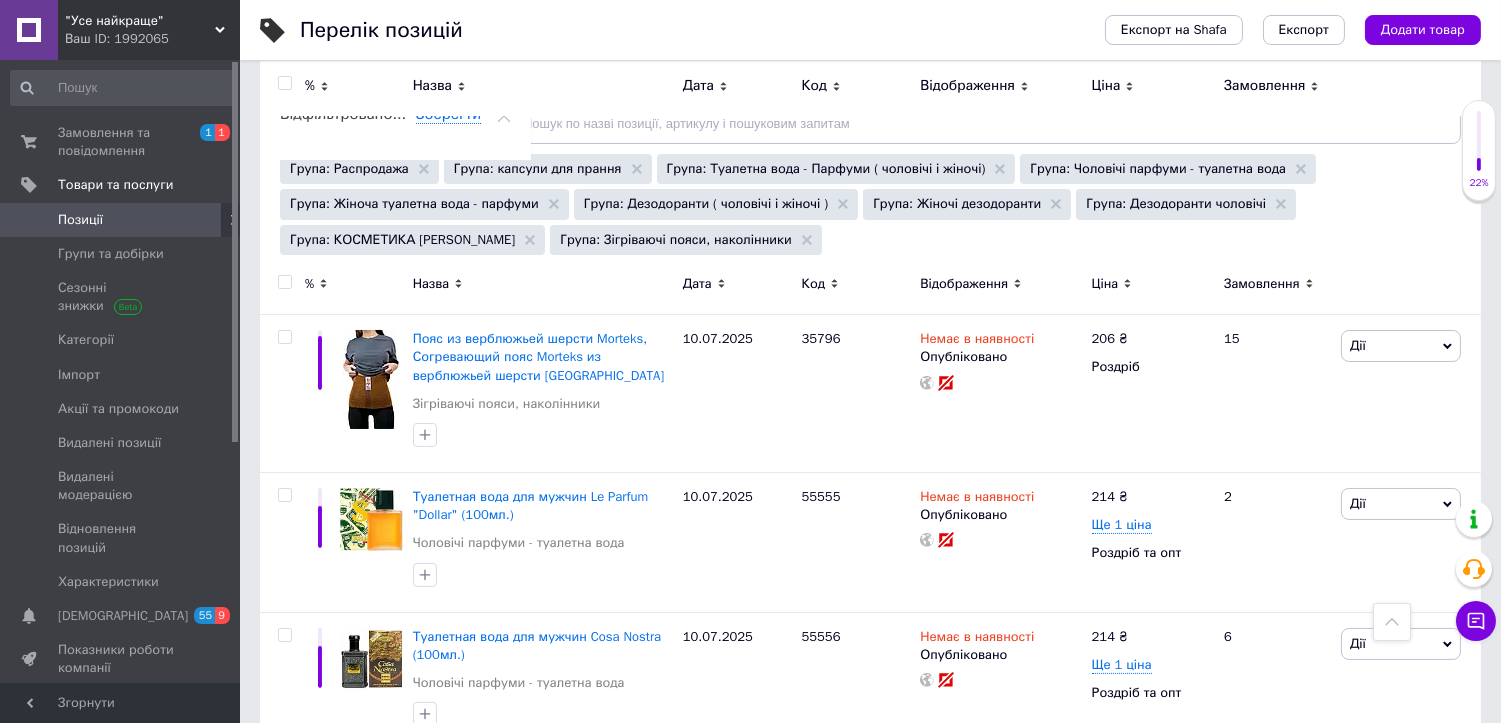 scroll, scrollTop: 444, scrollLeft: 0, axis: vertical 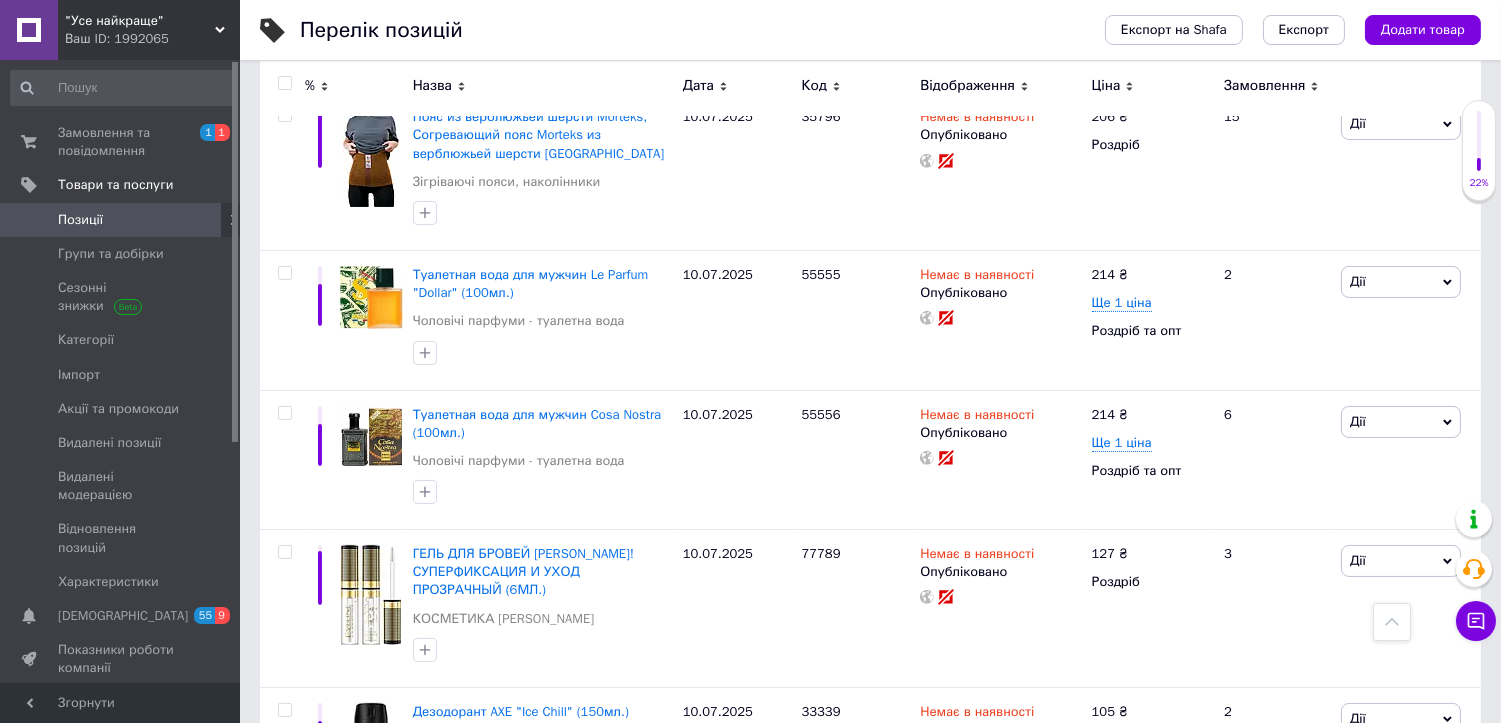 click at bounding box center [284, 83] 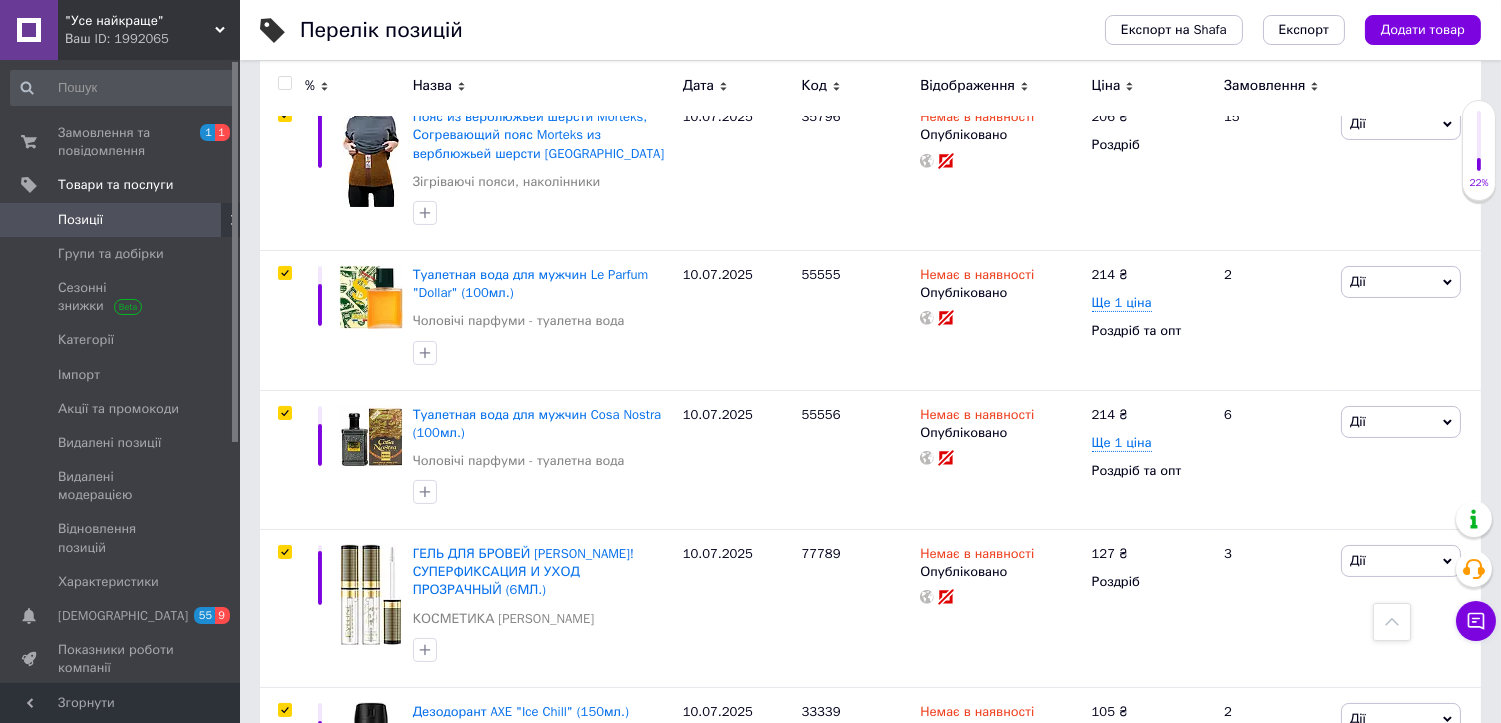 checkbox on "true" 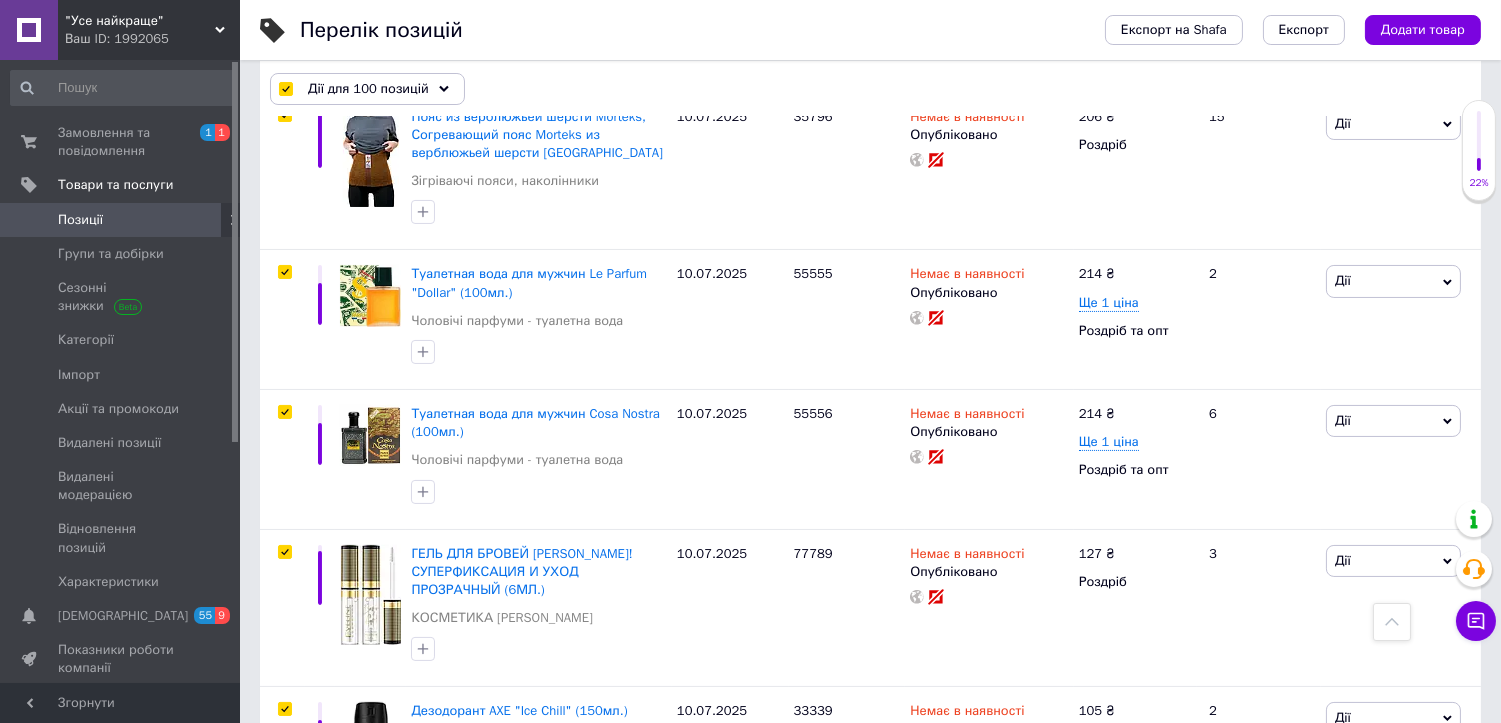 click 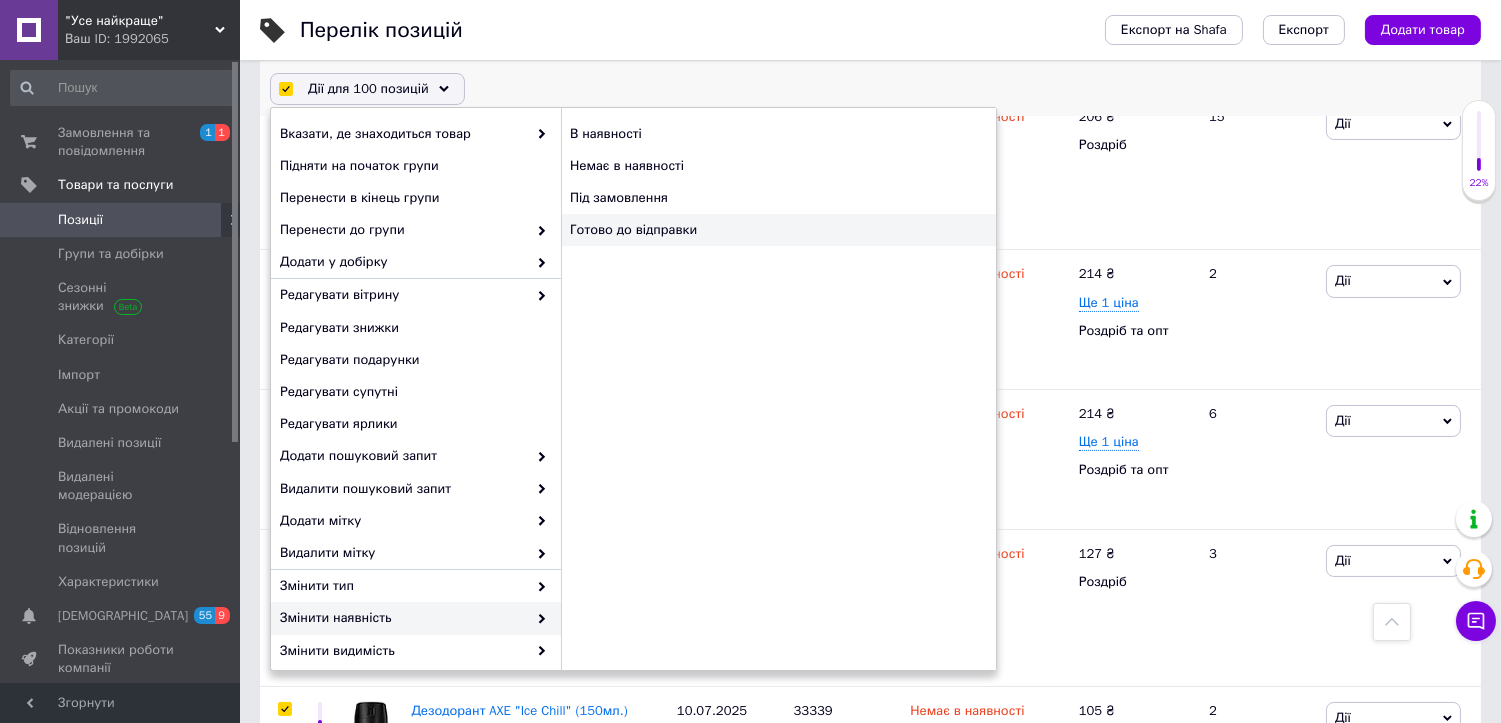 click on "Готово до відправки" at bounding box center [778, 230] 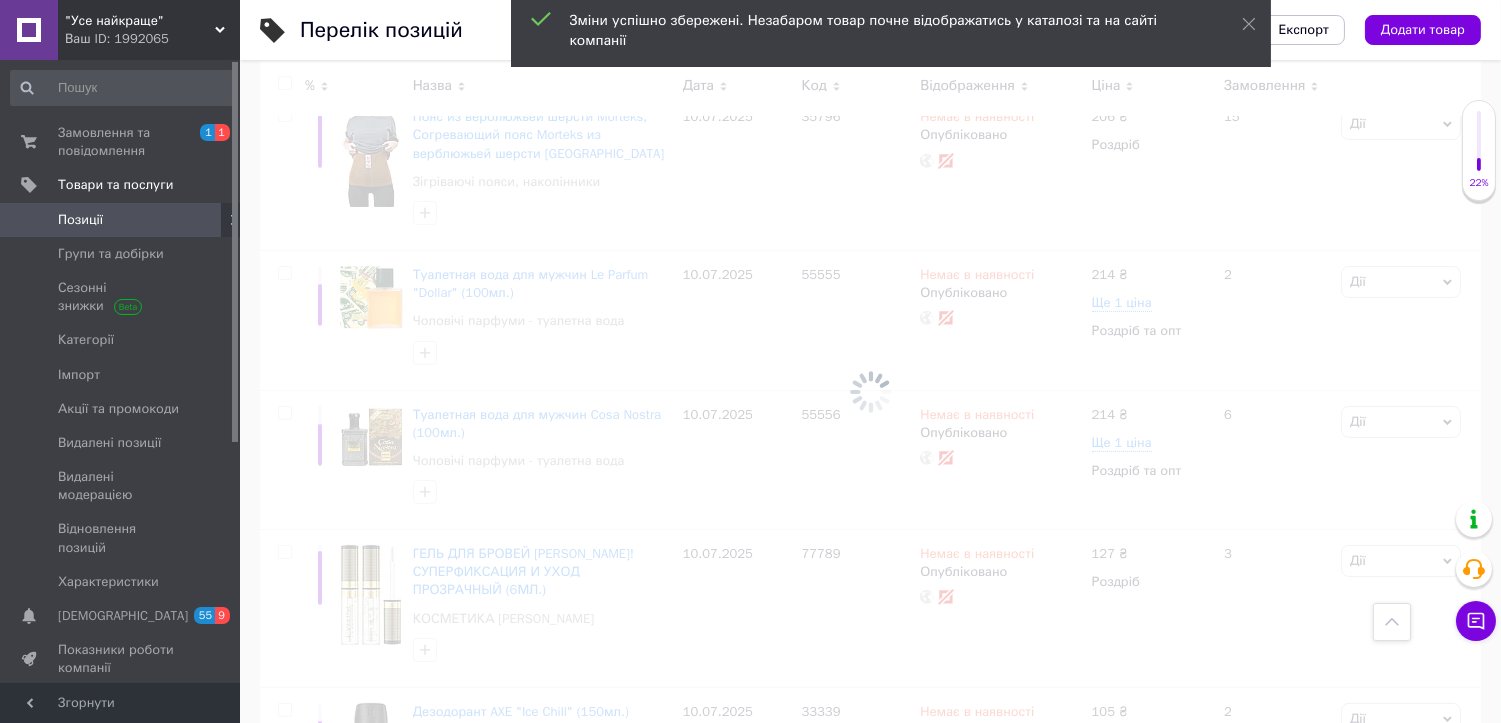 checkbox on "false" 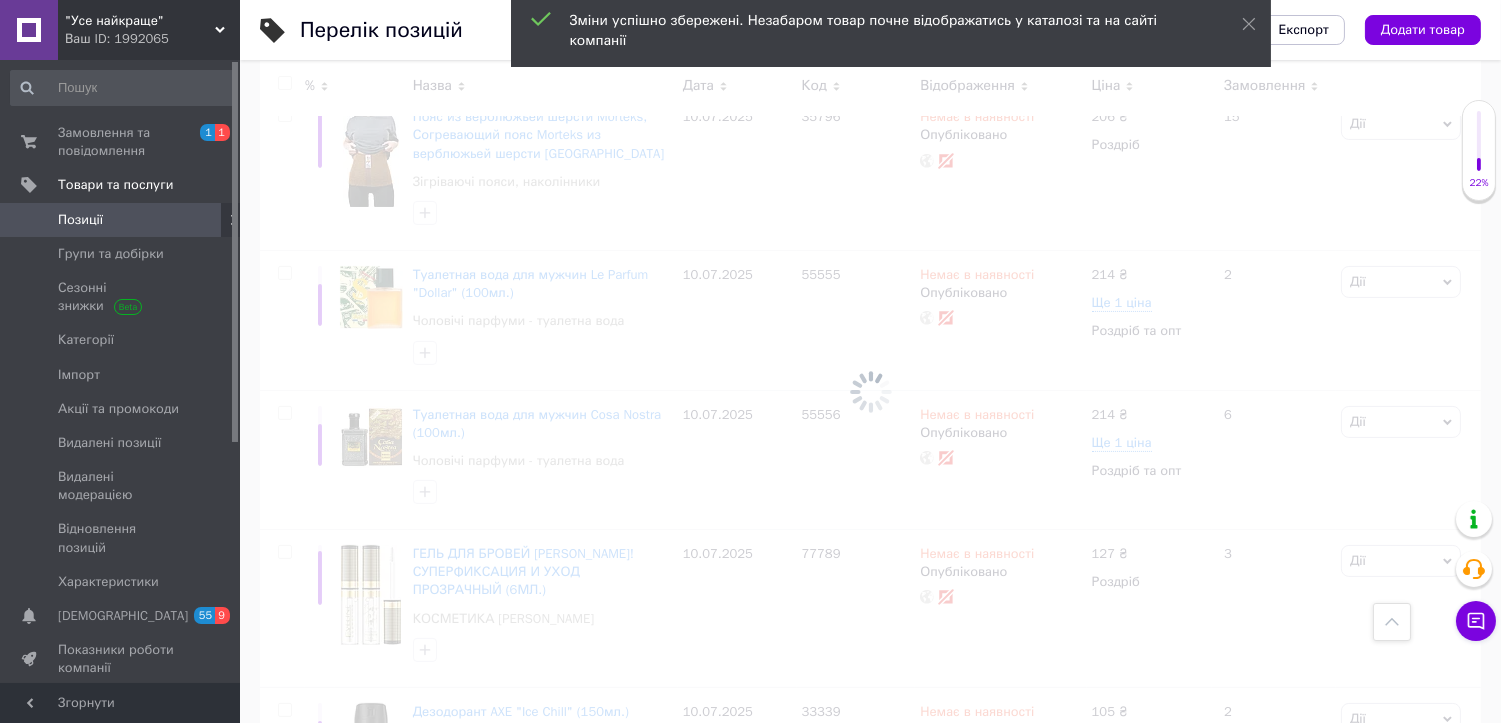 checkbox on "false" 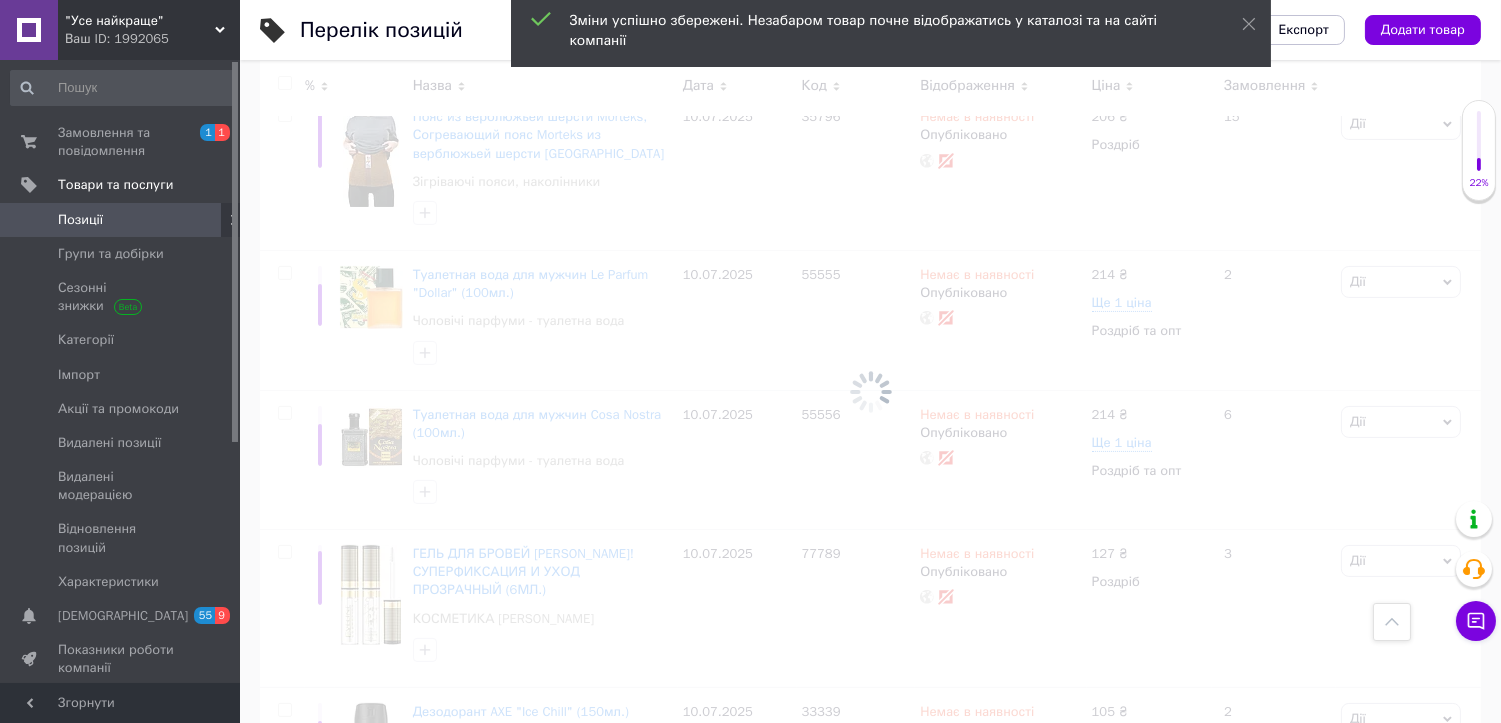 checkbox on "false" 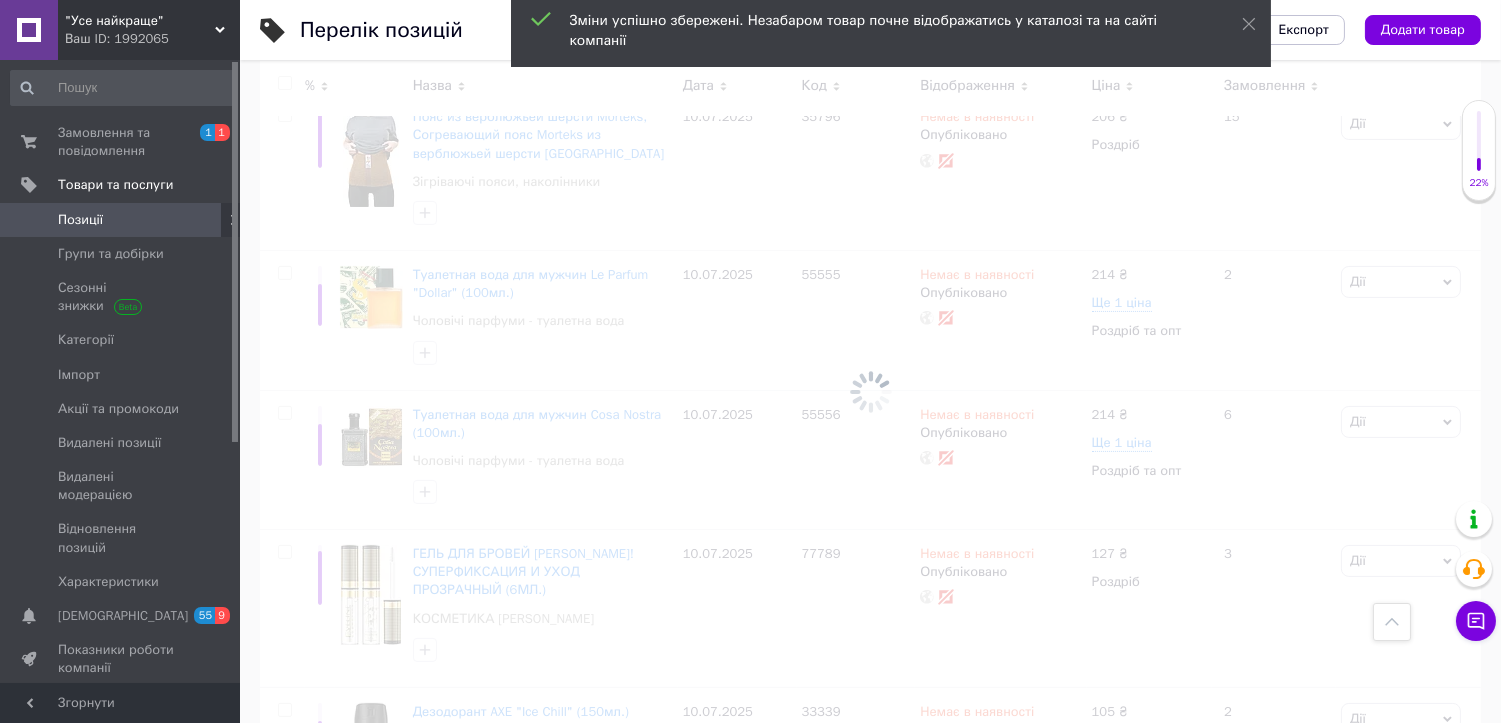 checkbox on "false" 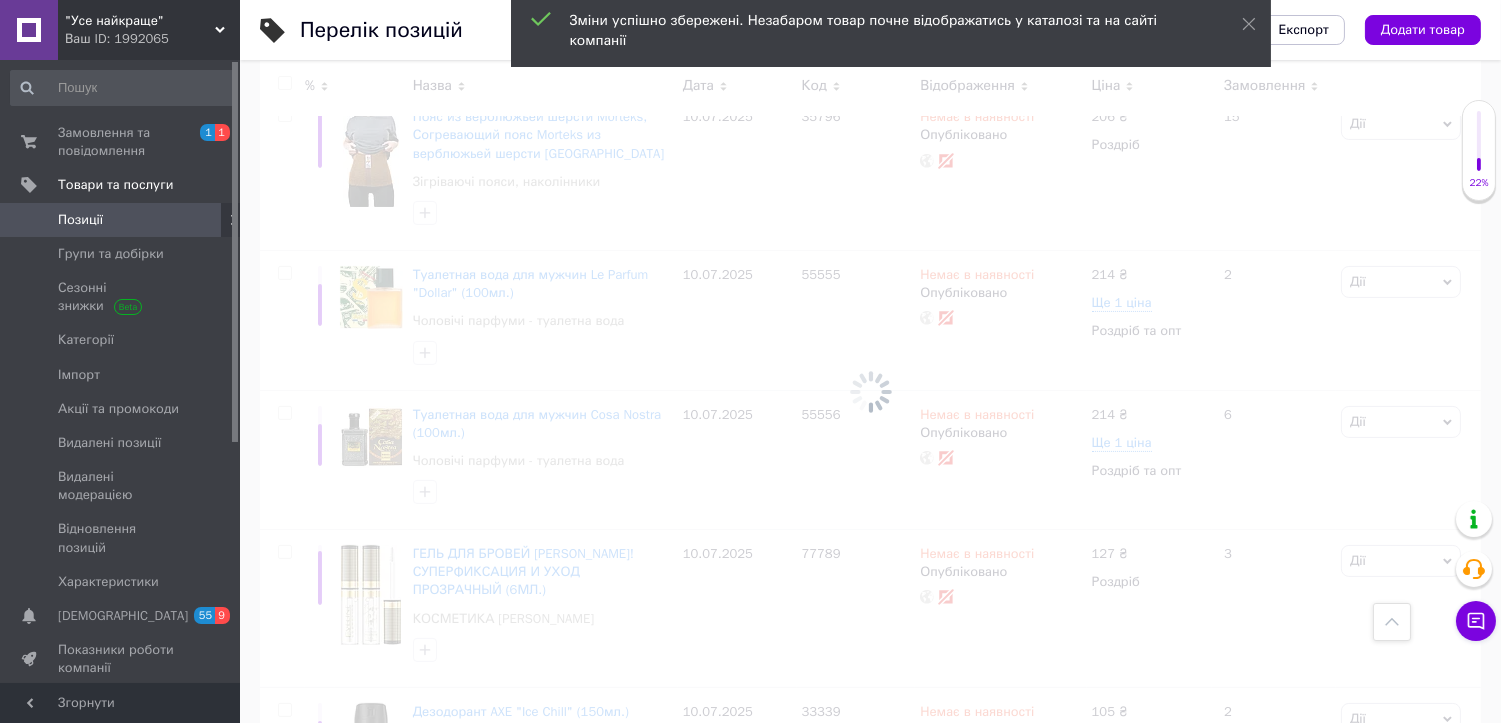 checkbox on "false" 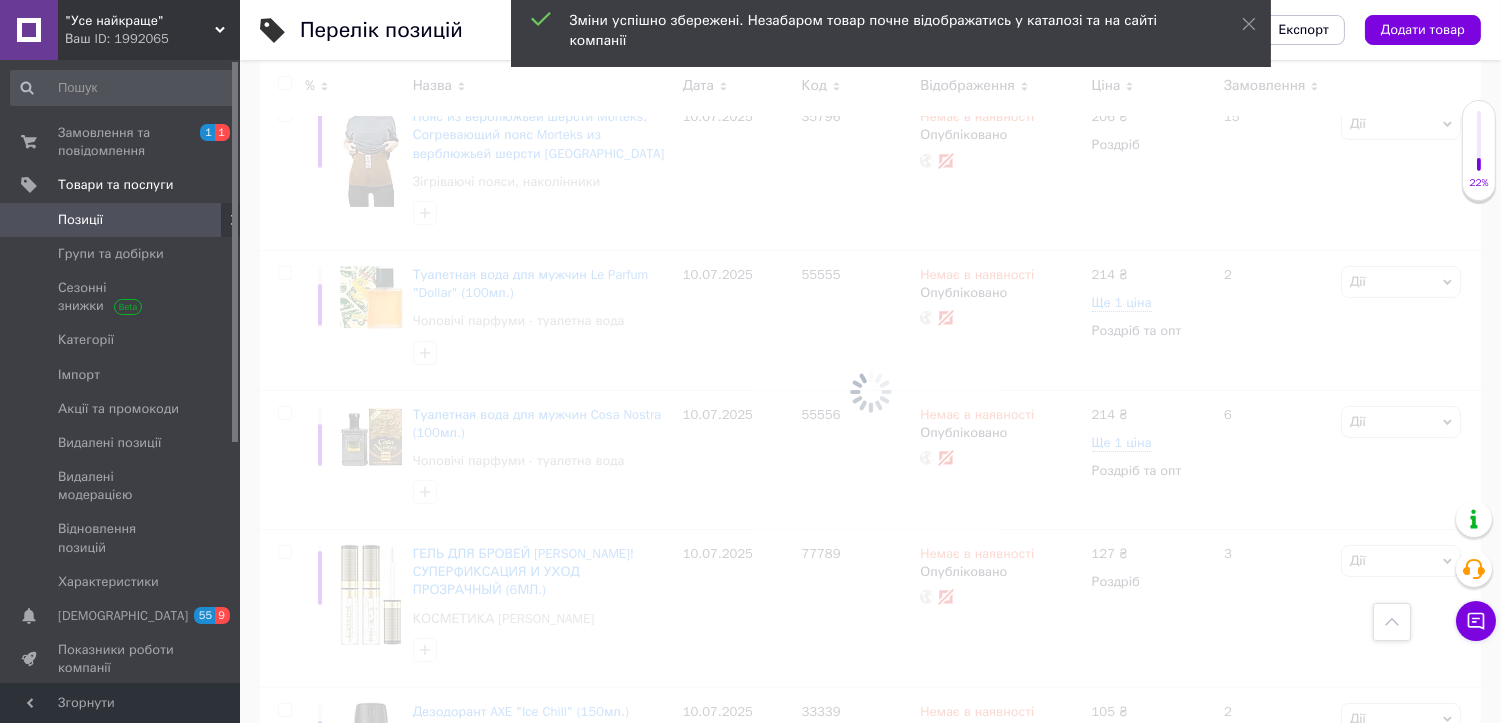 checkbox on "false" 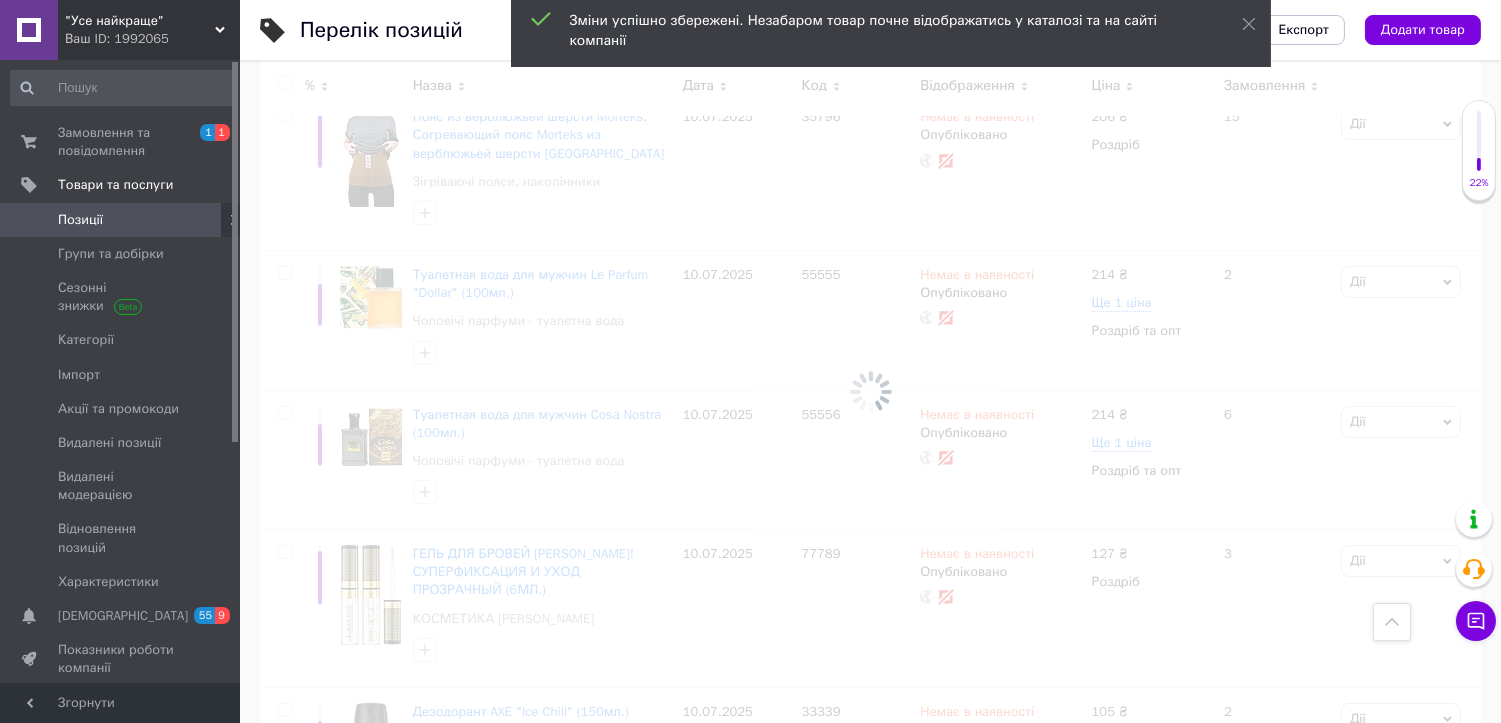 checkbox on "false" 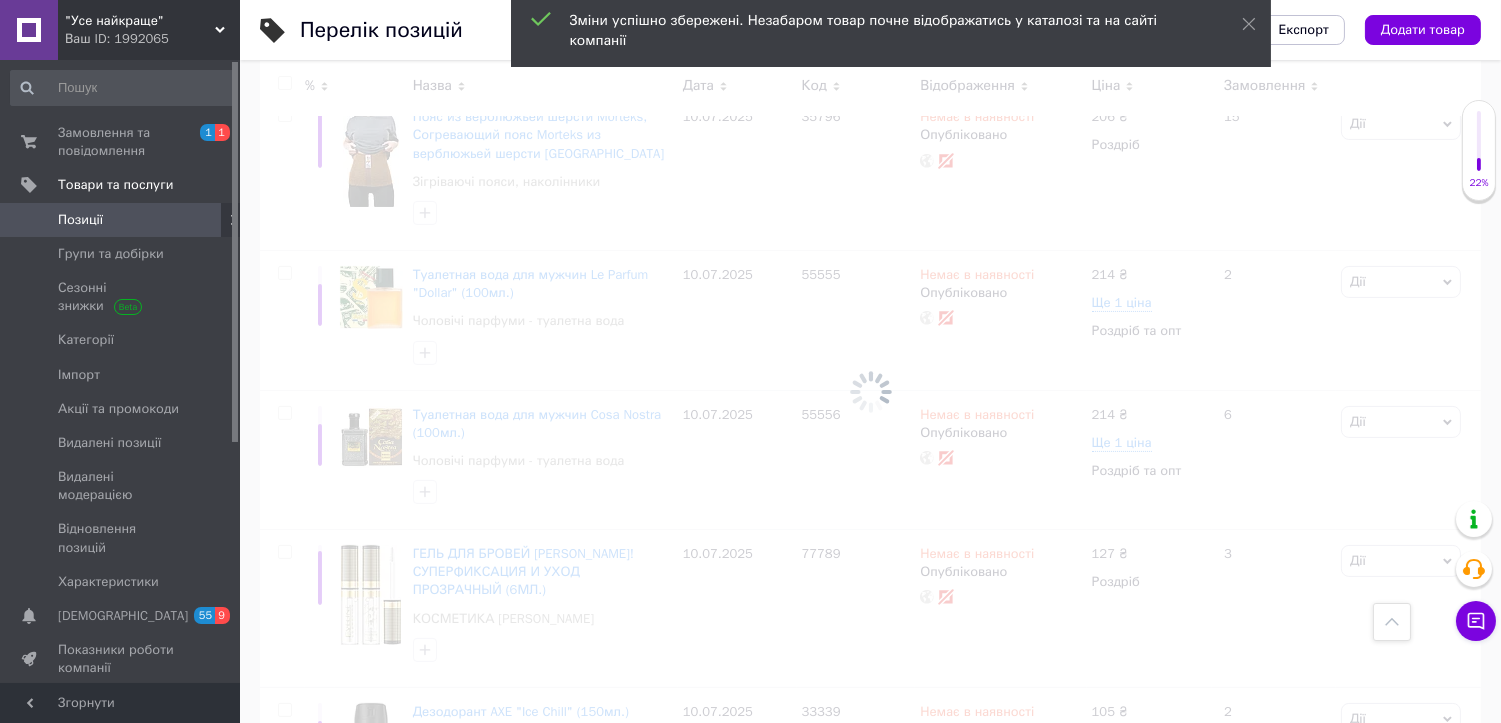 checkbox on "false" 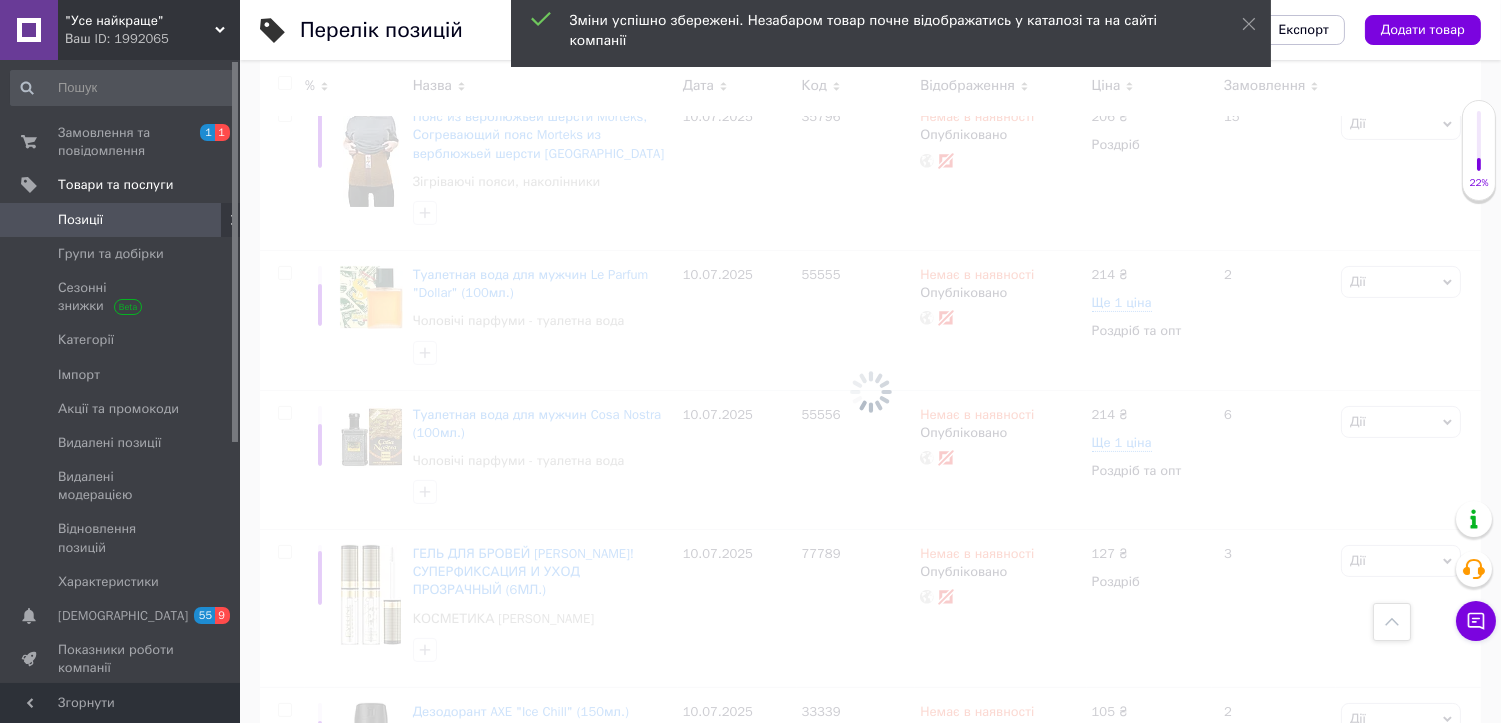 checkbox on "false" 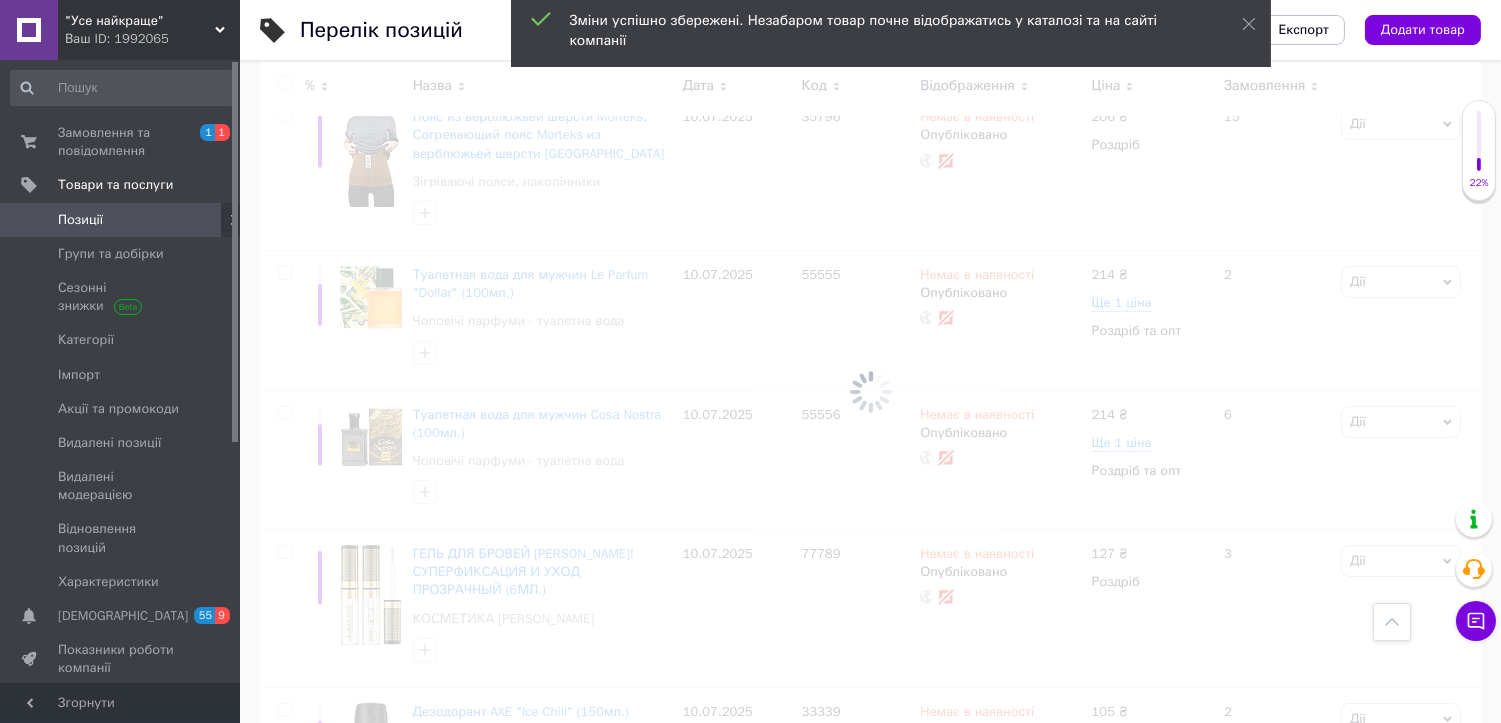 checkbox on "false" 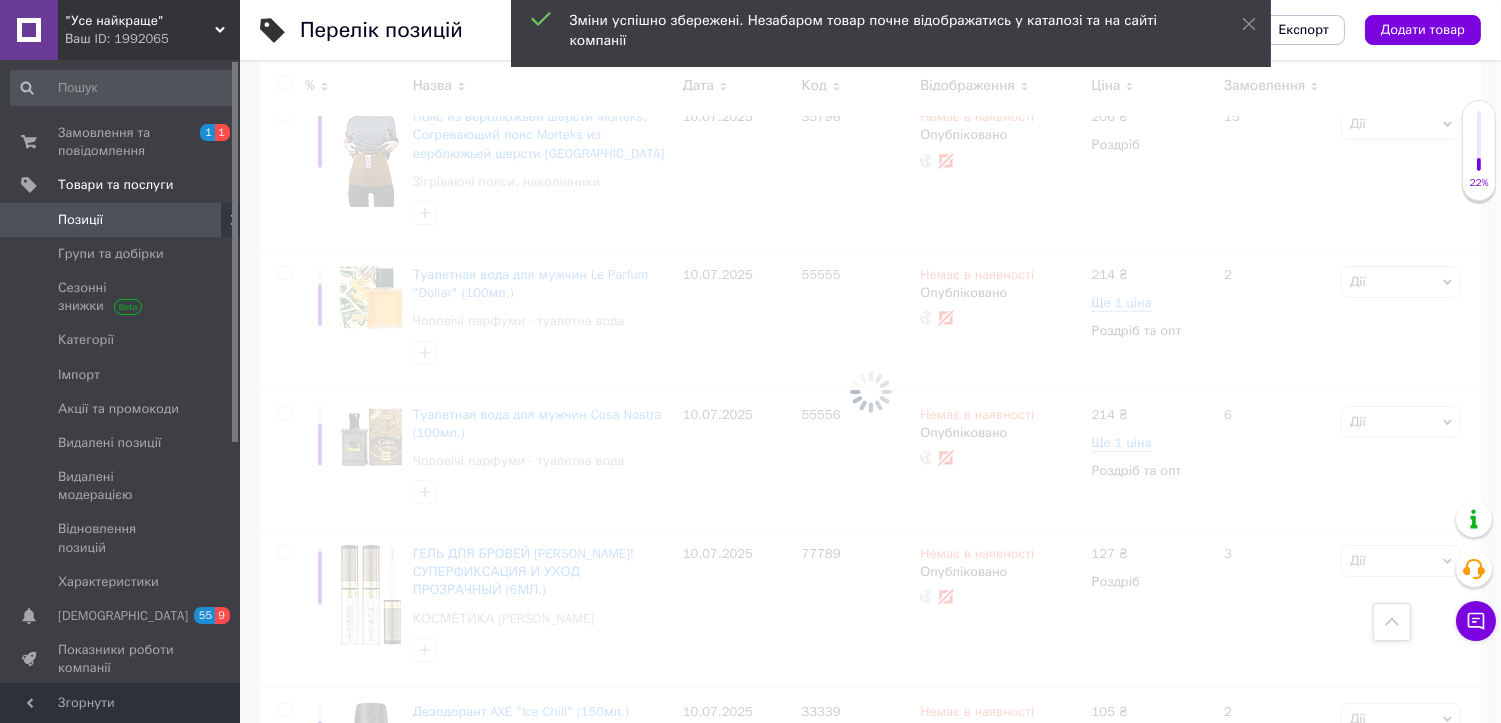 checkbox on "false" 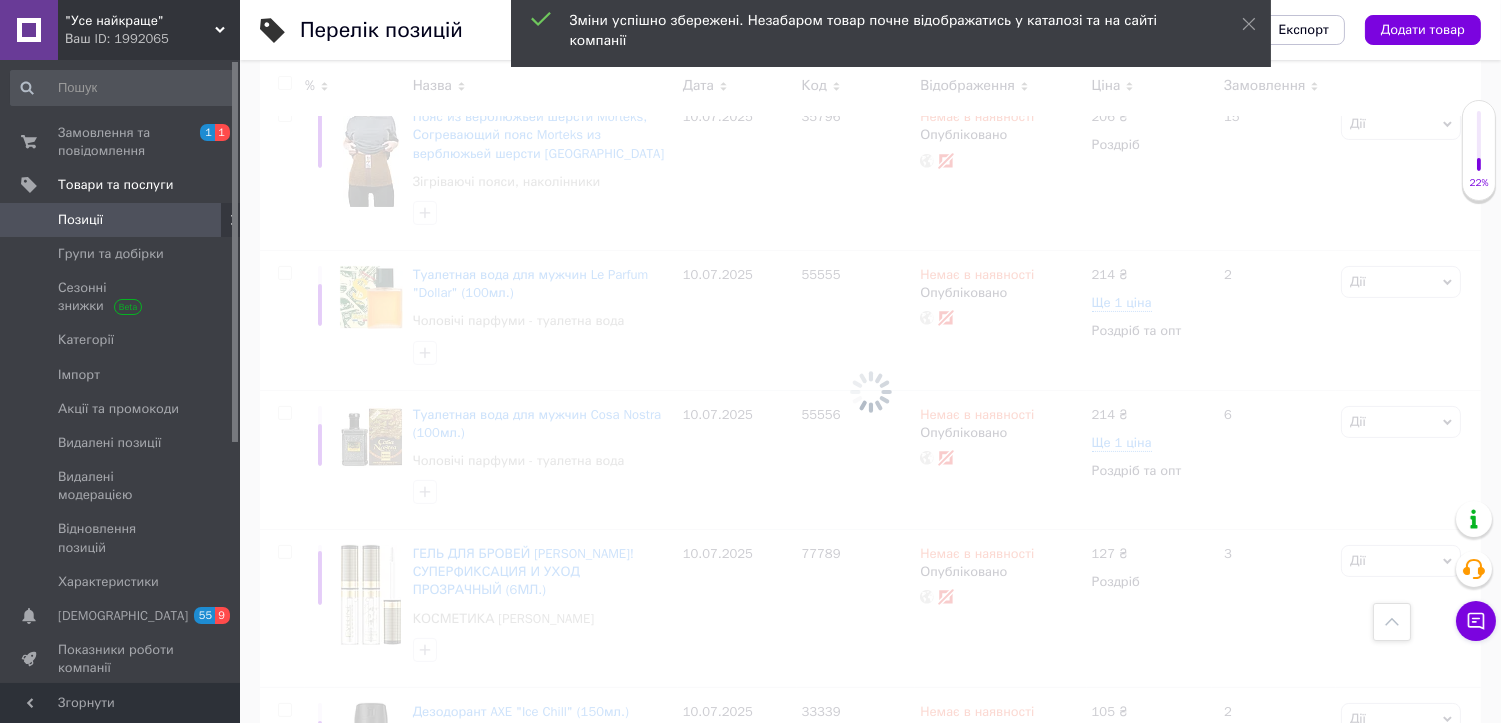 checkbox on "false" 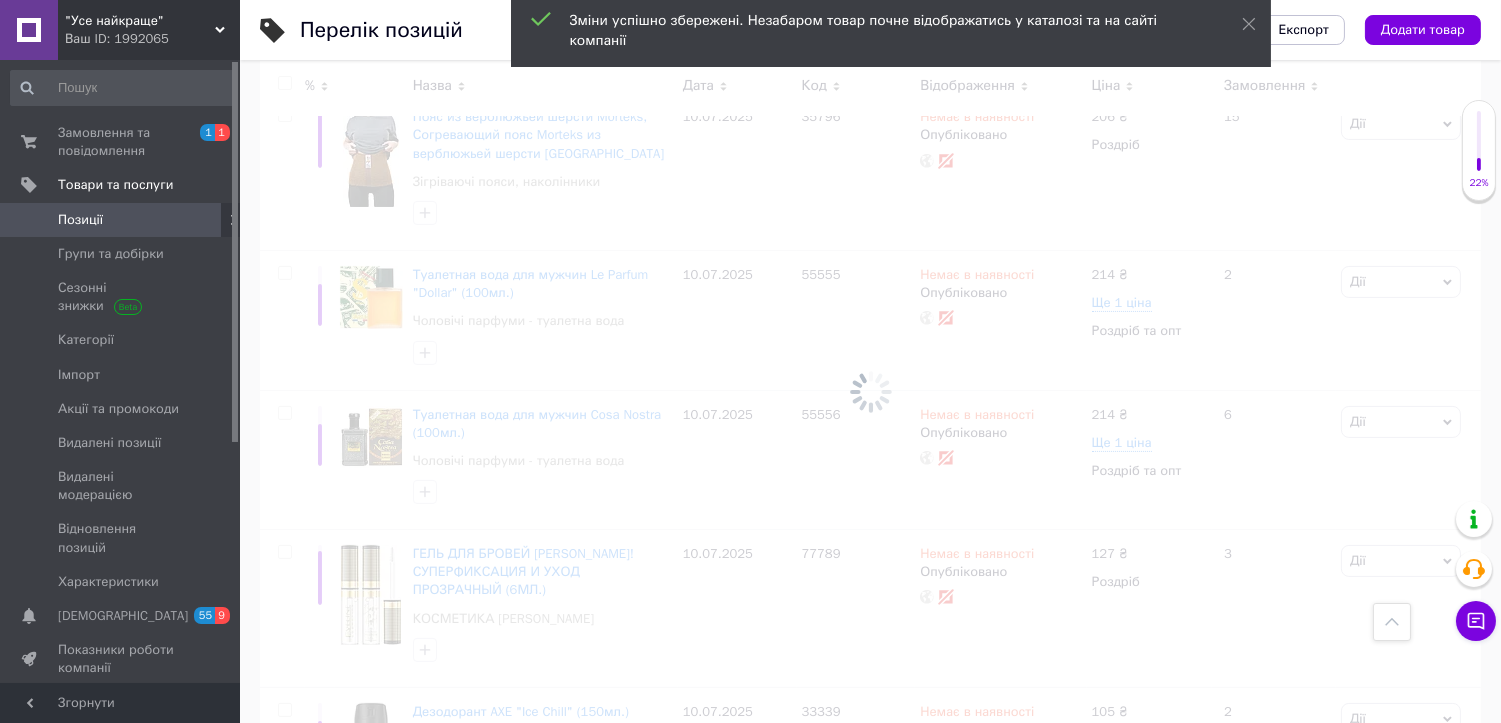 checkbox on "false" 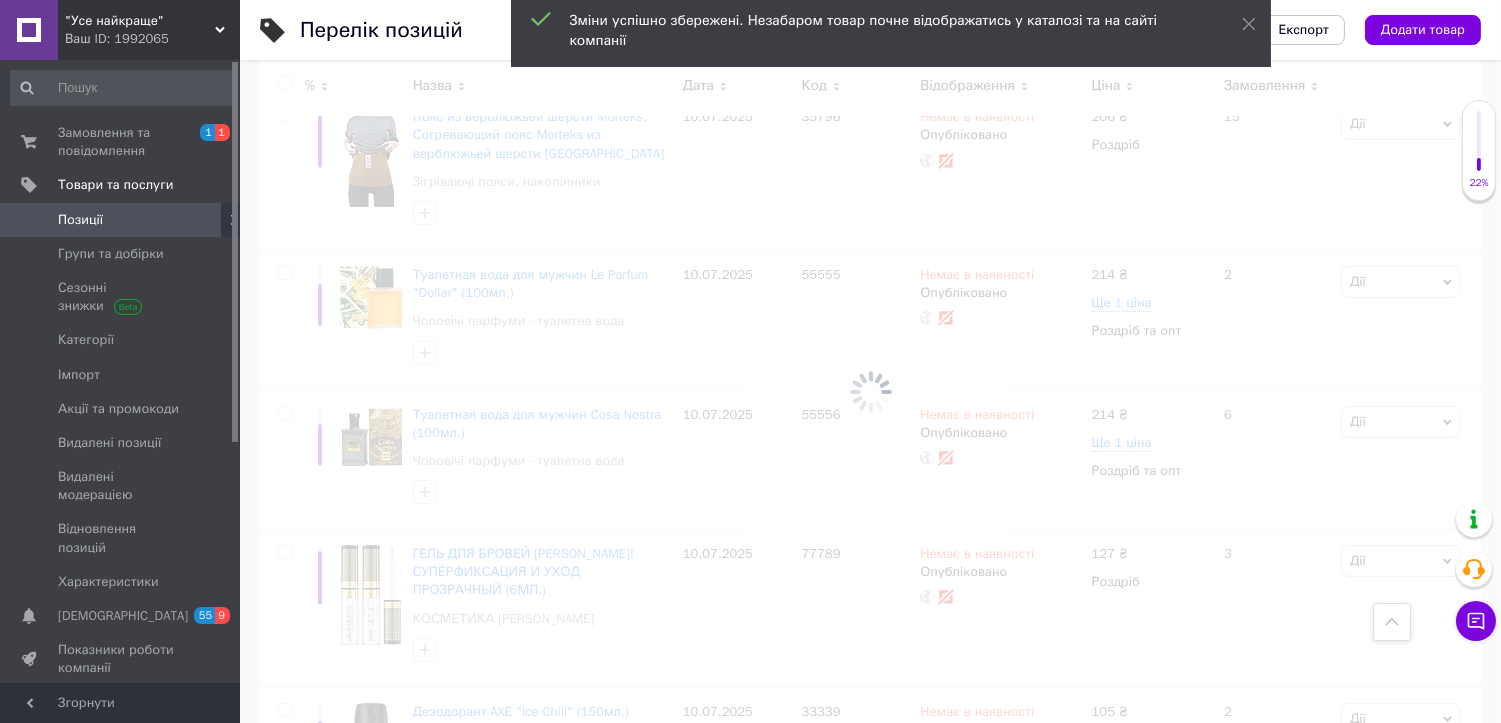 checkbox on "false" 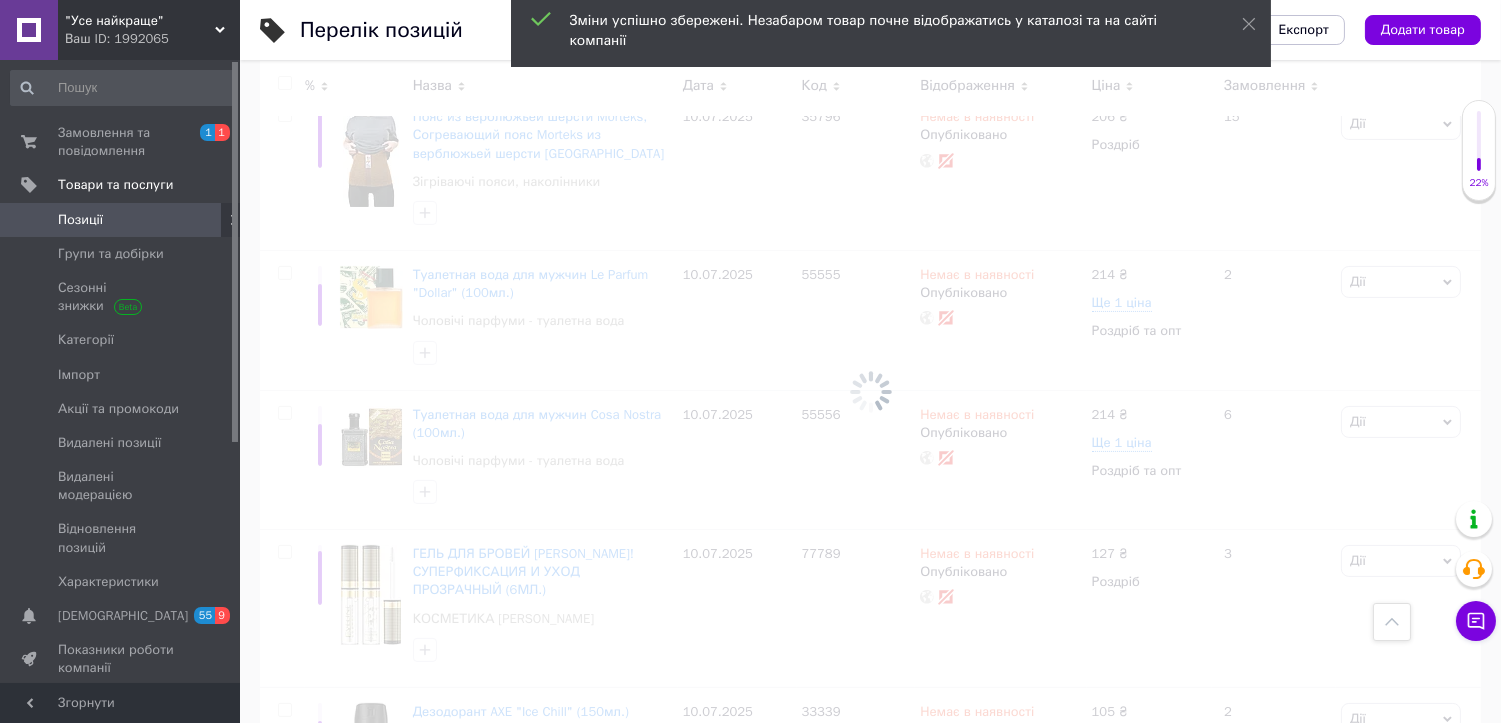 checkbox on "false" 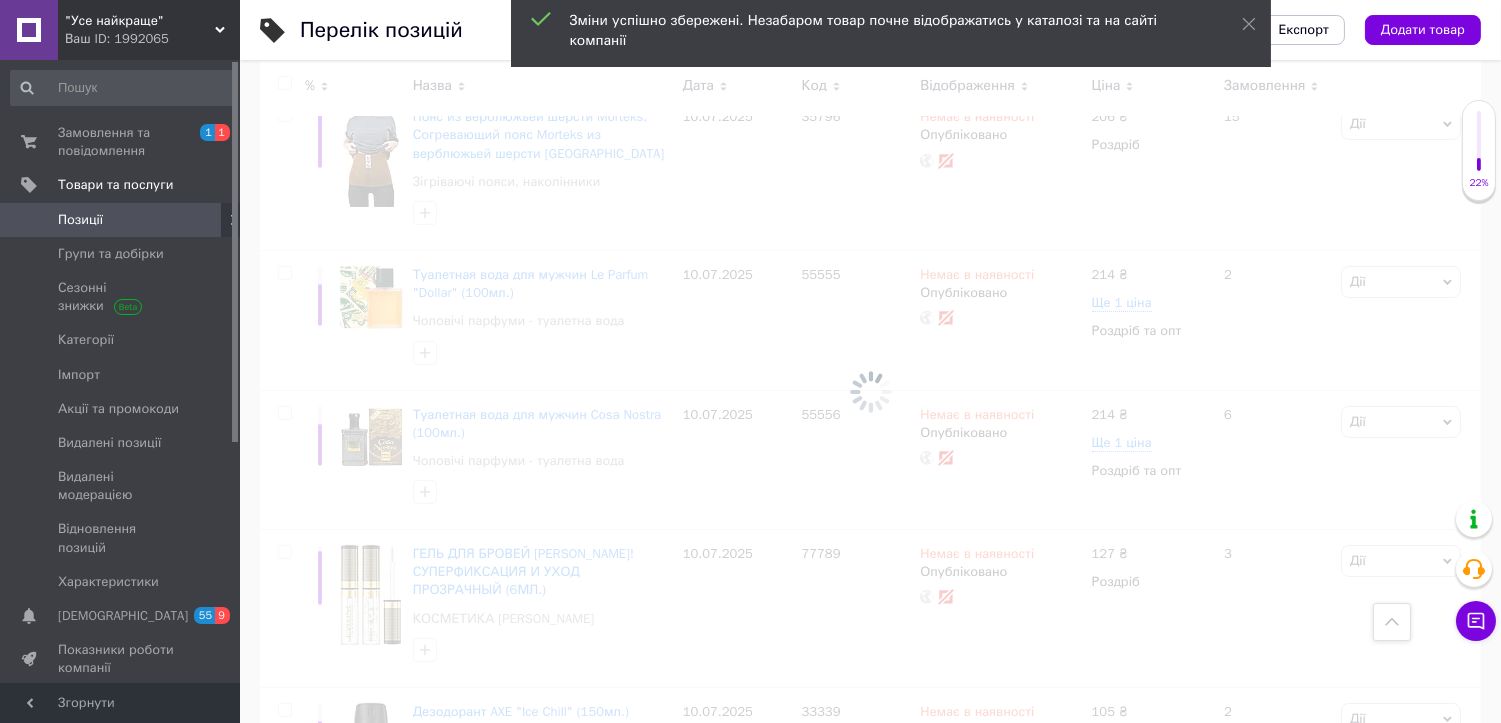 checkbox on "false" 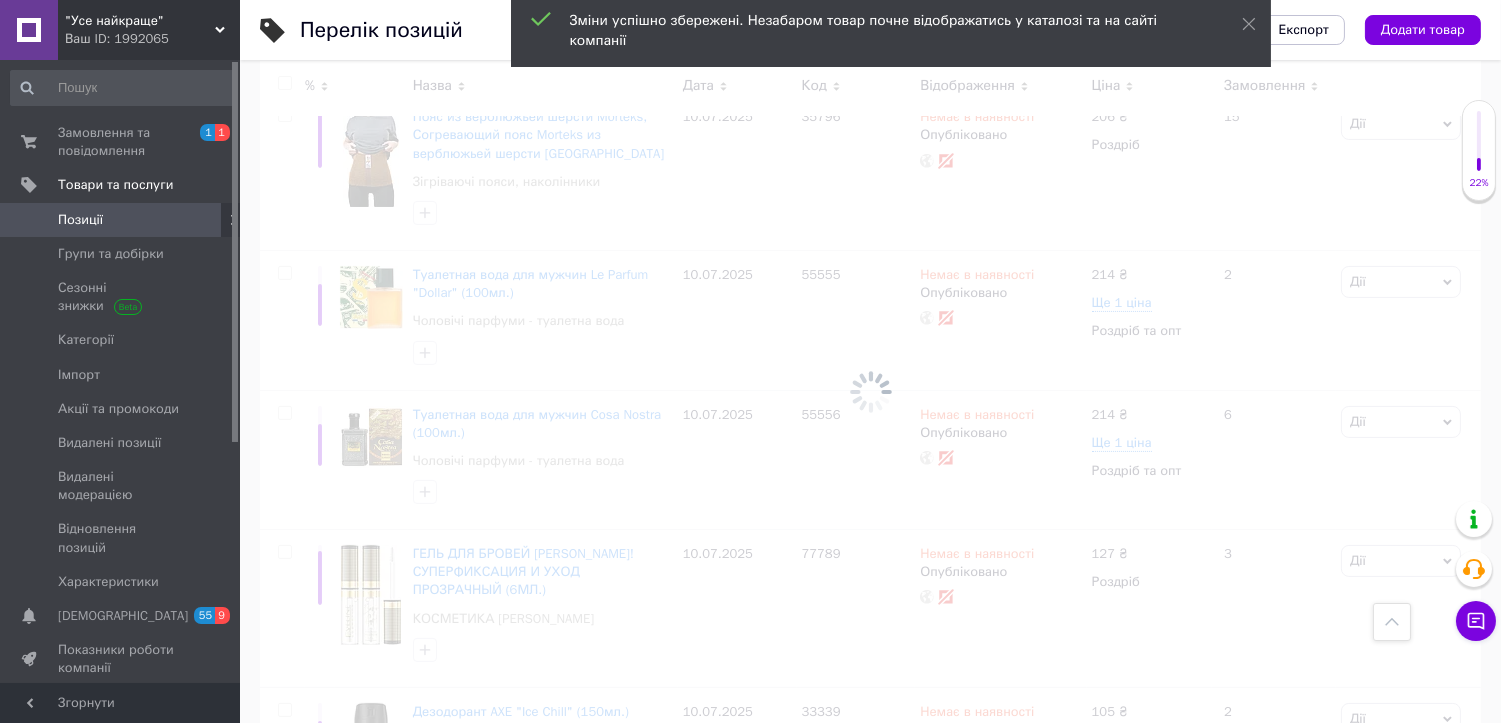 checkbox on "false" 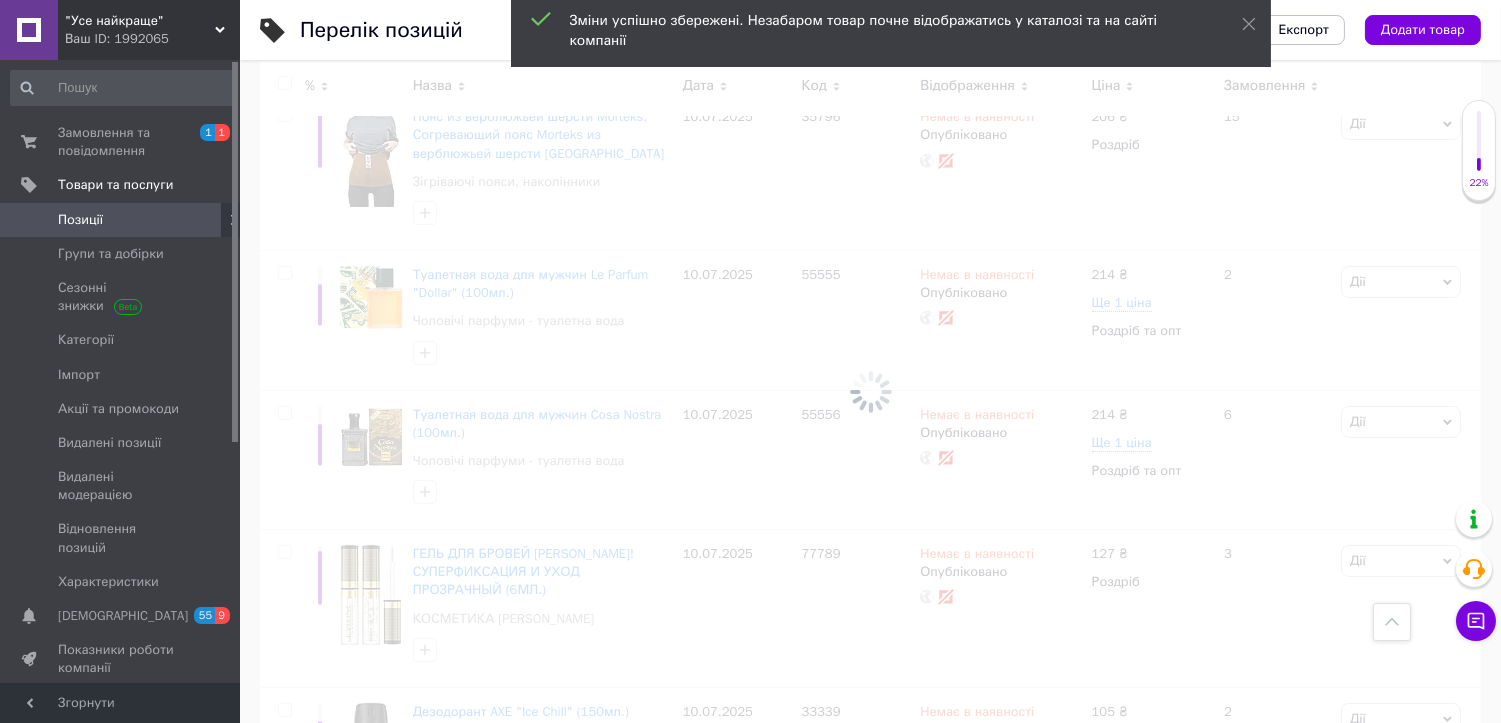 checkbox on "false" 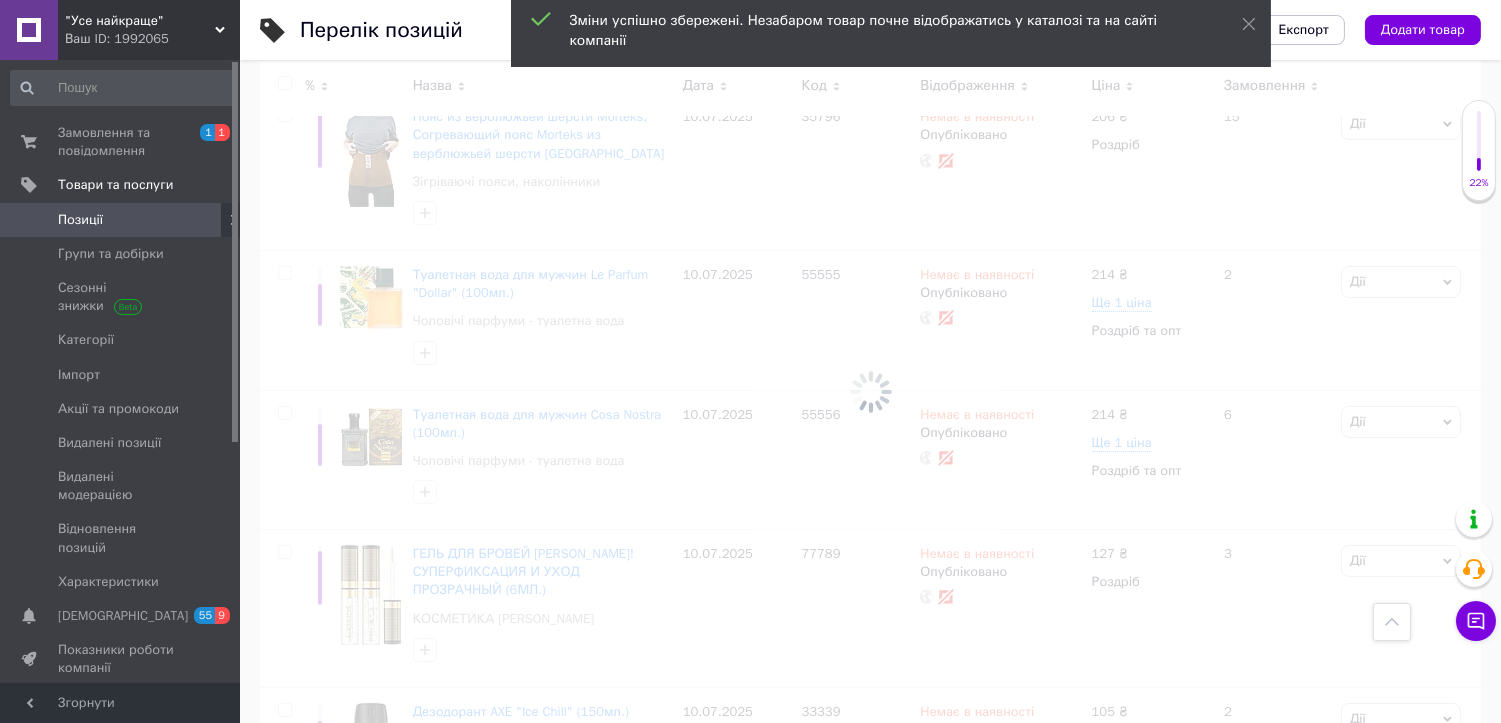 checkbox on "false" 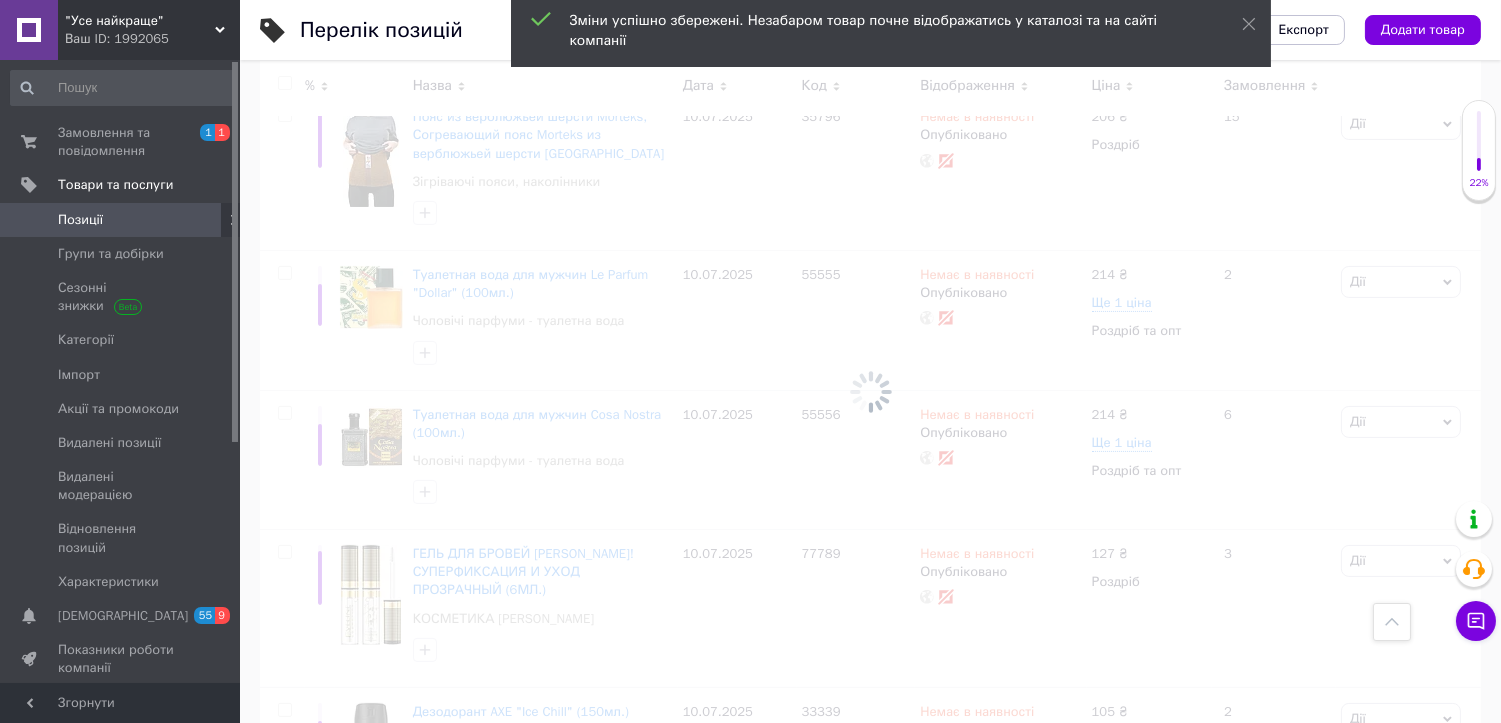 checkbox on "false" 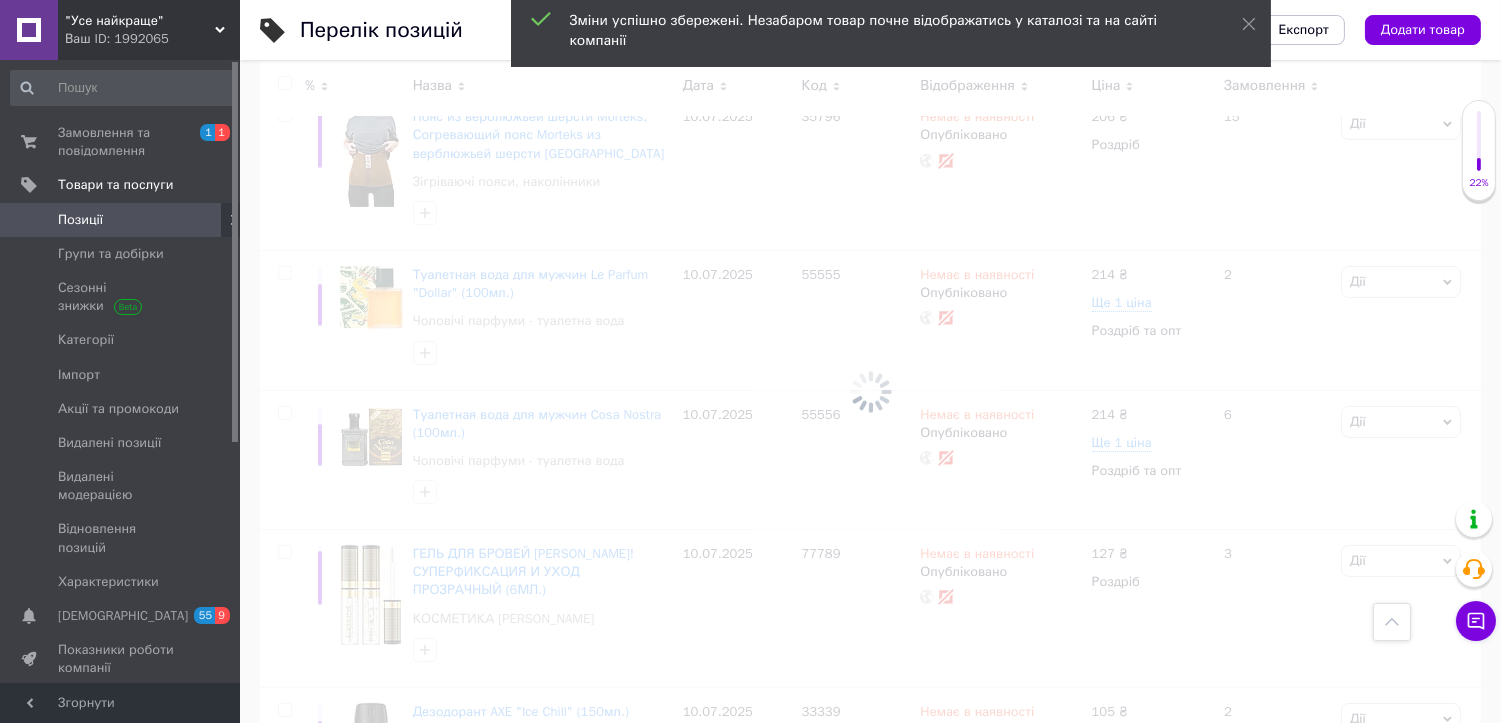 checkbox on "false" 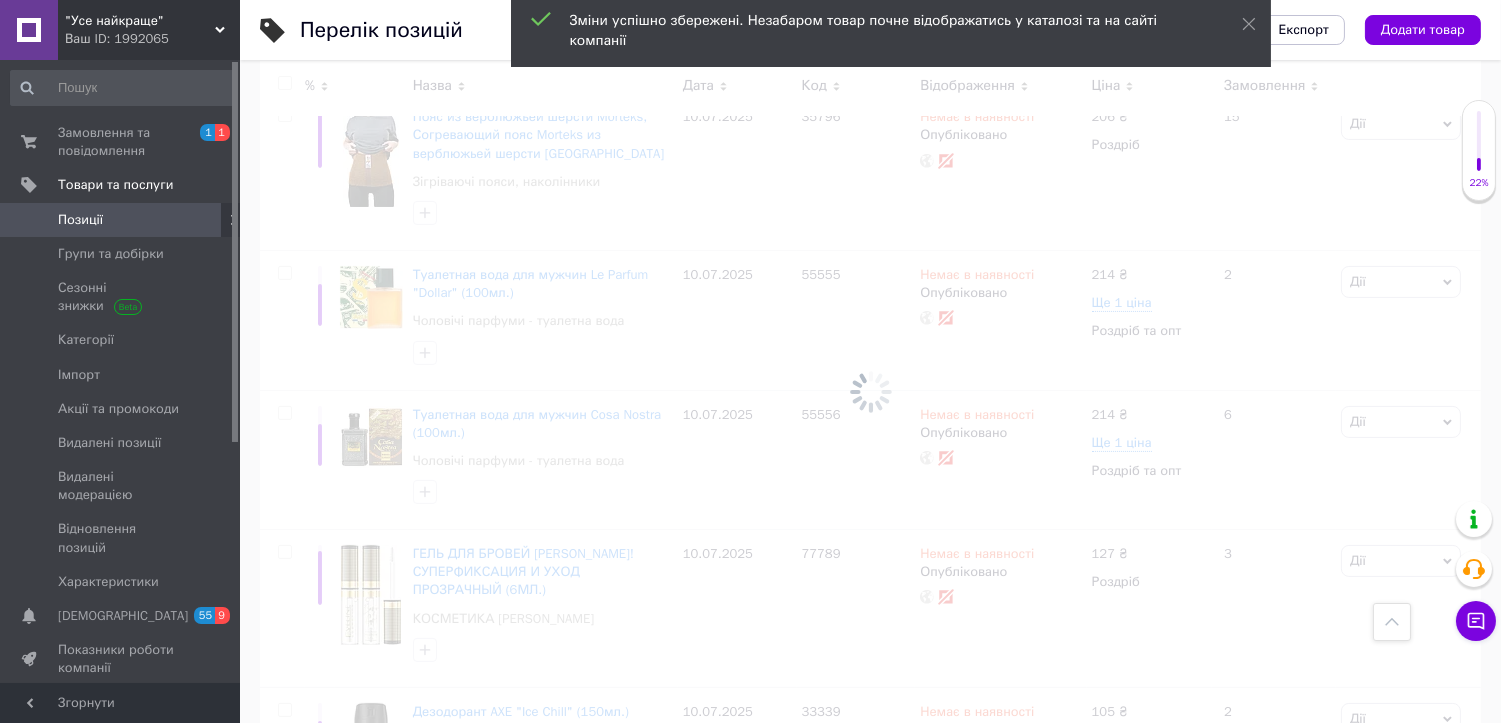 checkbox on "false" 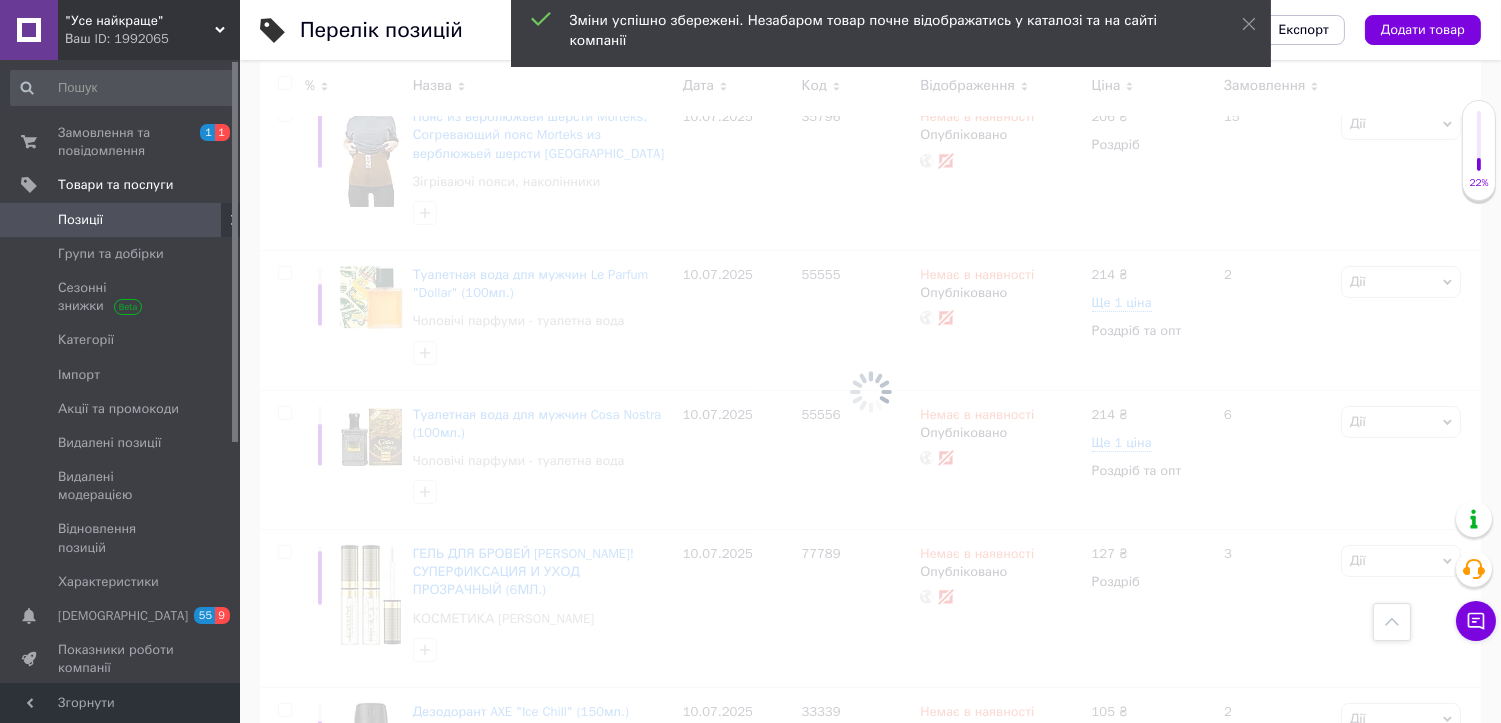 checkbox on "false" 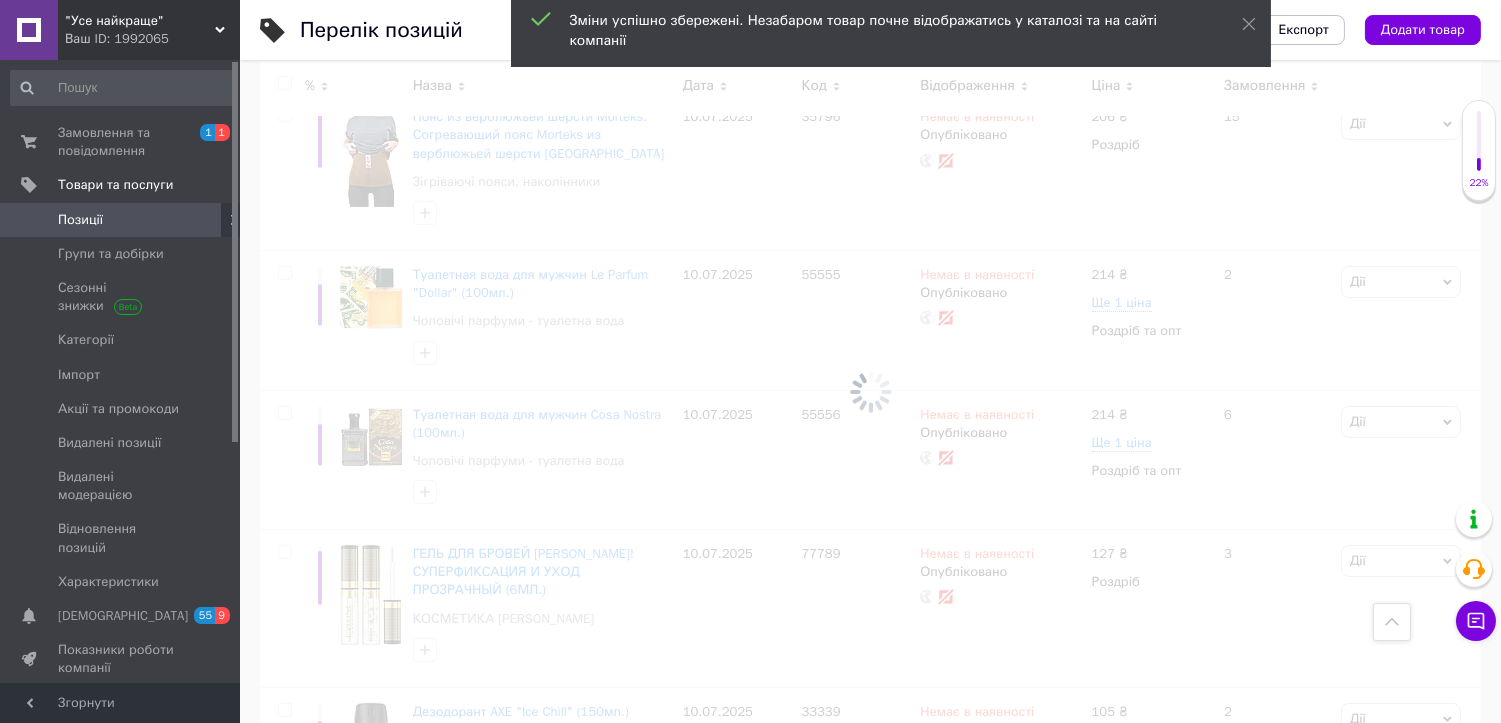 checkbox on "false" 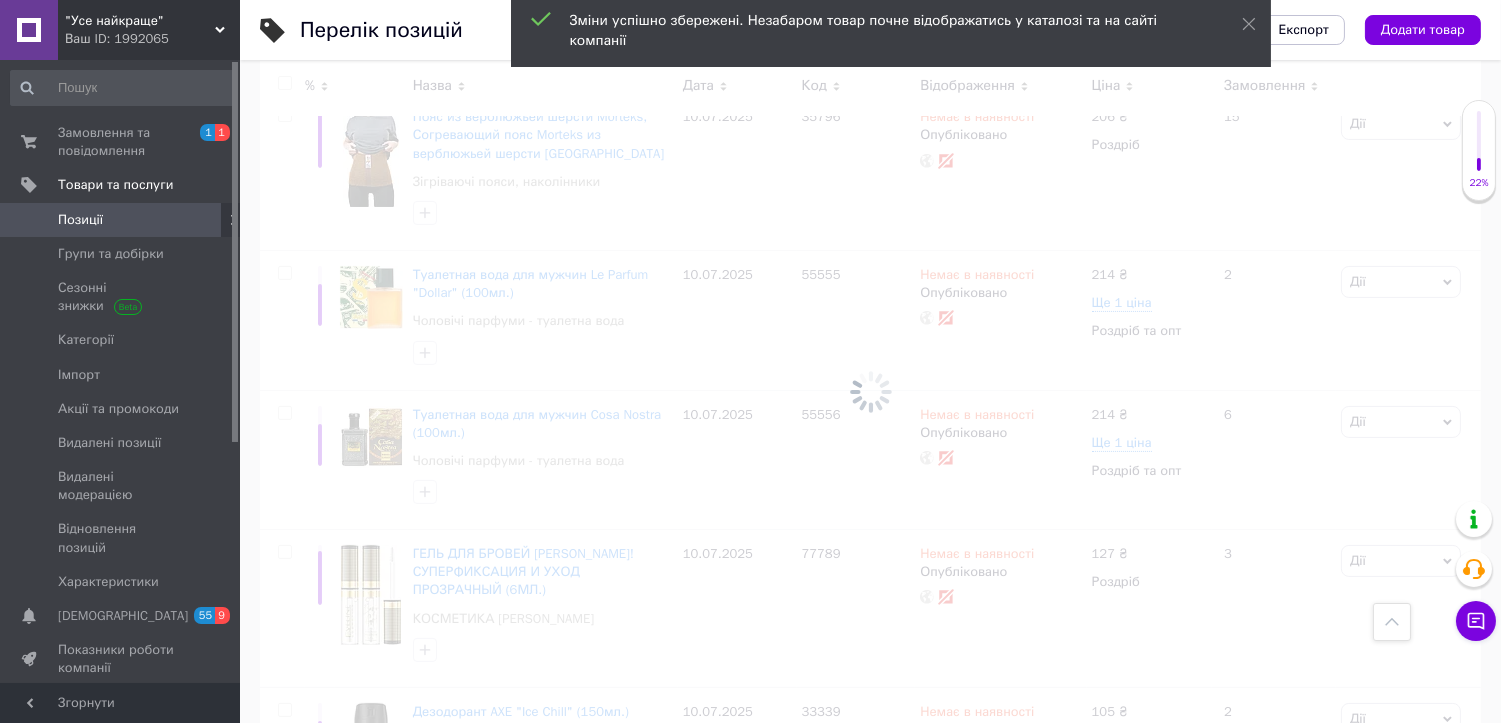 checkbox on "false" 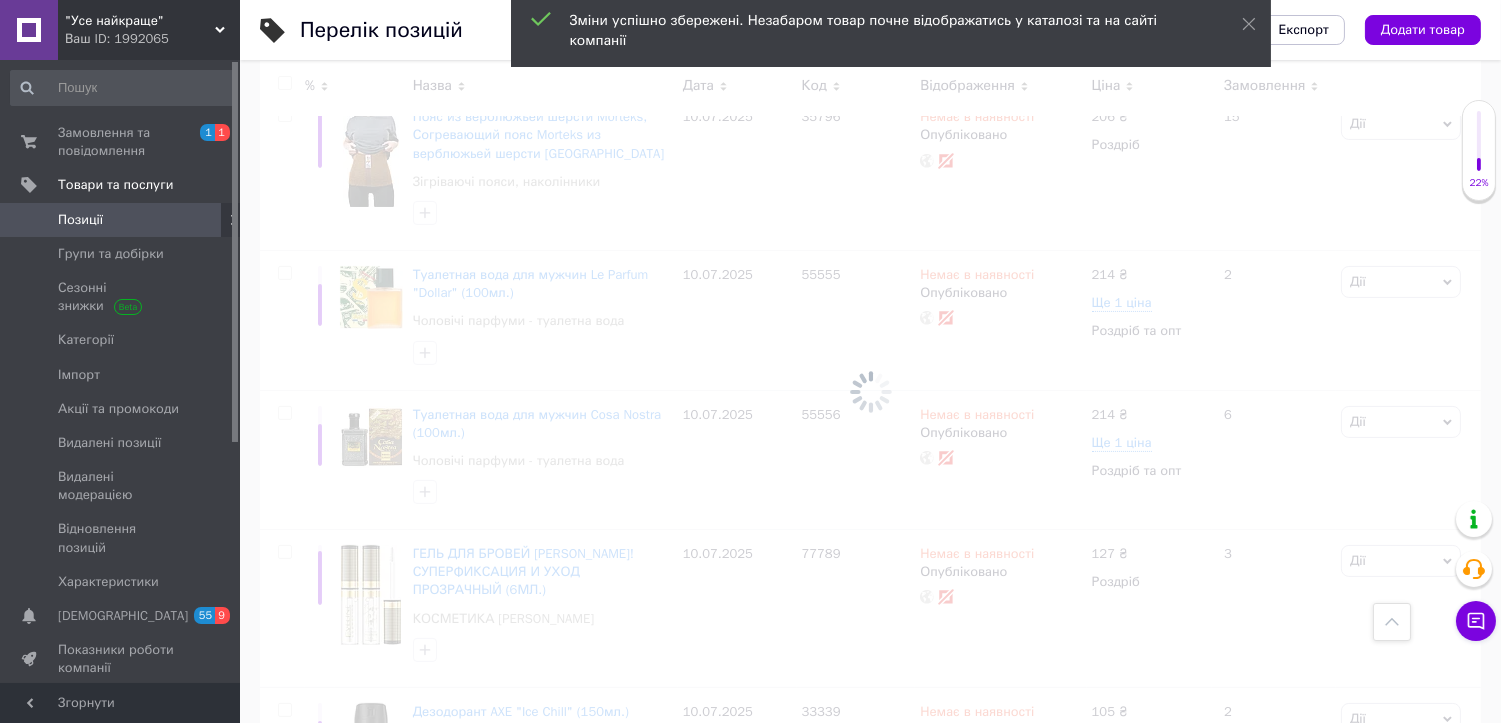 checkbox on "false" 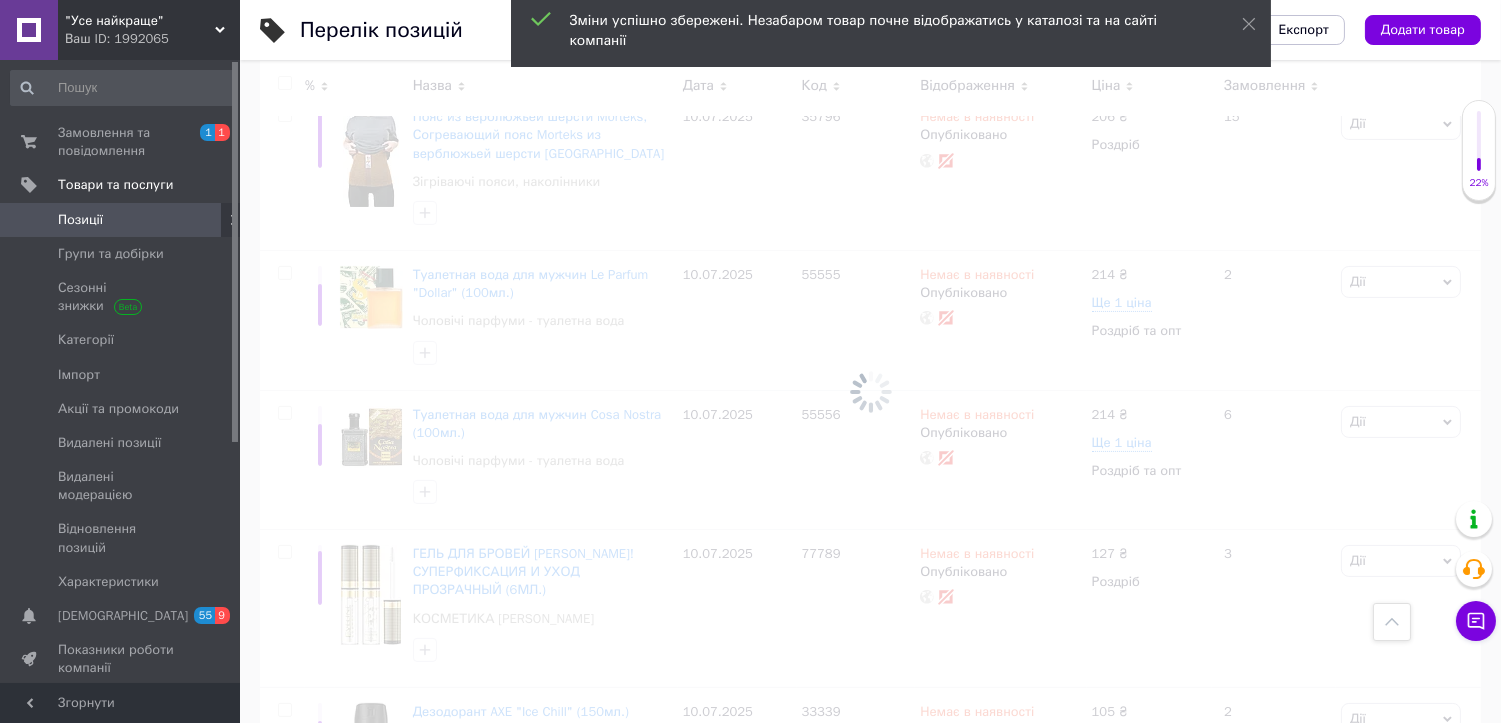 checkbox on "false" 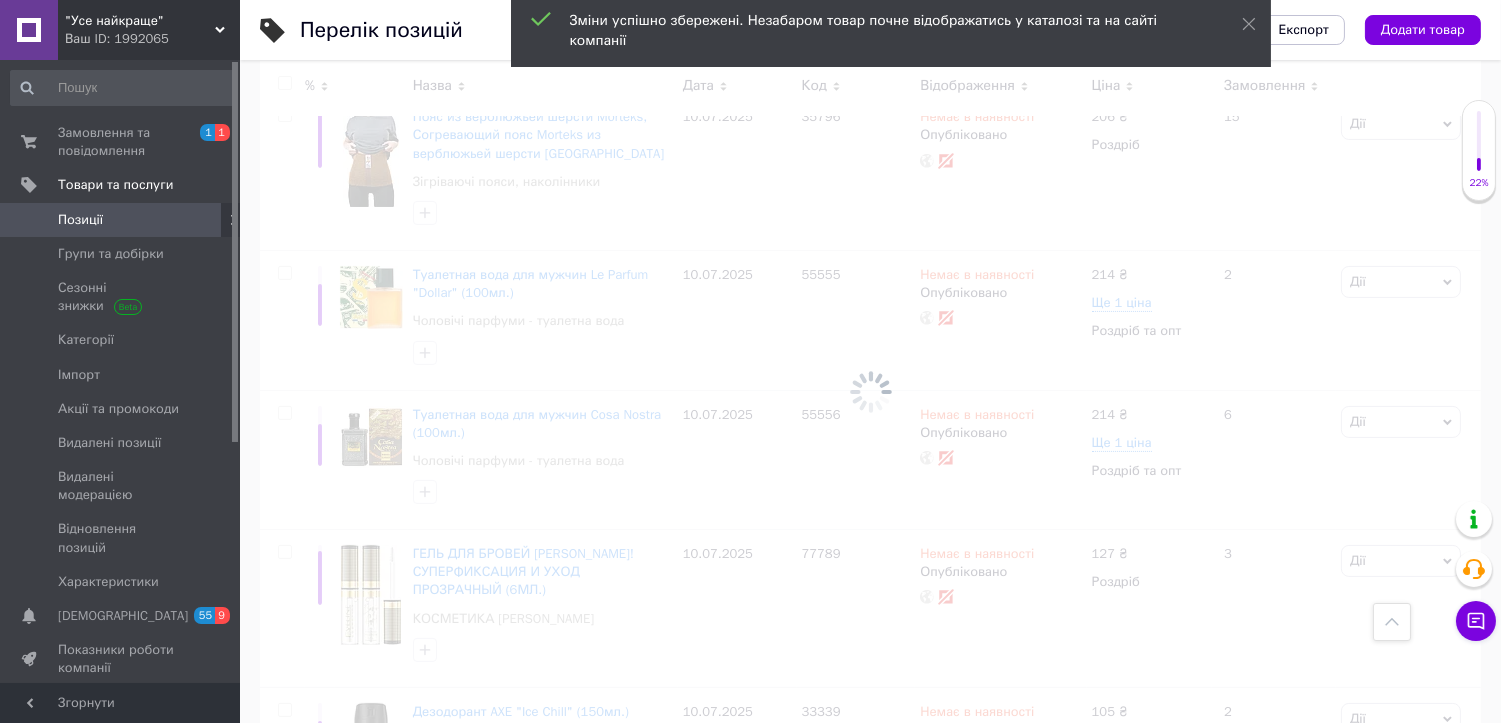 checkbox on "false" 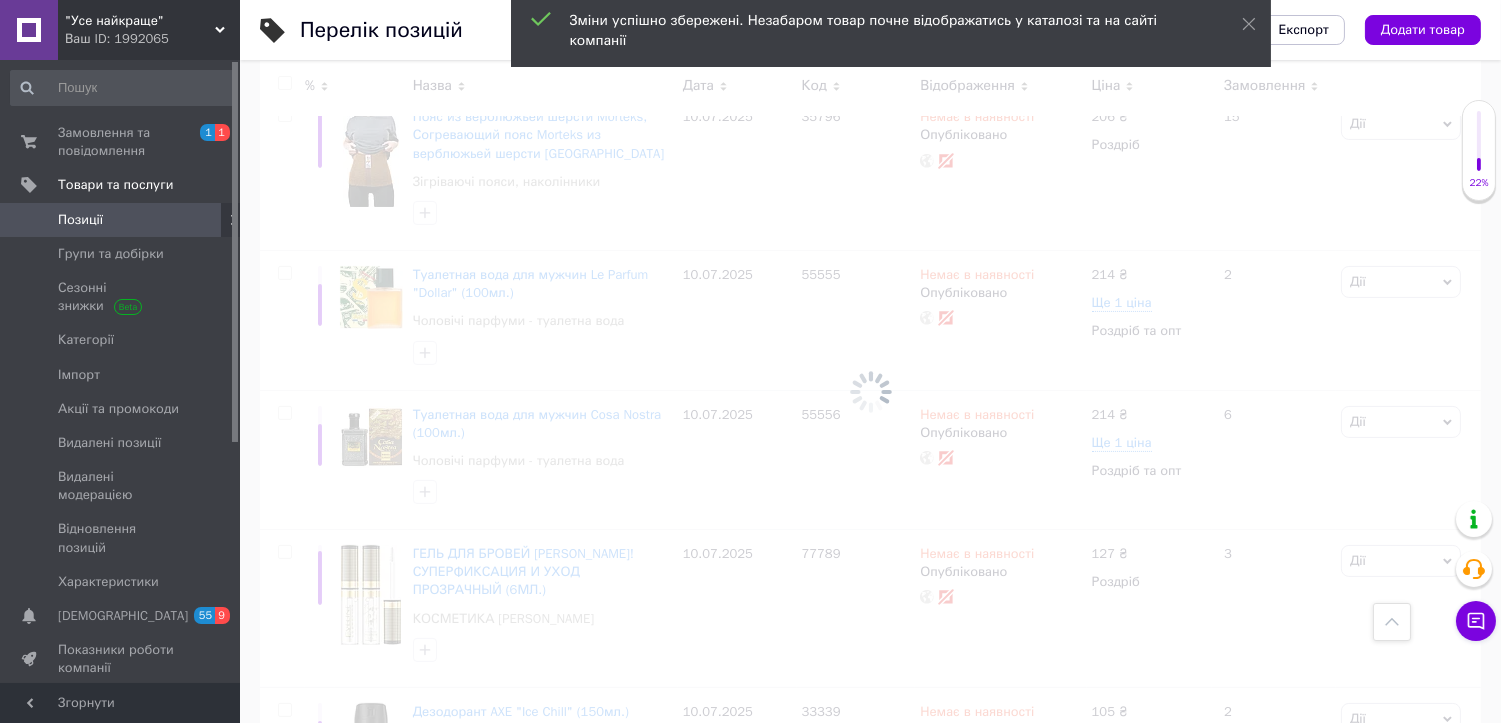 checkbox on "false" 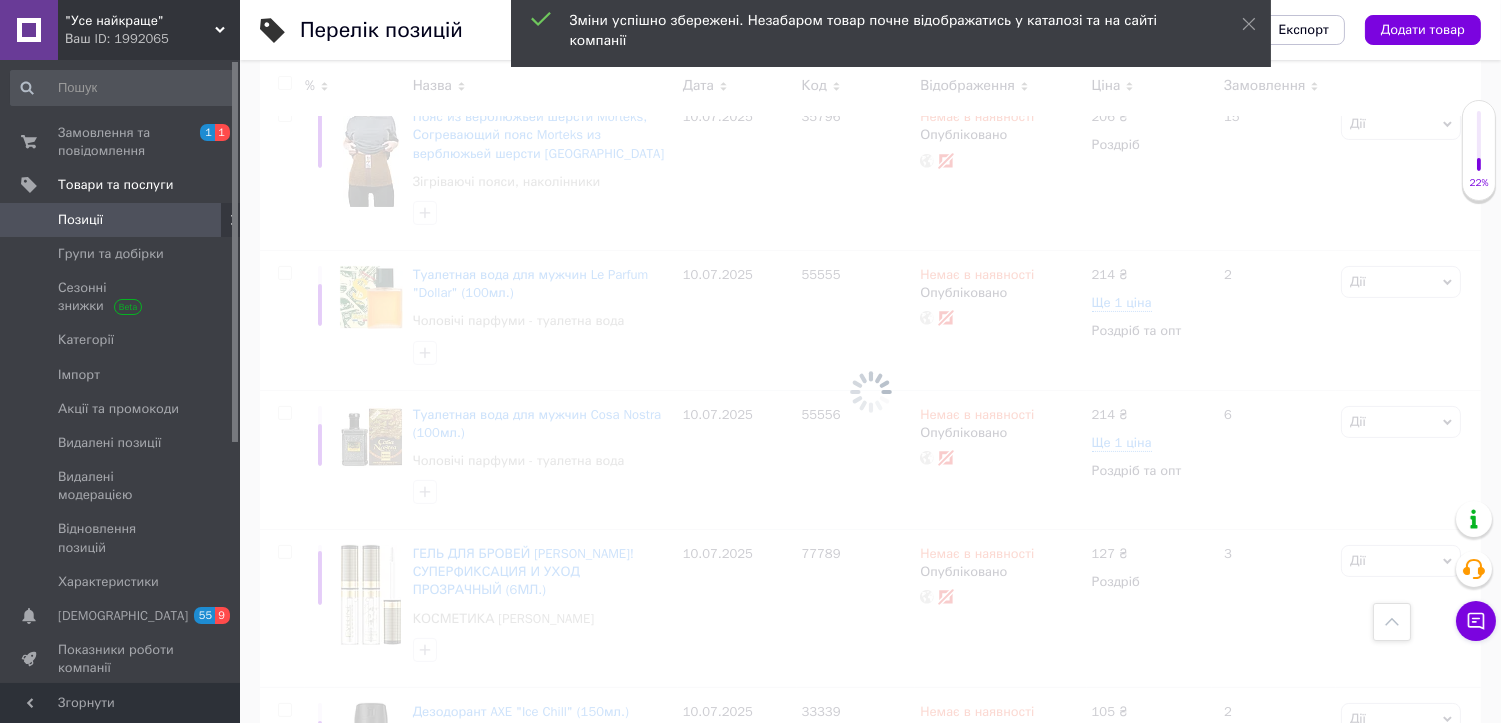checkbox on "false" 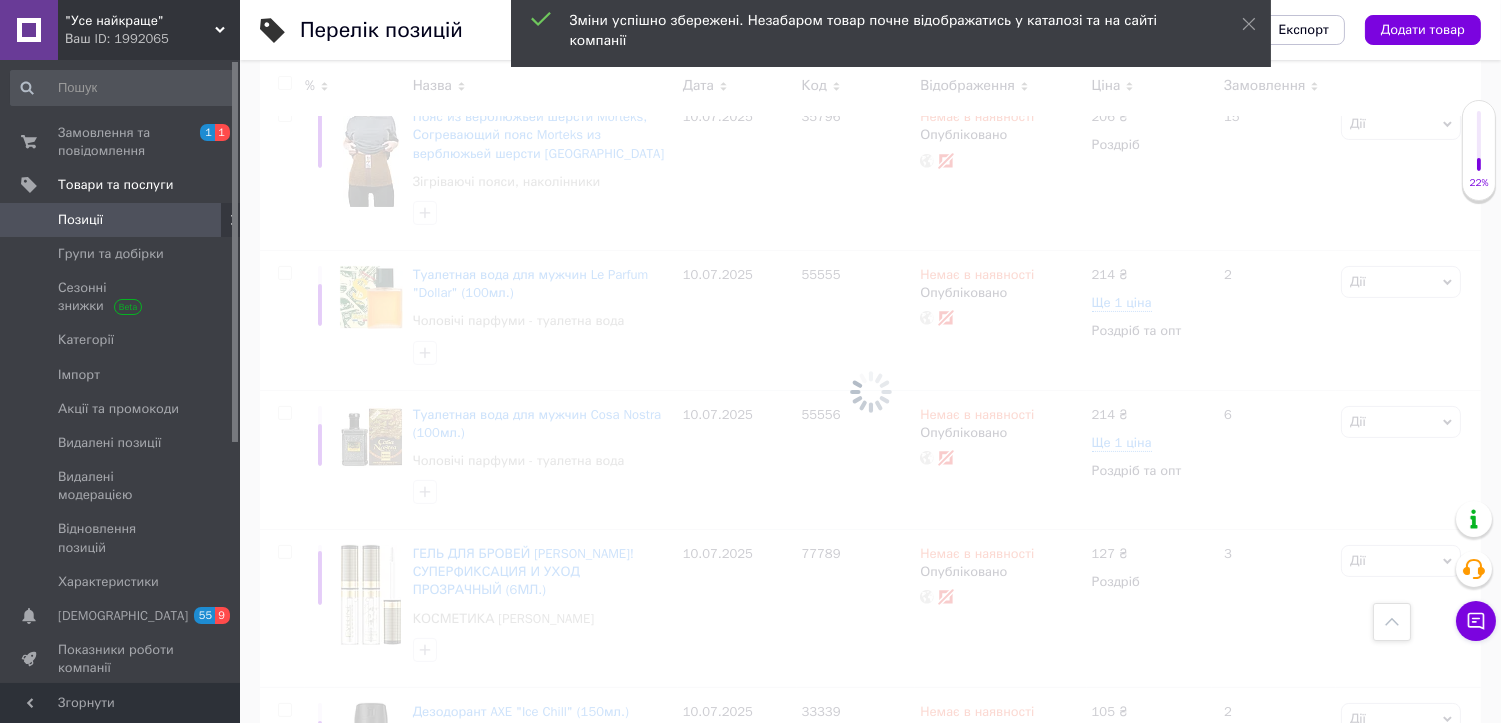 checkbox on "false" 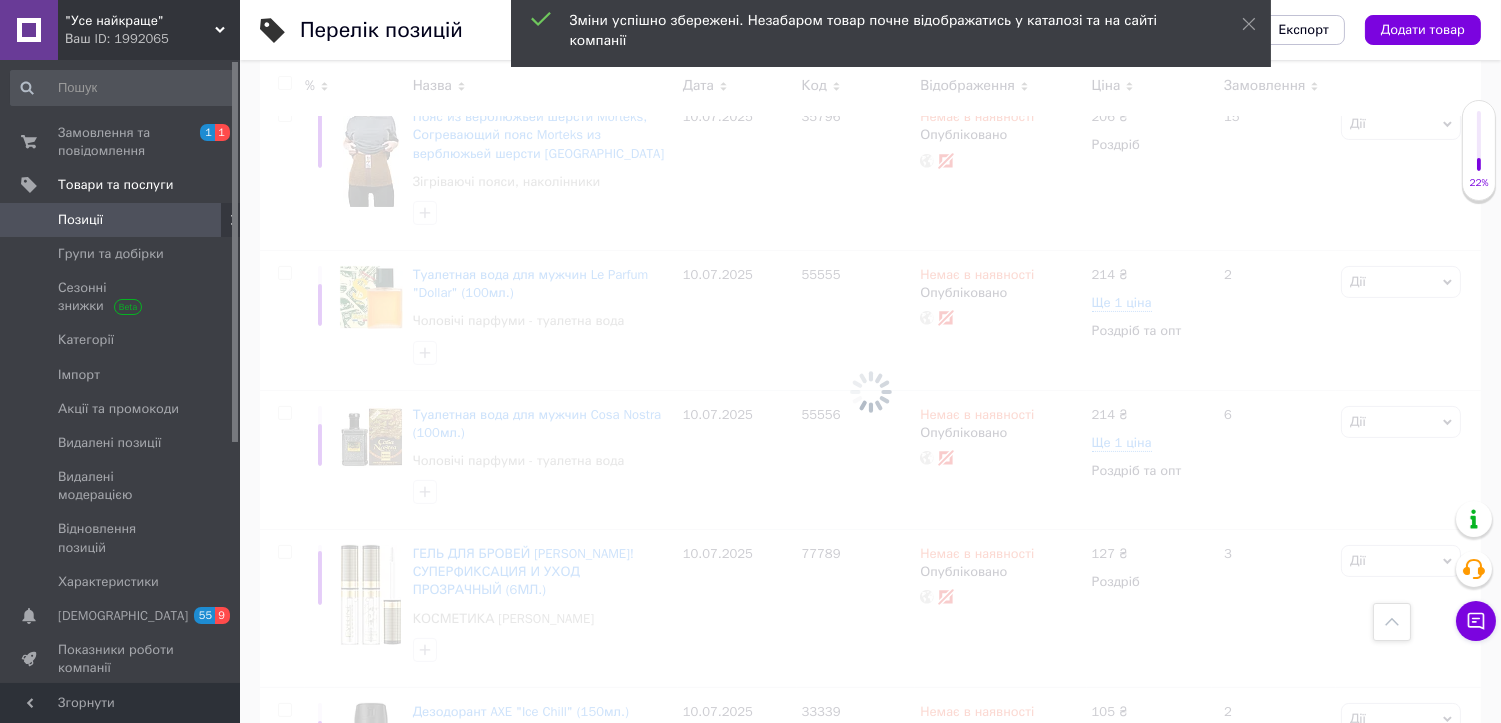 checkbox on "false" 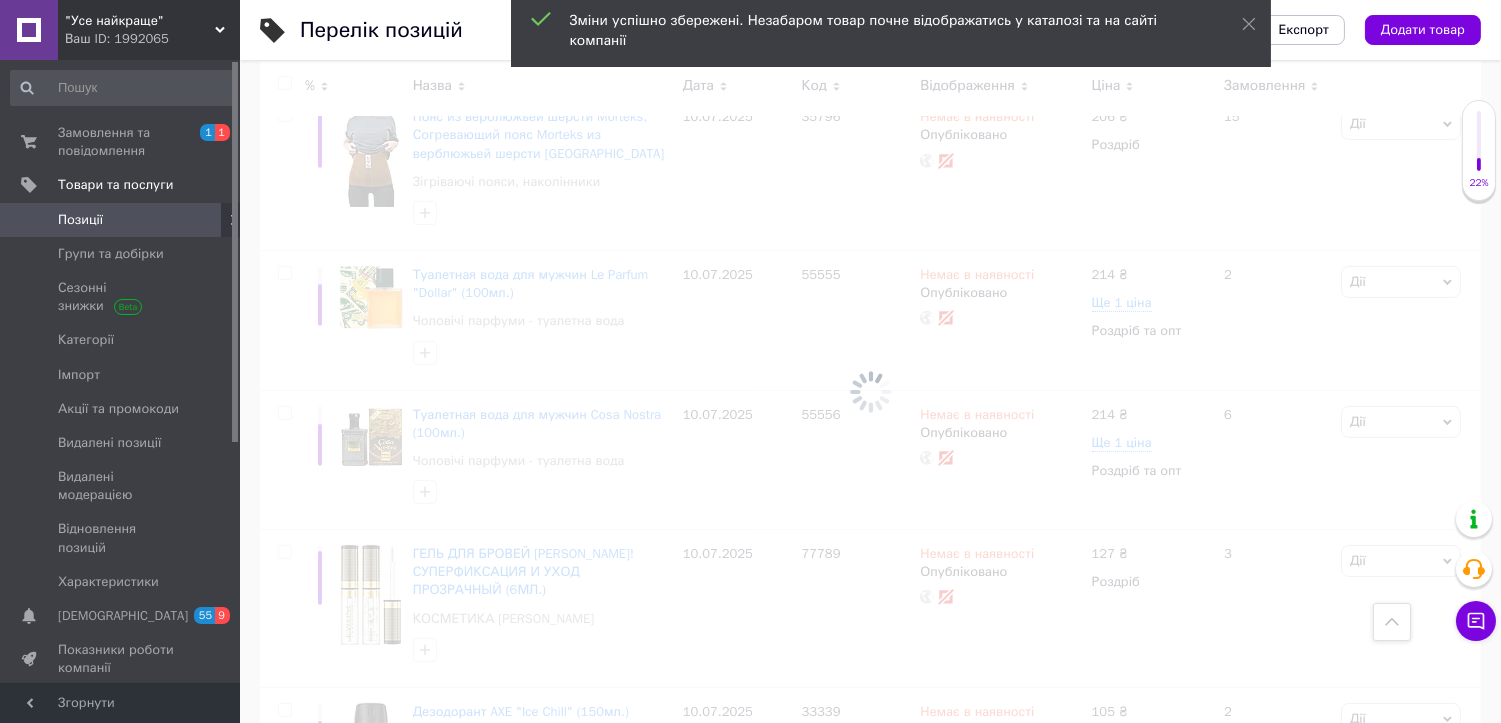 checkbox on "false" 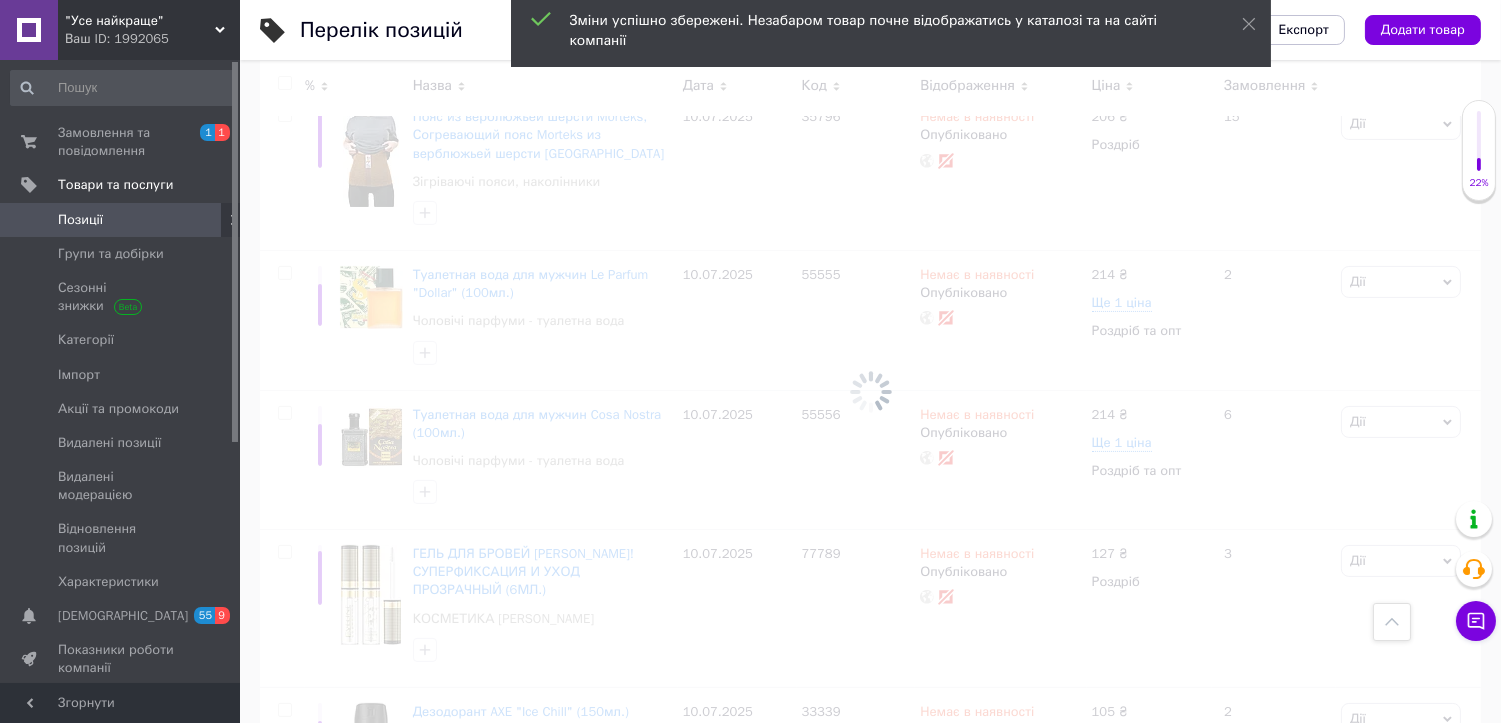 checkbox on "false" 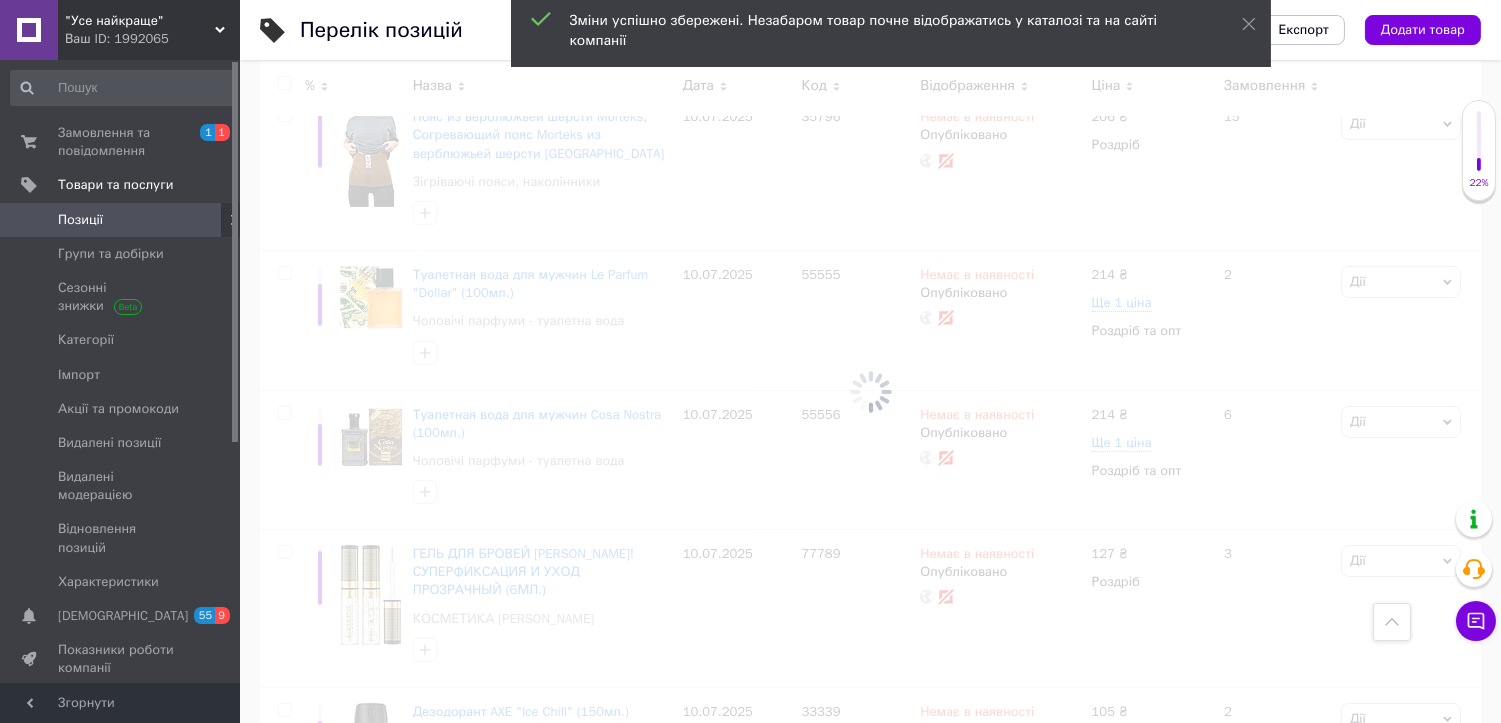 checkbox on "false" 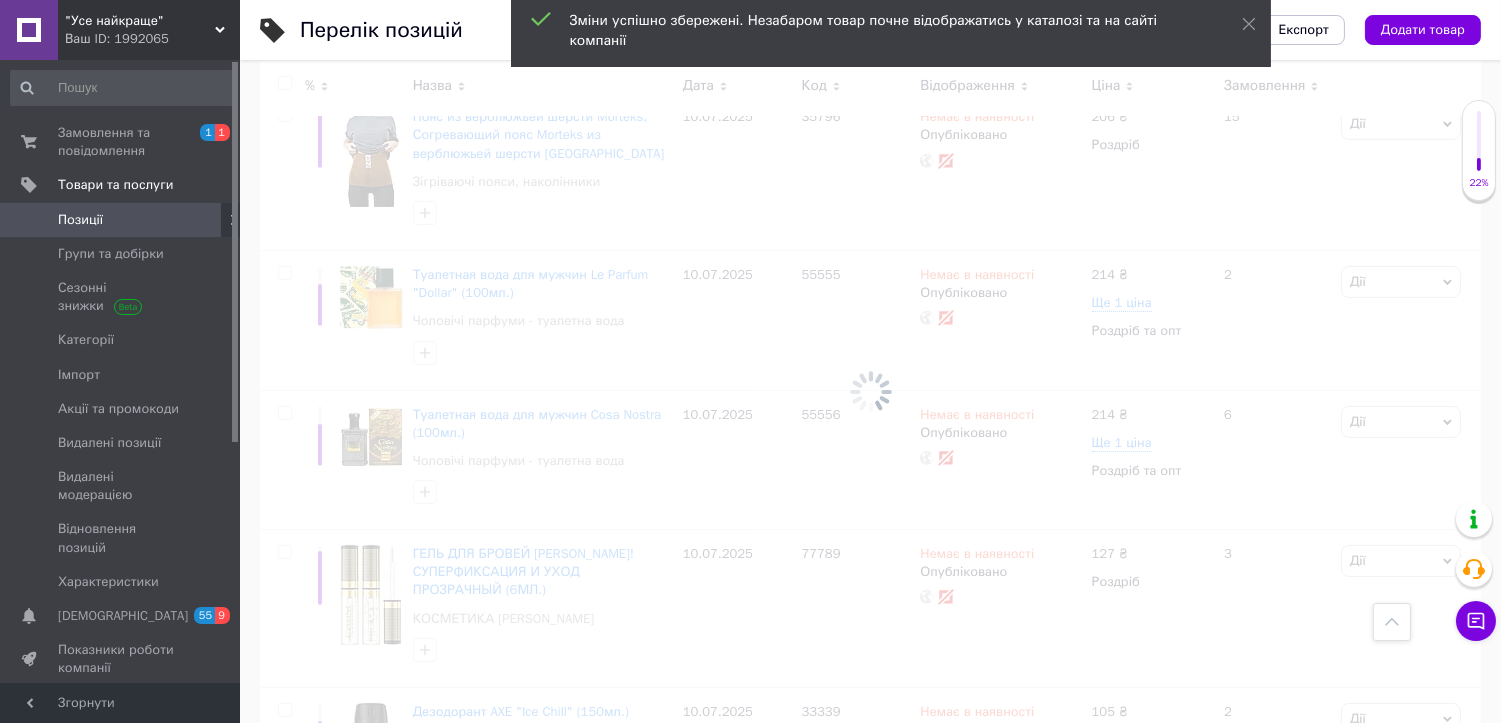 checkbox on "false" 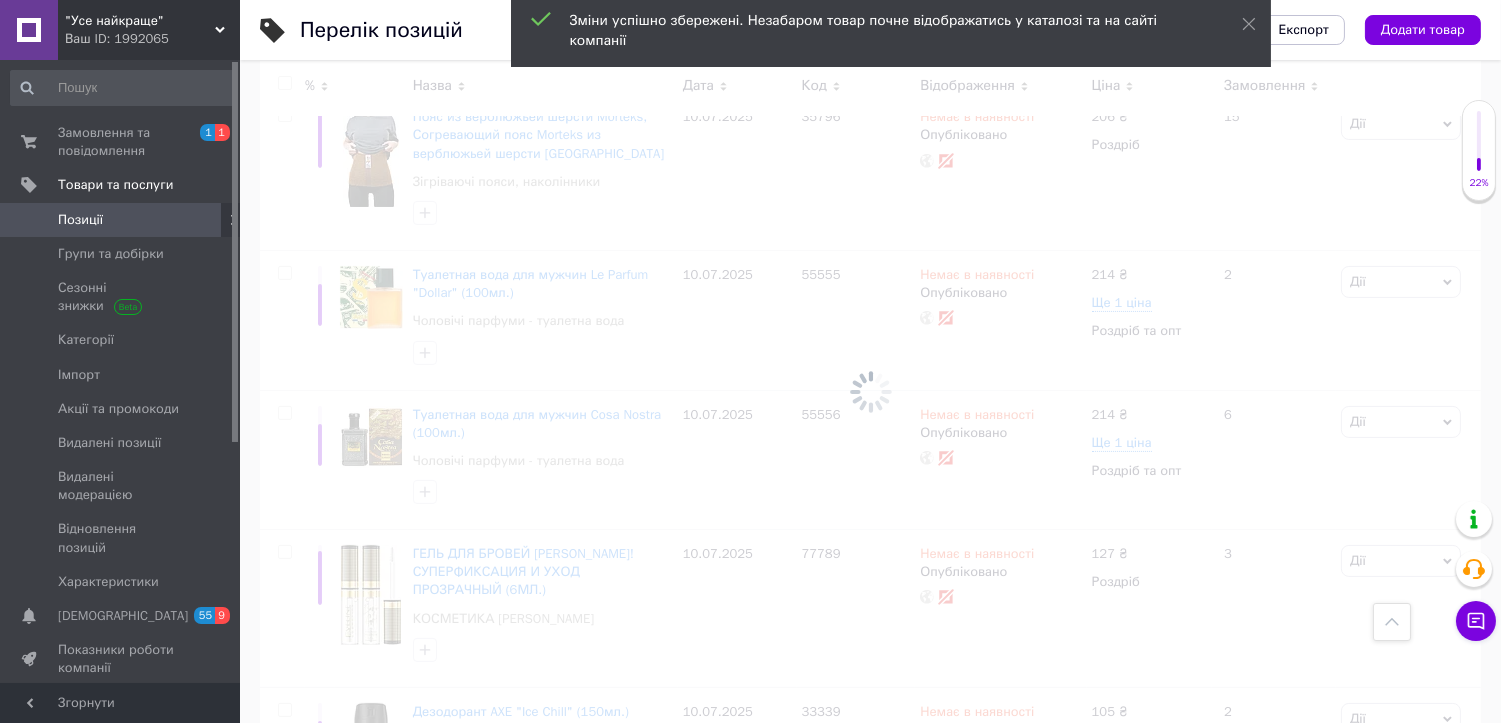 checkbox on "false" 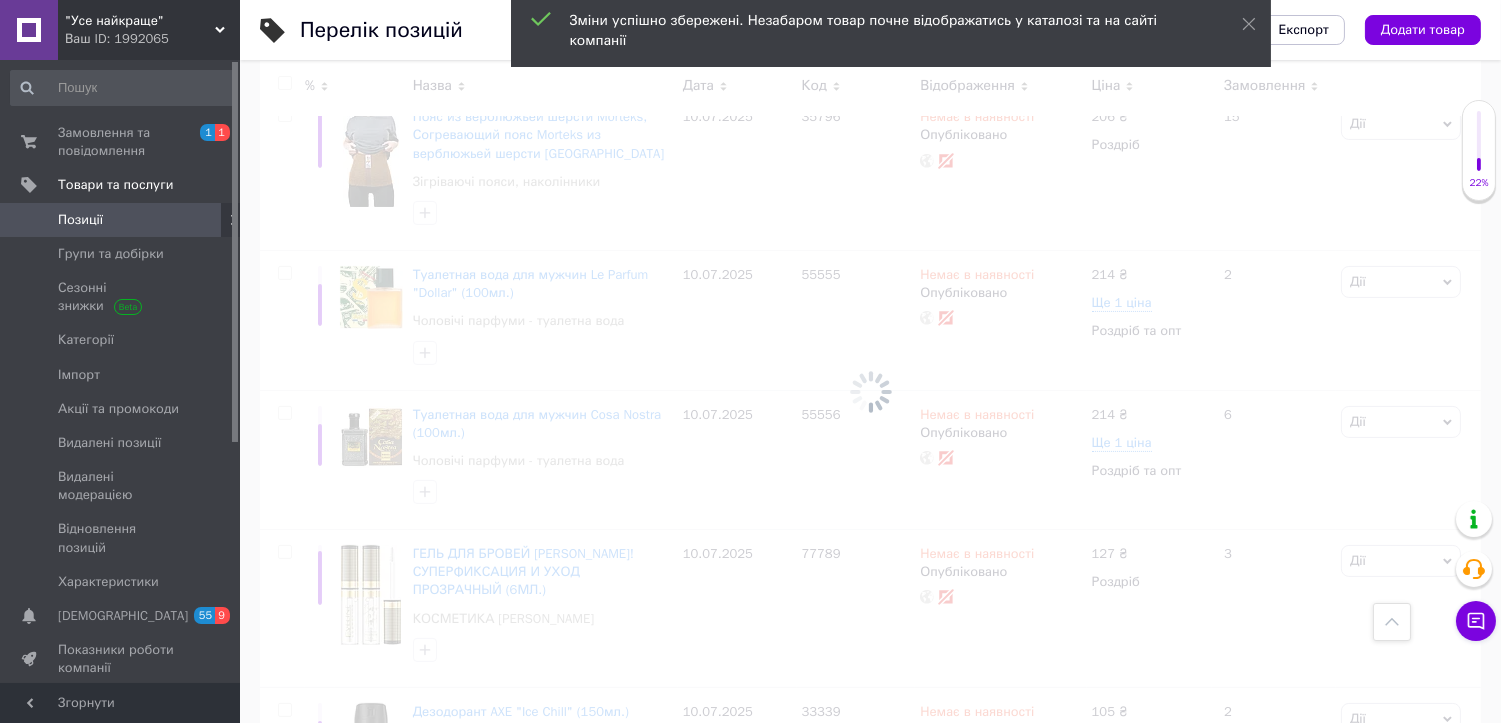 checkbox on "false" 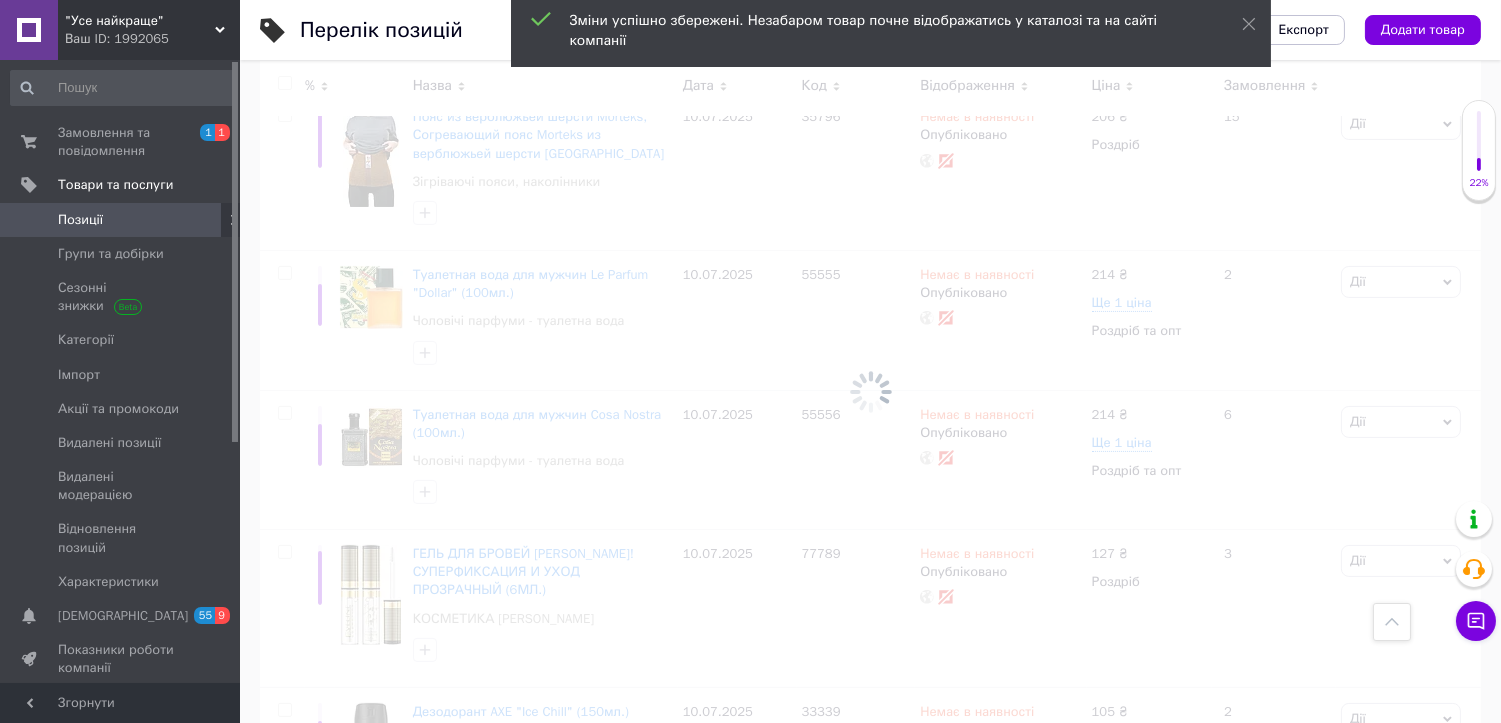 checkbox on "false" 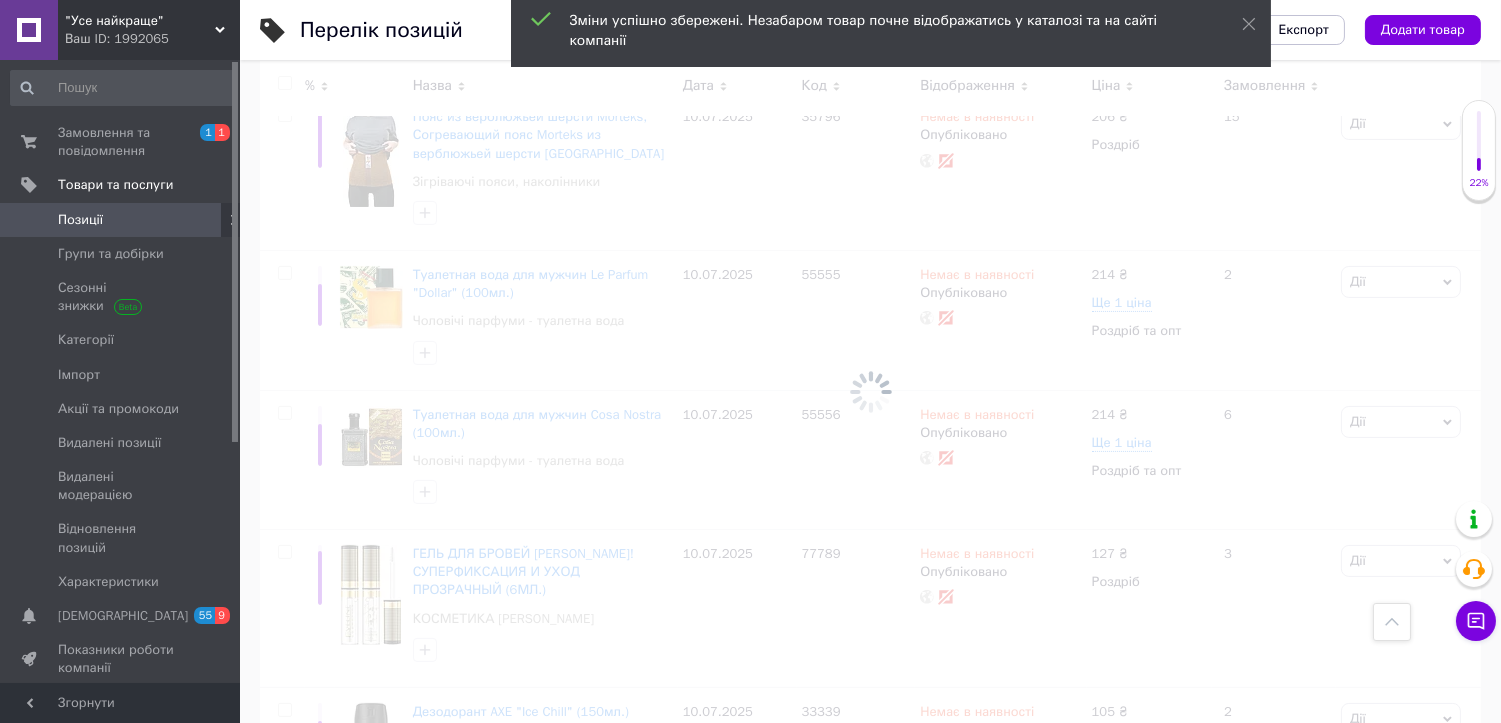 checkbox on "false" 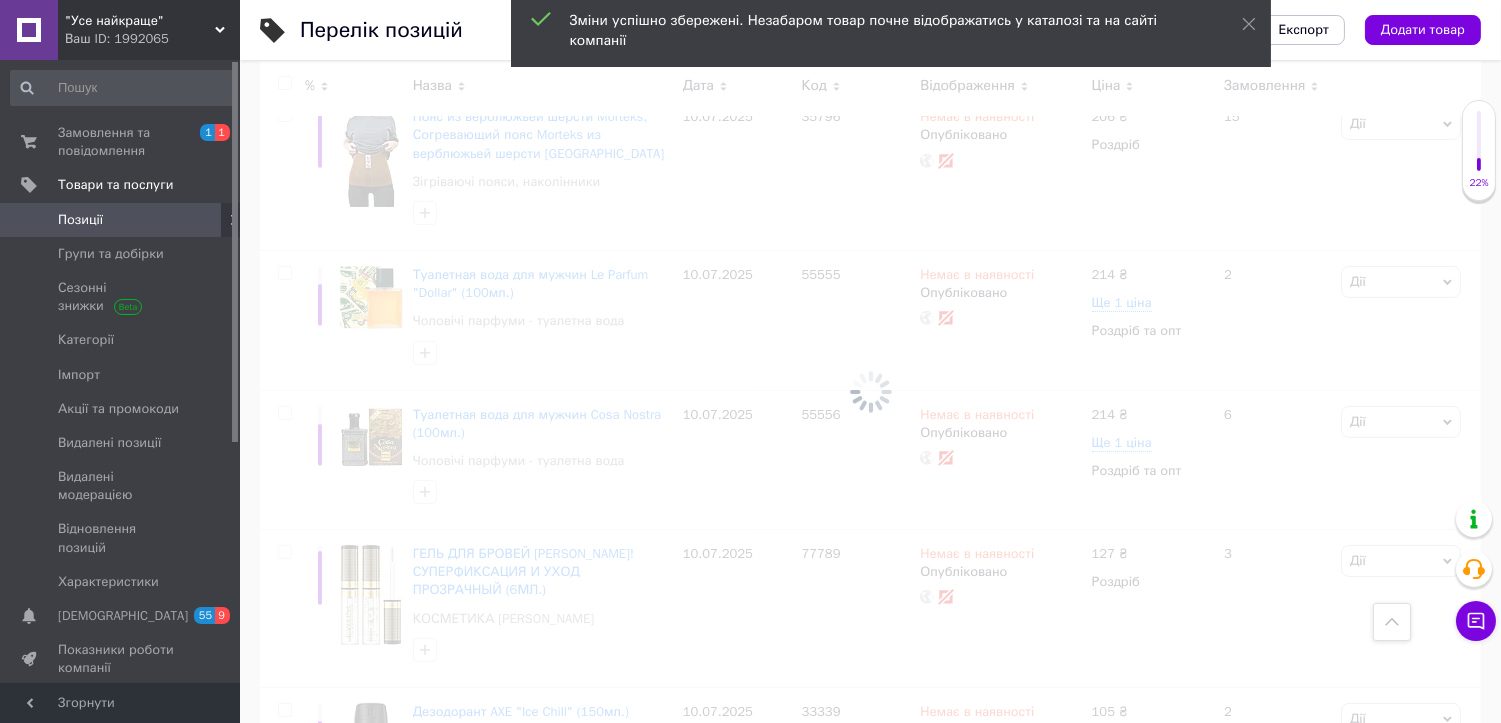 checkbox on "false" 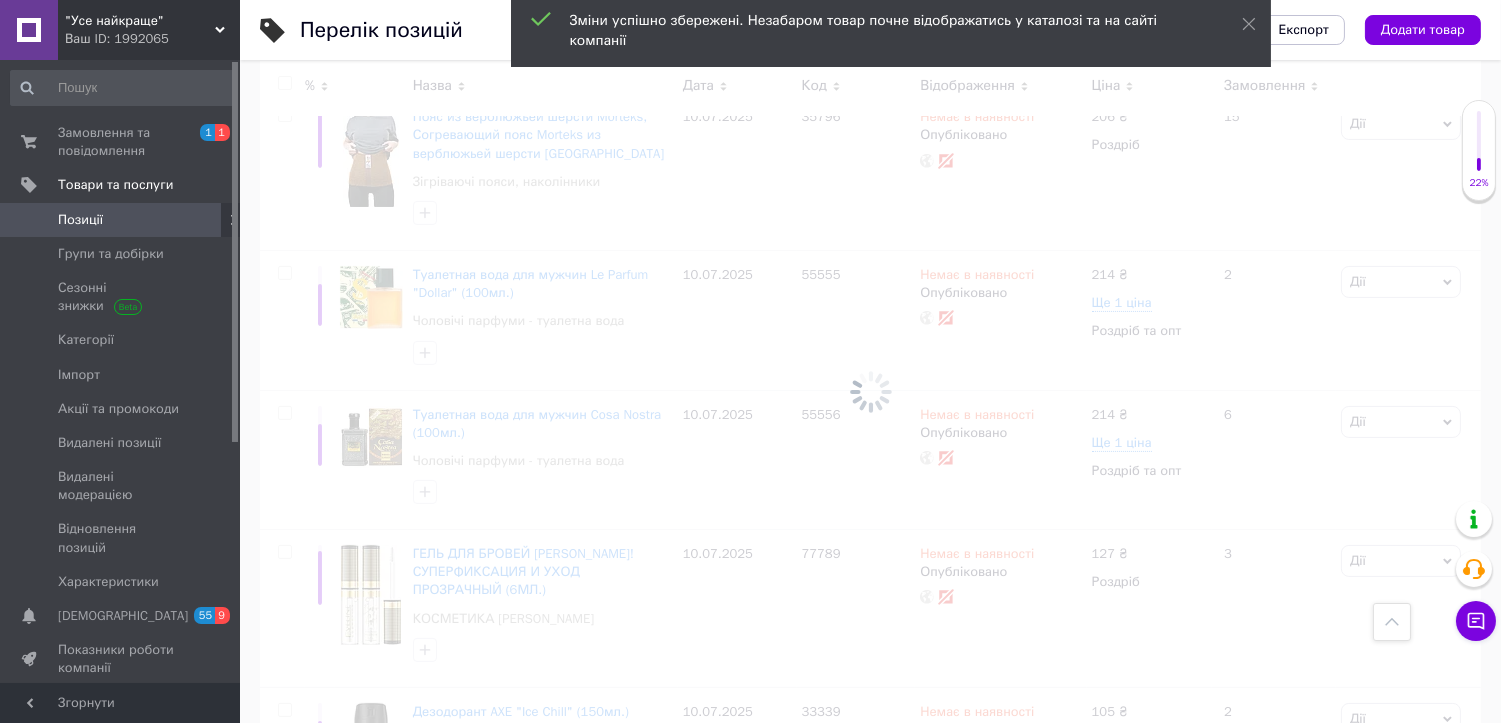 checkbox on "false" 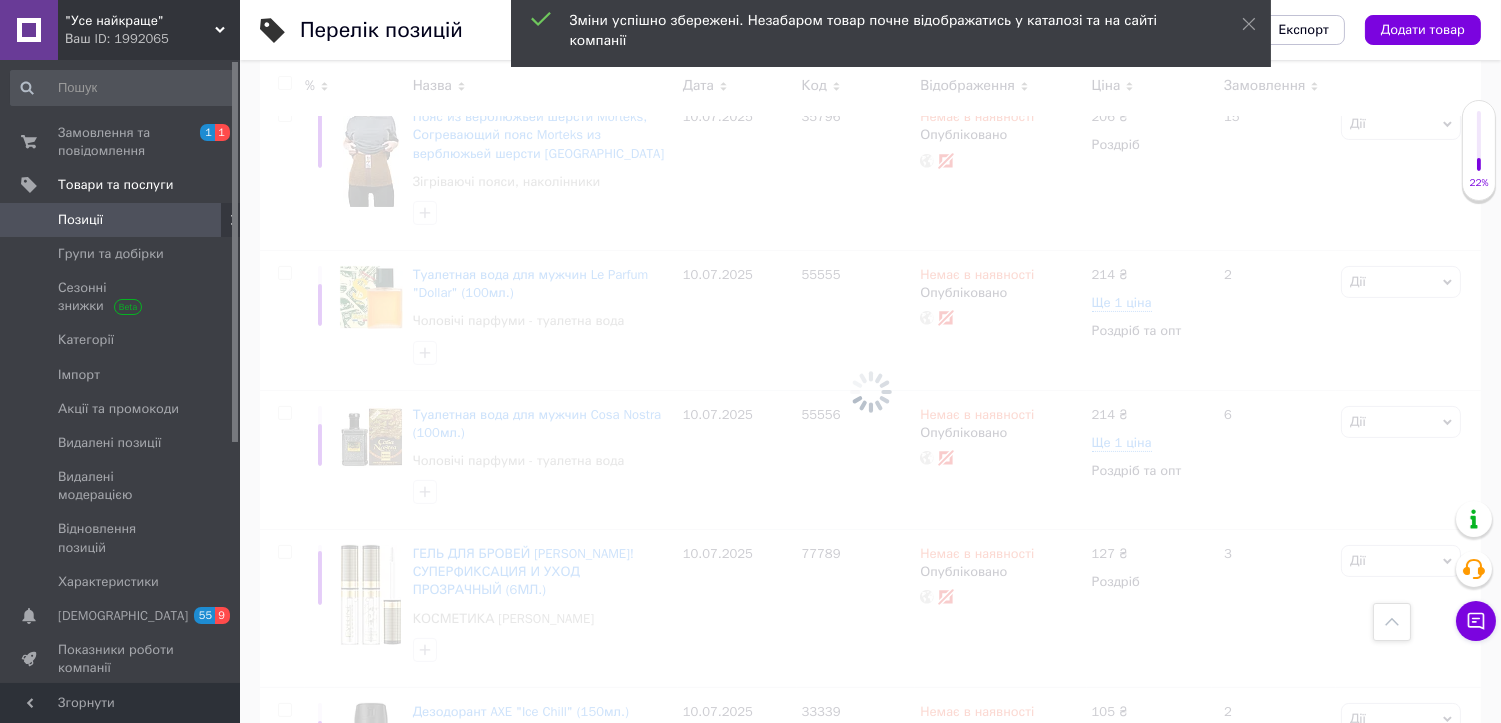 checkbox on "false" 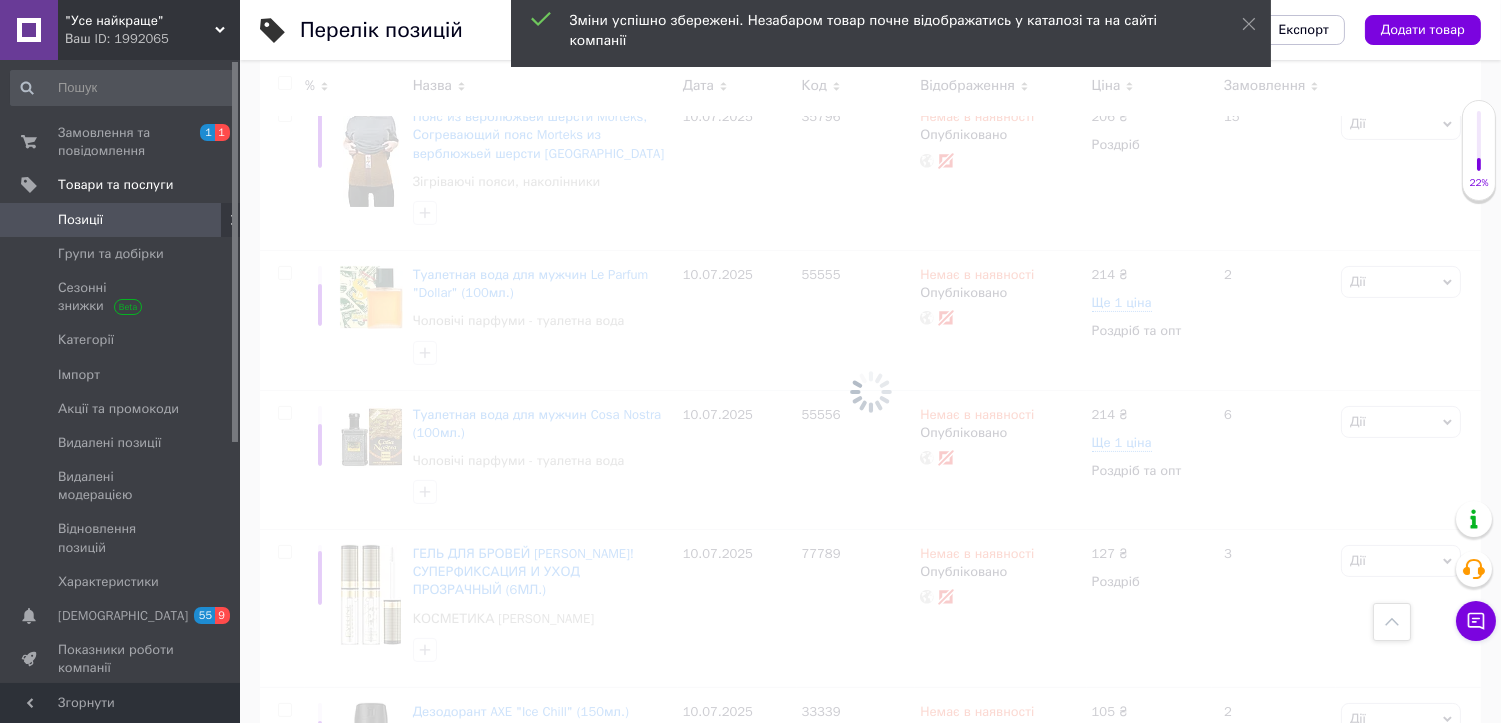 checkbox on "false" 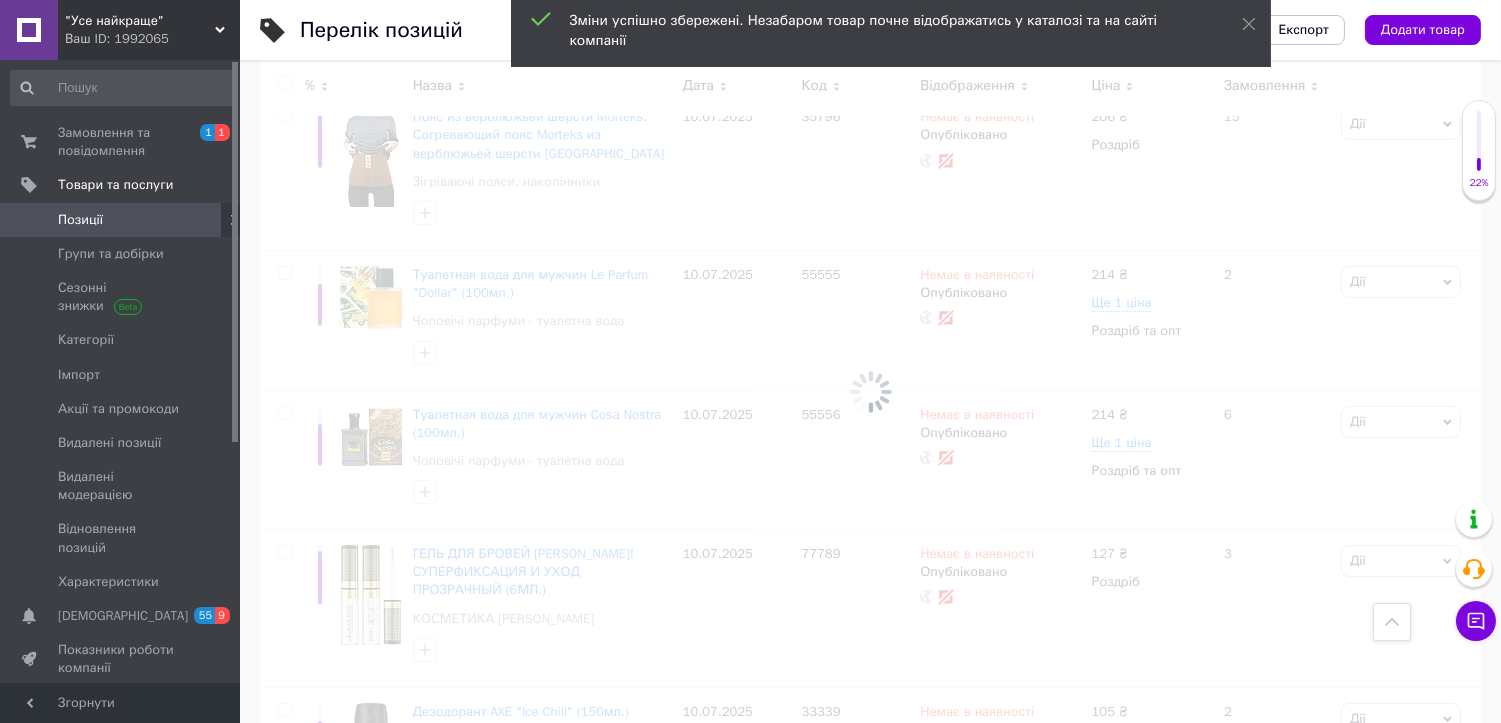 checkbox on "false" 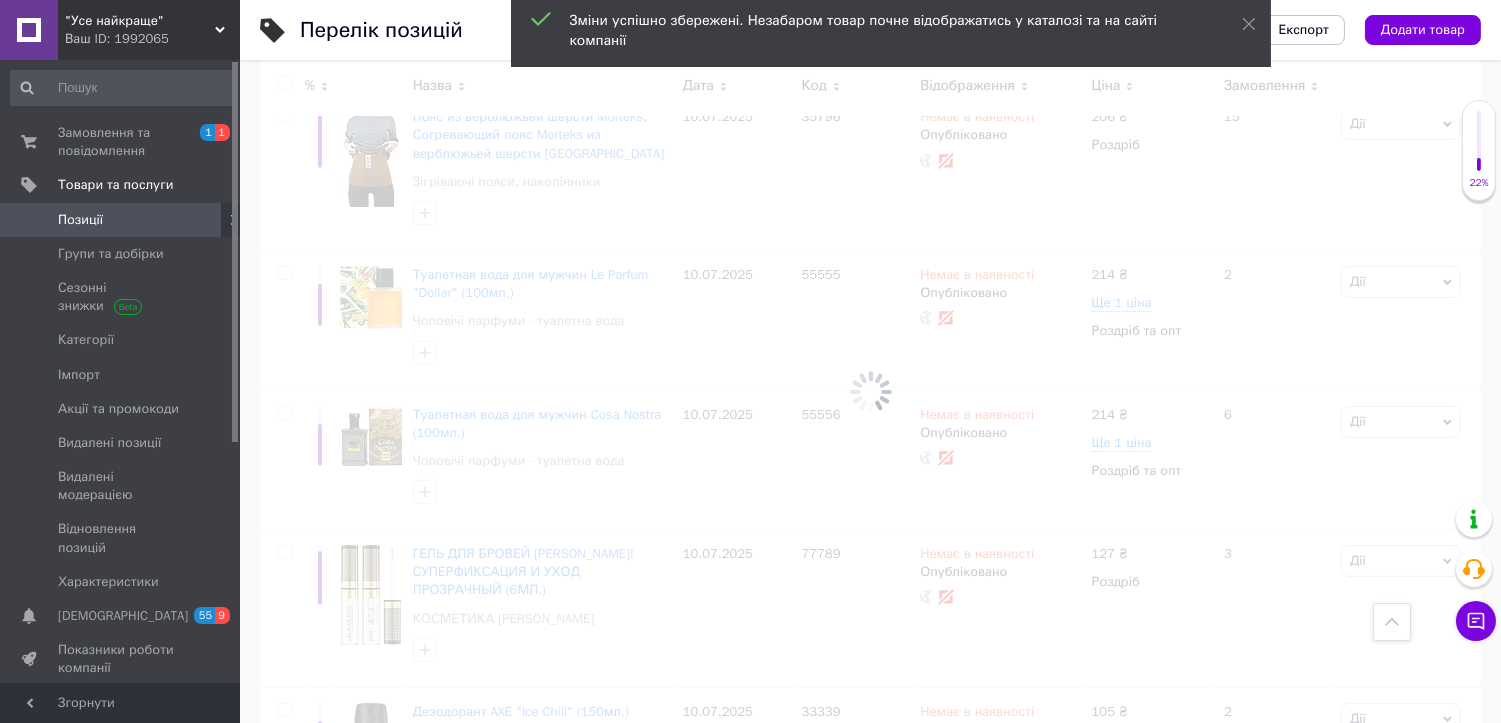 checkbox on "false" 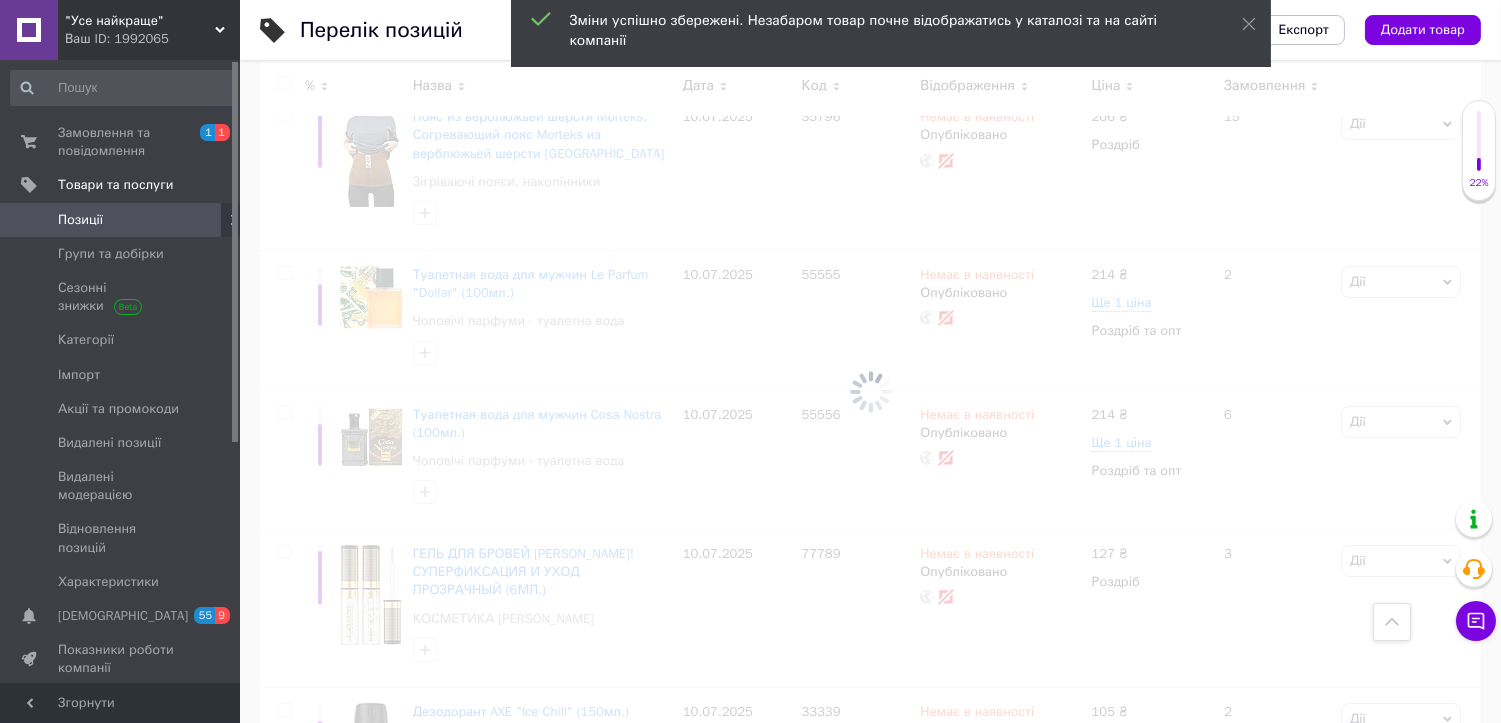 checkbox on "false" 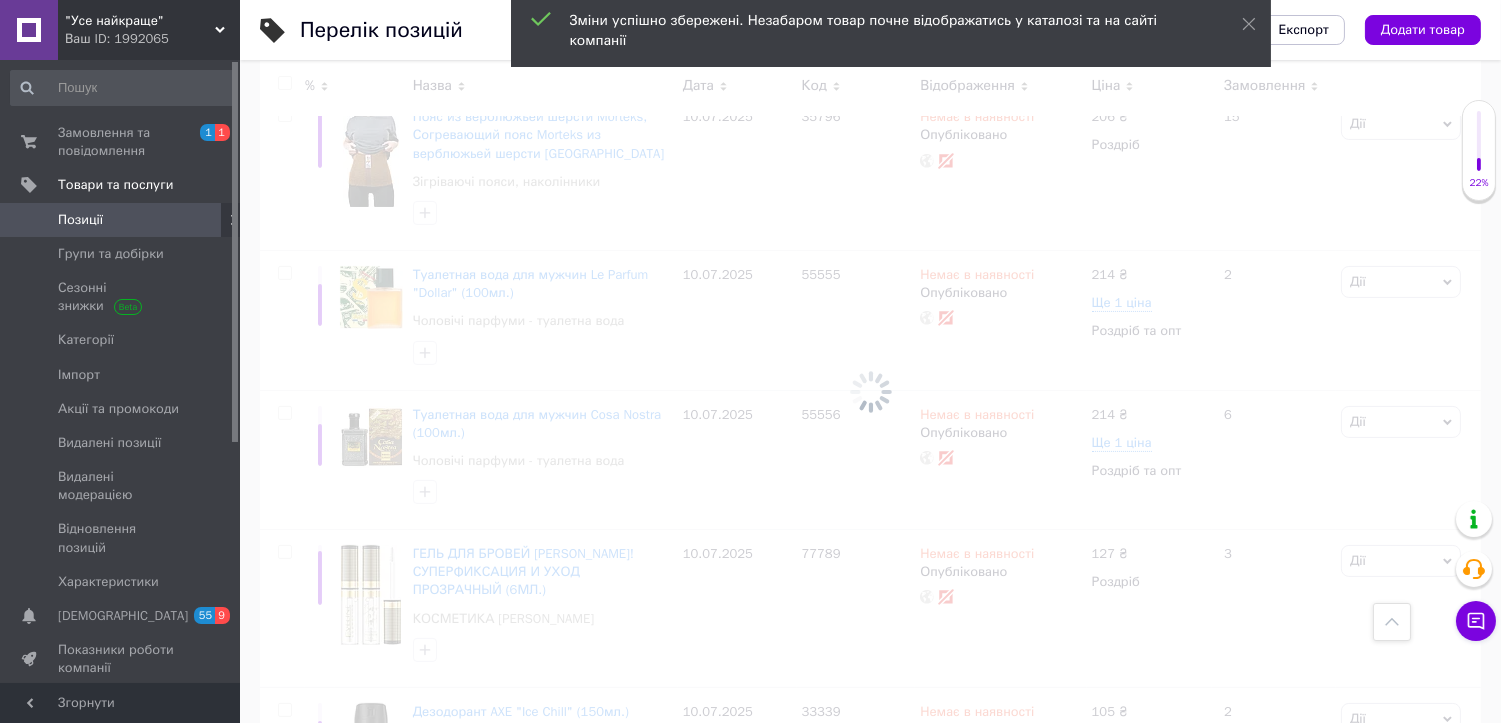 checkbox on "false" 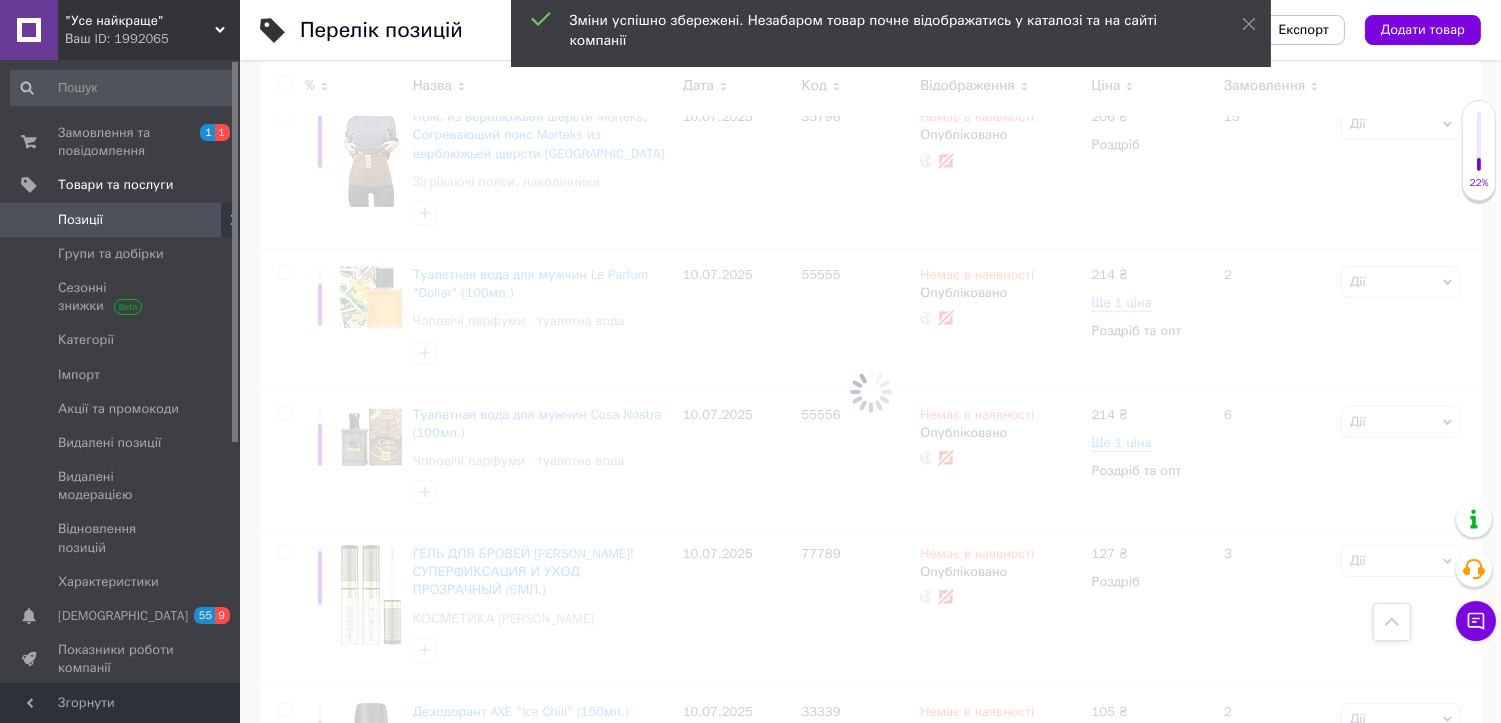 checkbox on "false" 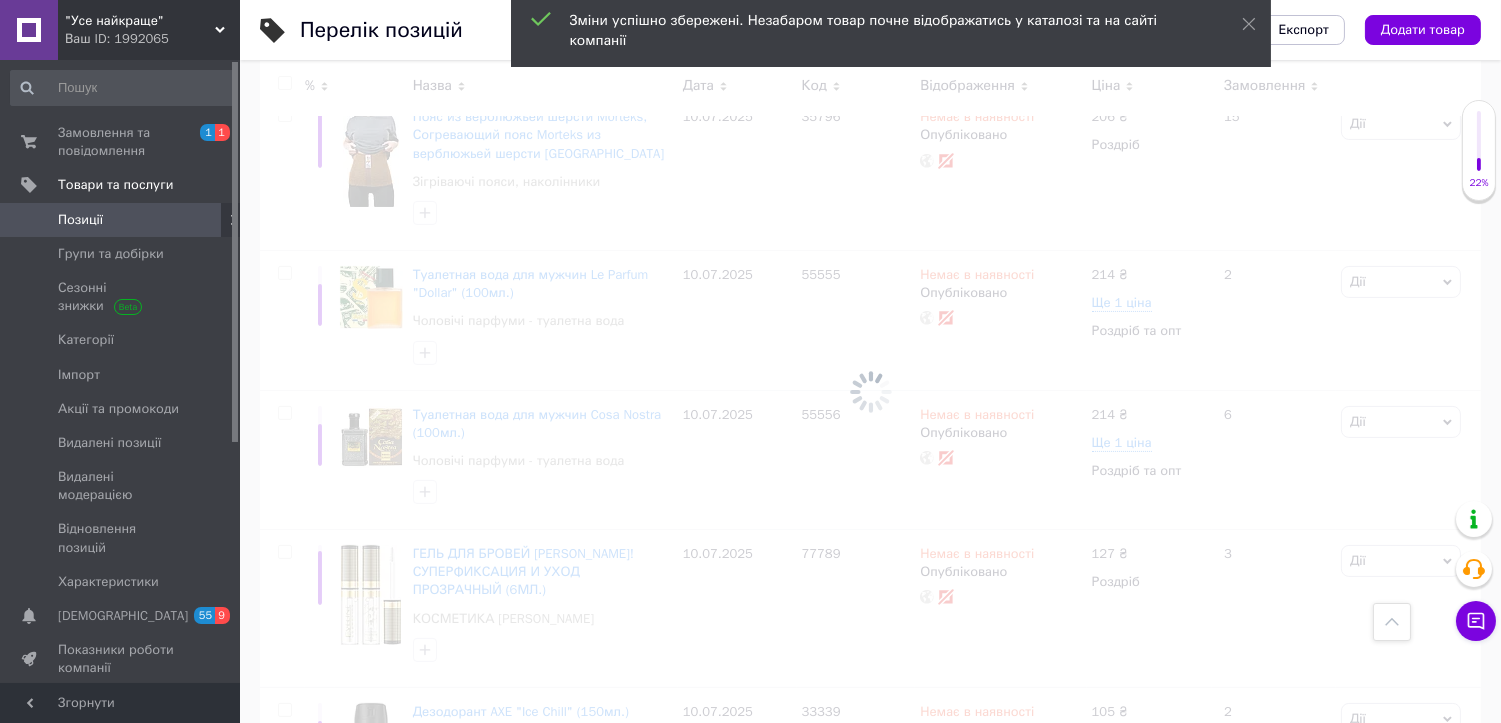 checkbox on "false" 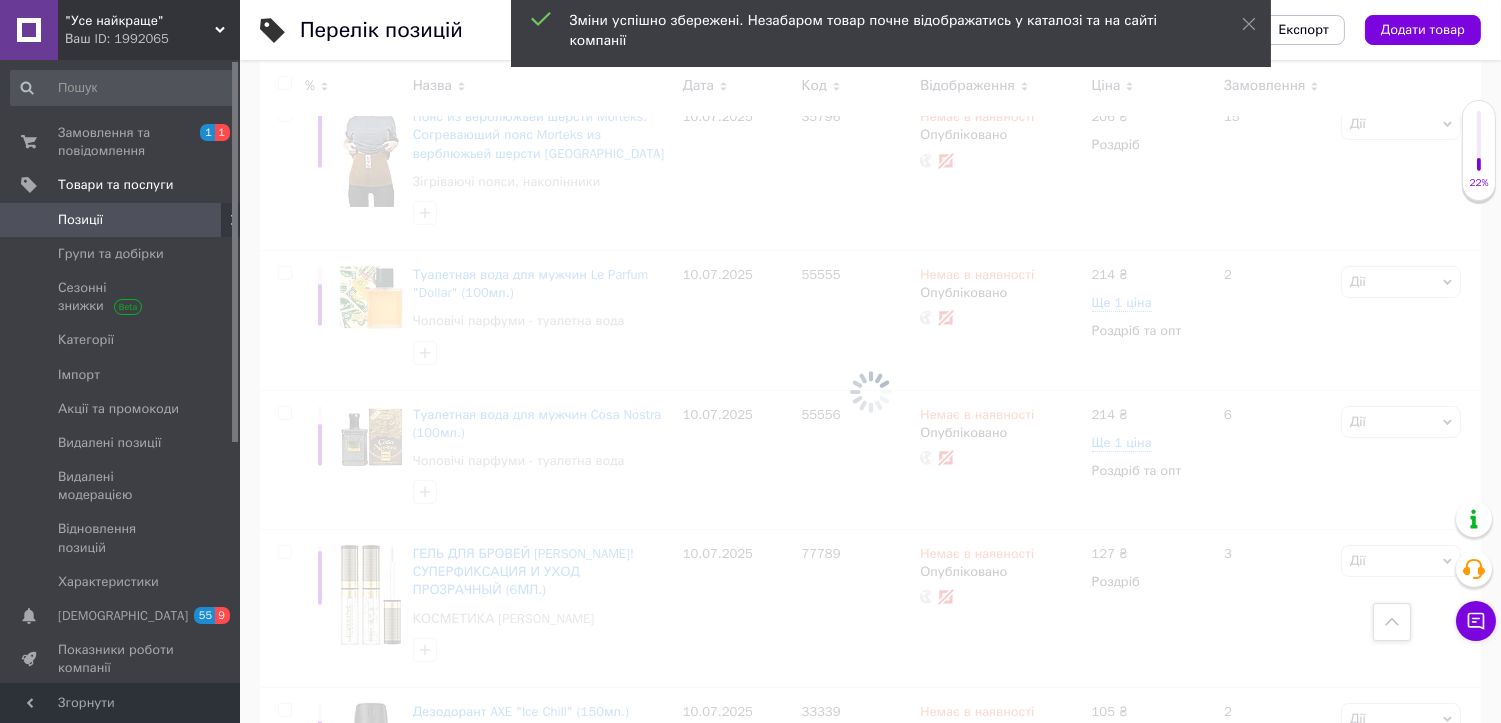 checkbox on "false" 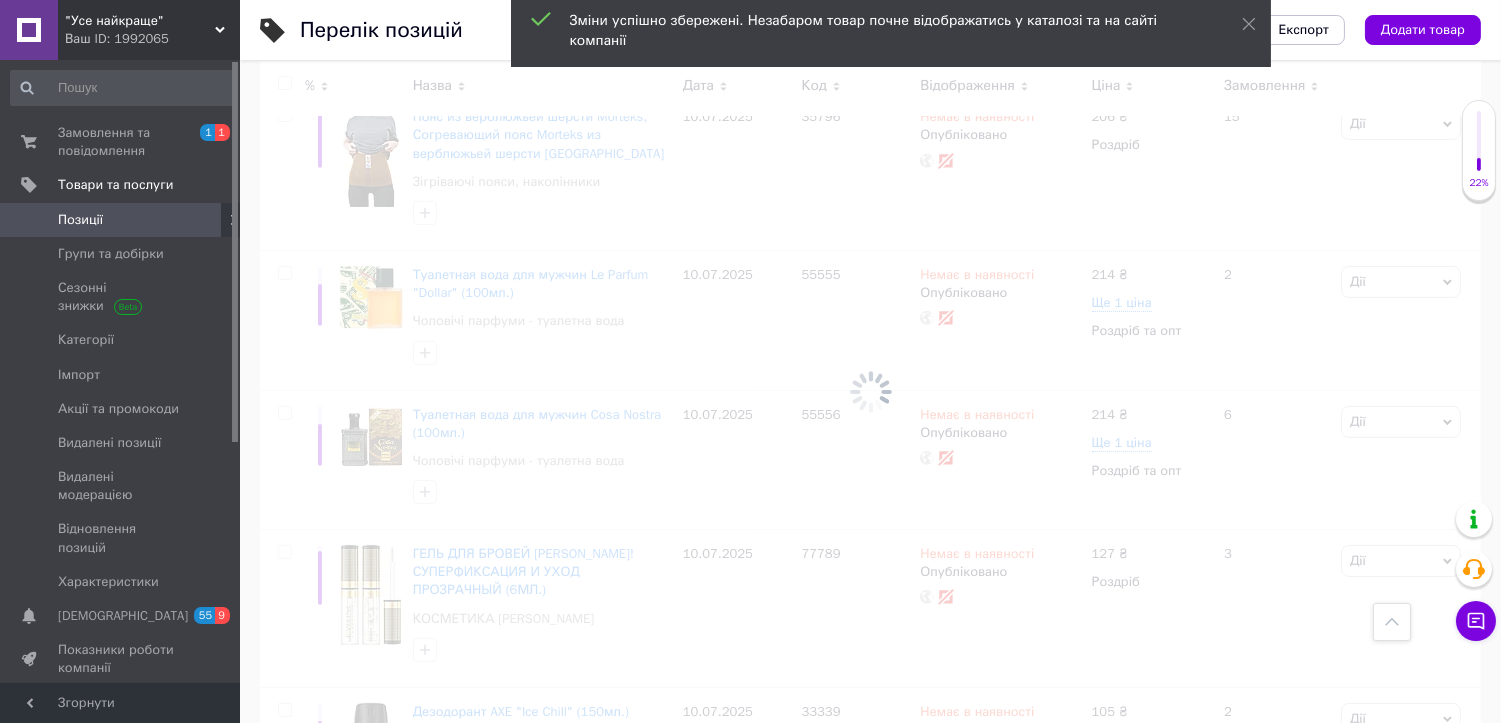 checkbox on "false" 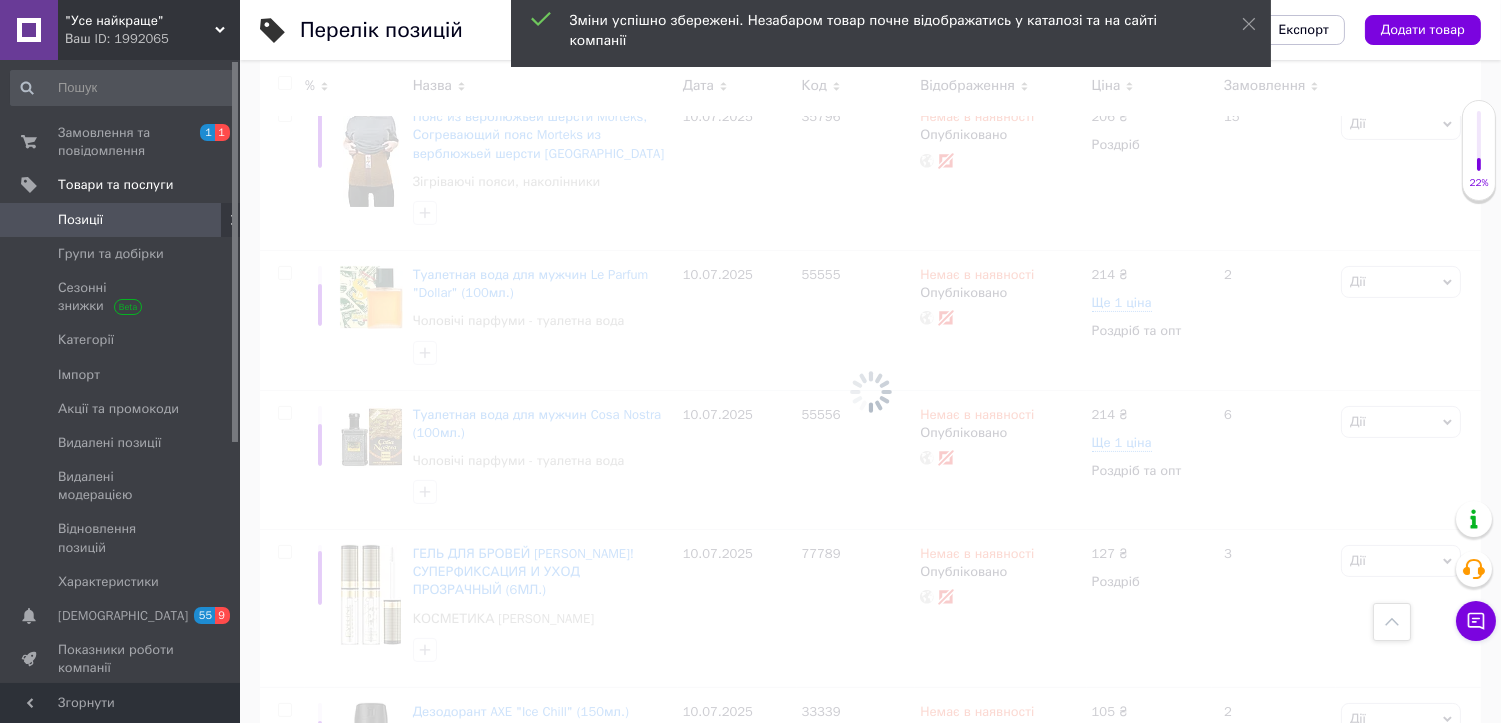 checkbox on "false" 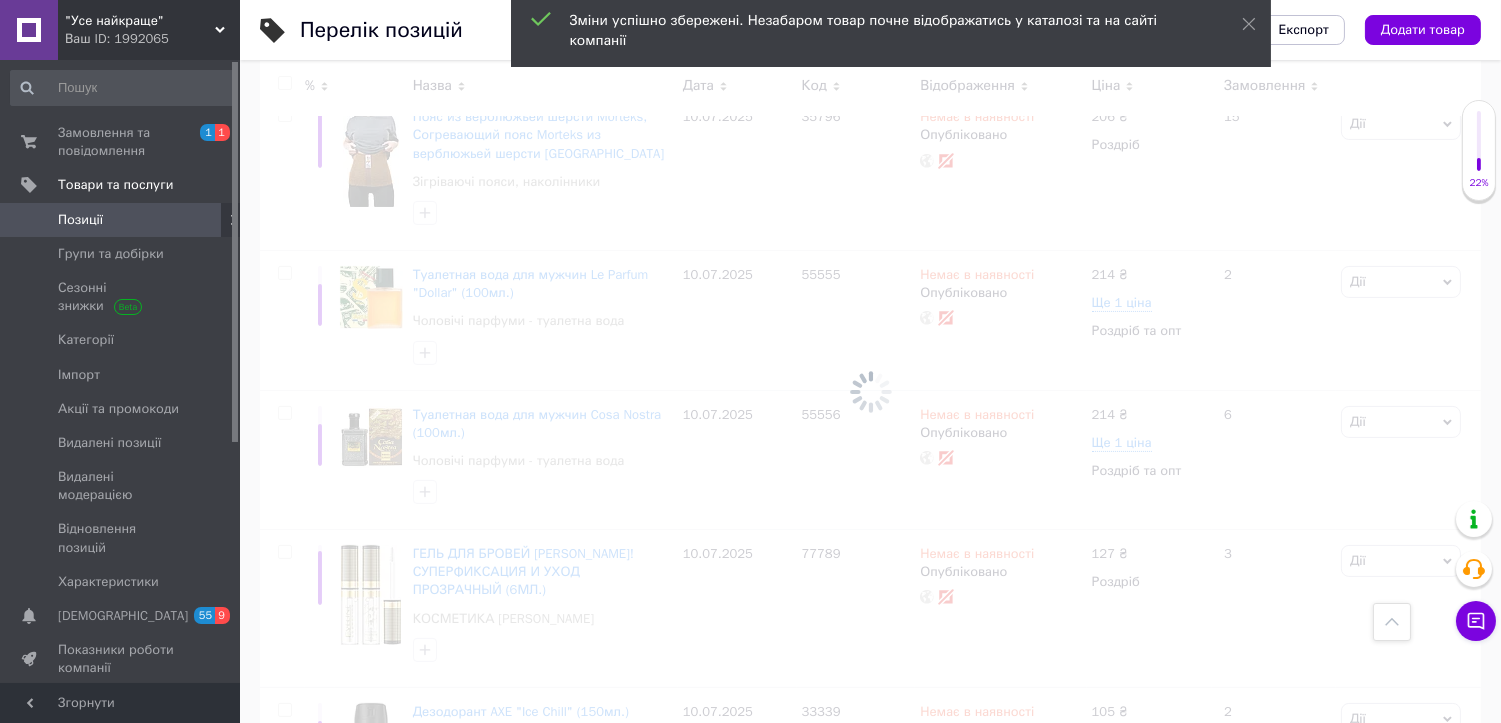 checkbox on "false" 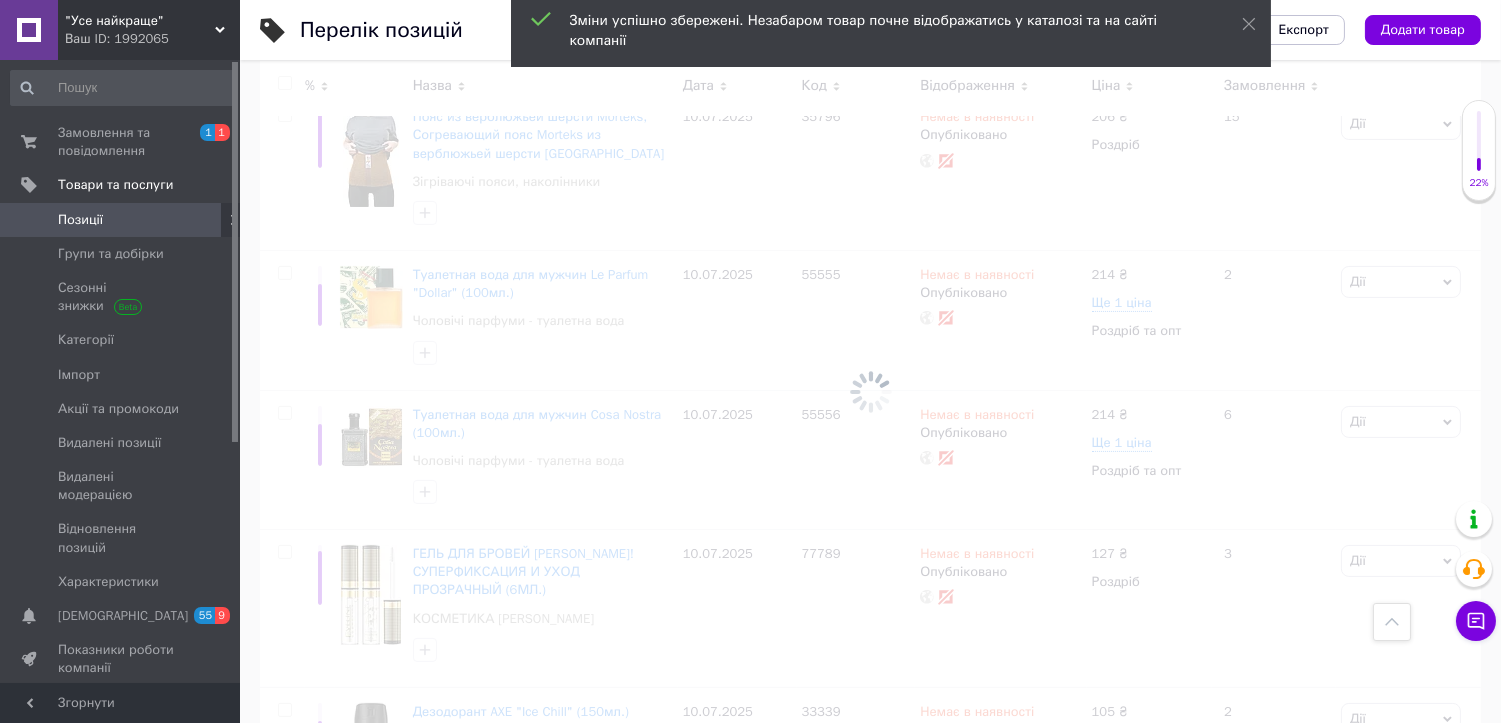 checkbox on "false" 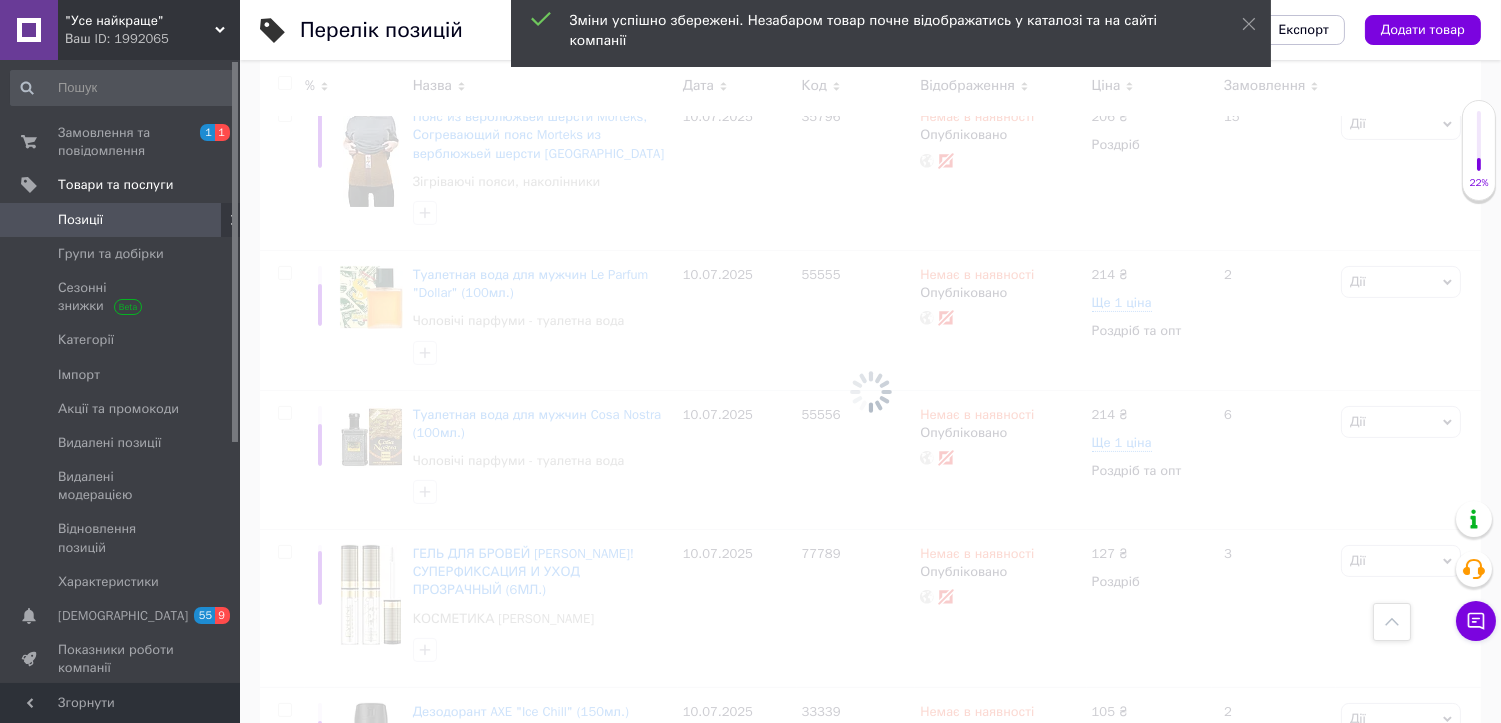 checkbox on "false" 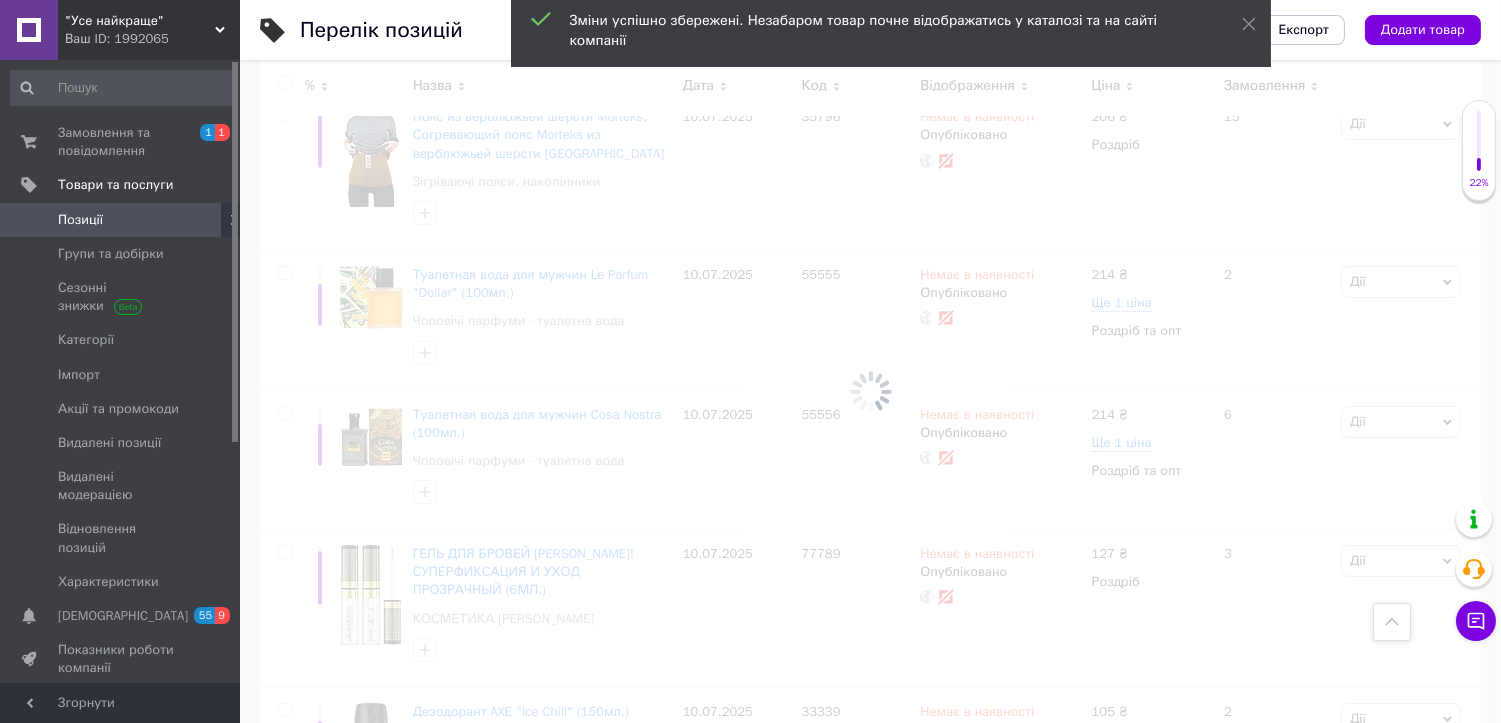 checkbox on "false" 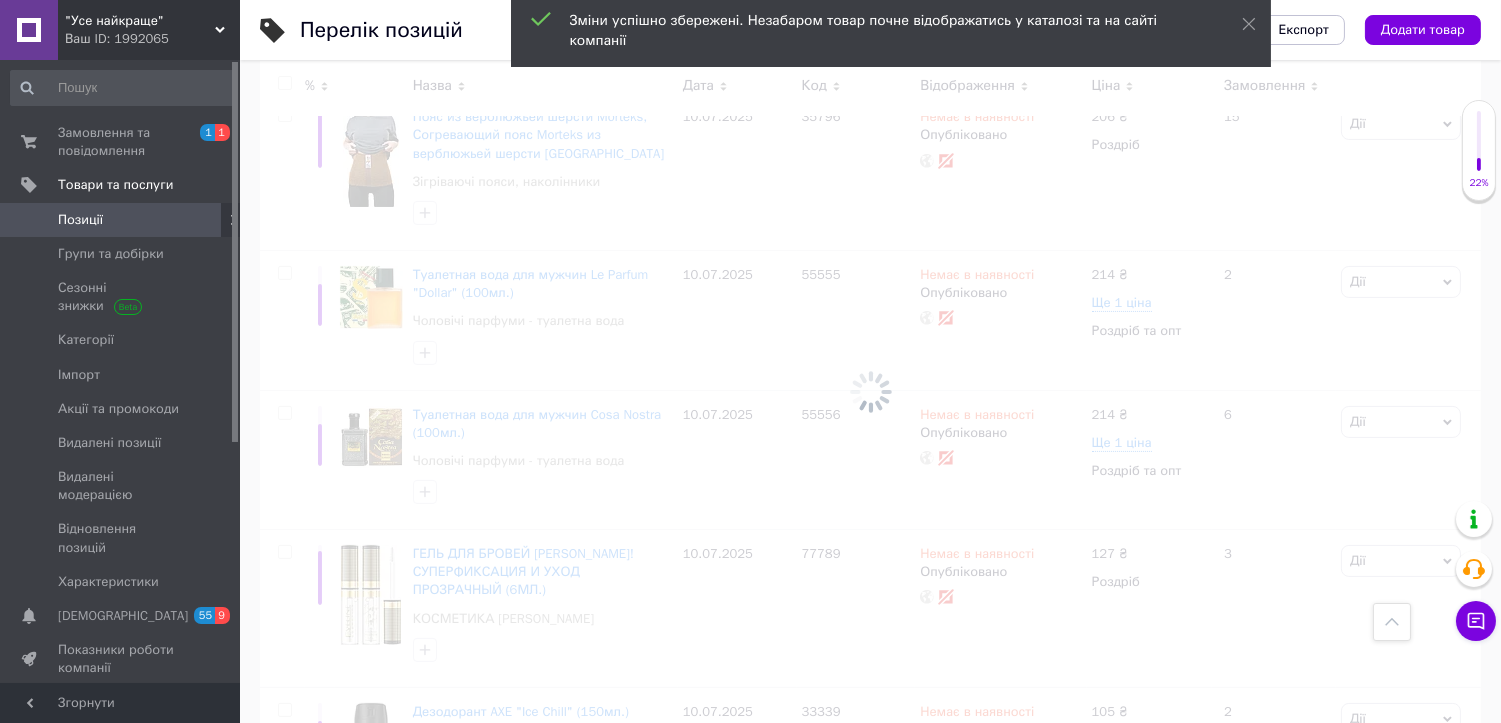 checkbox on "false" 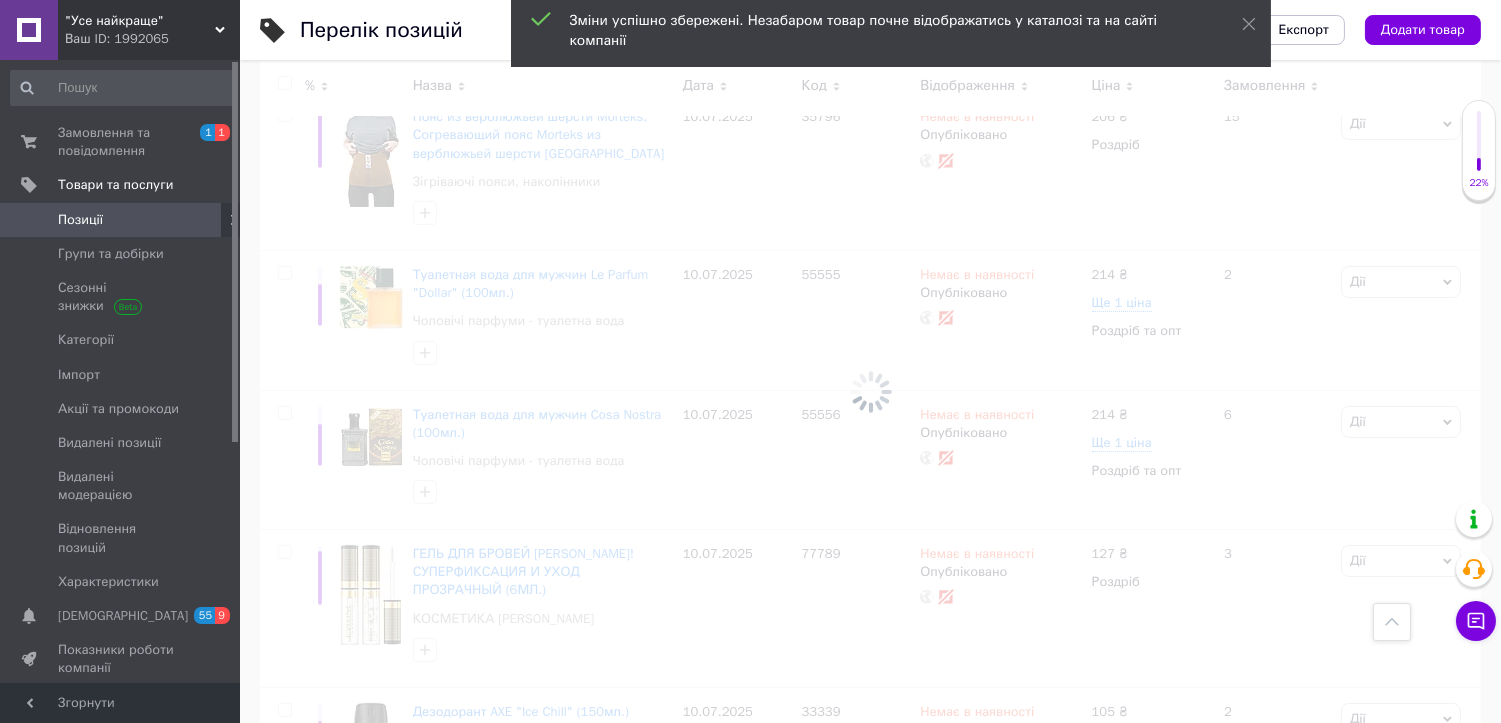 checkbox on "false" 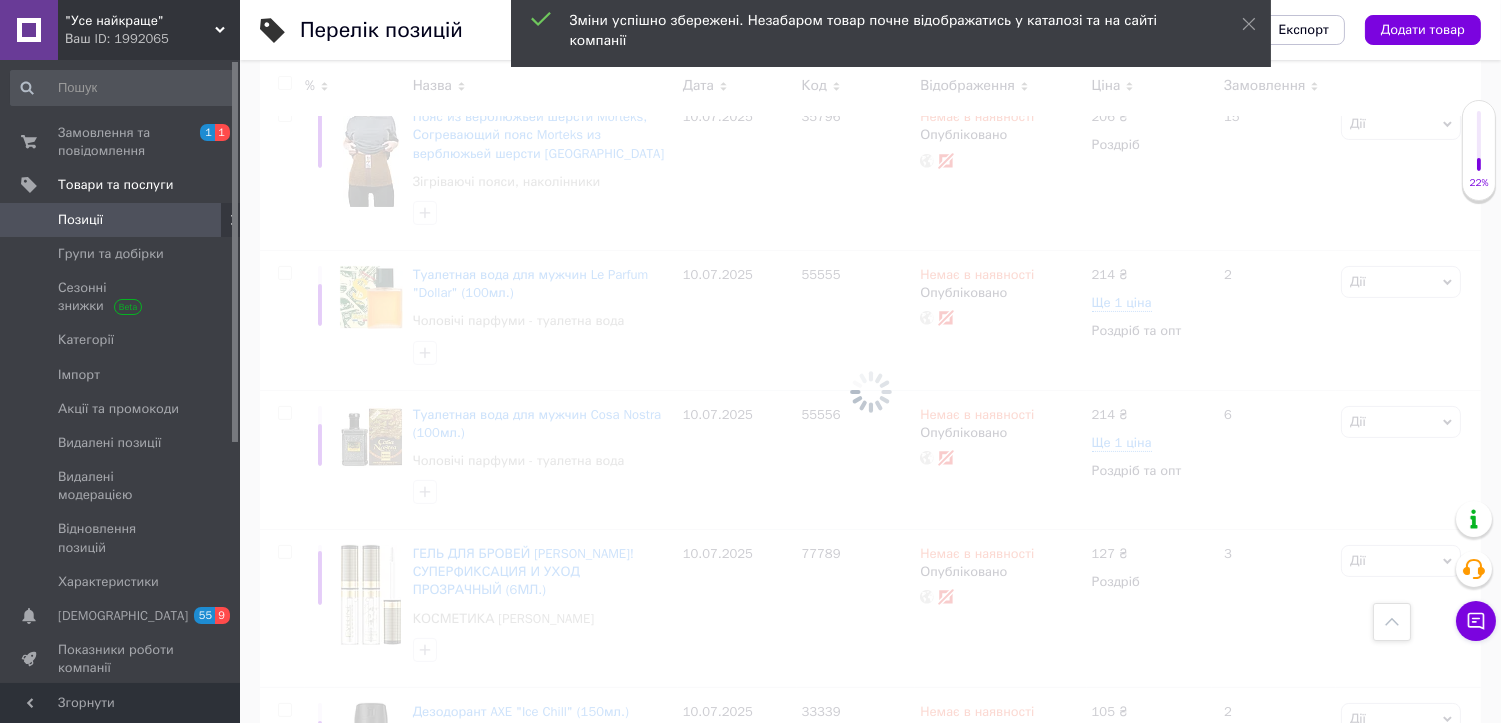 checkbox on "false" 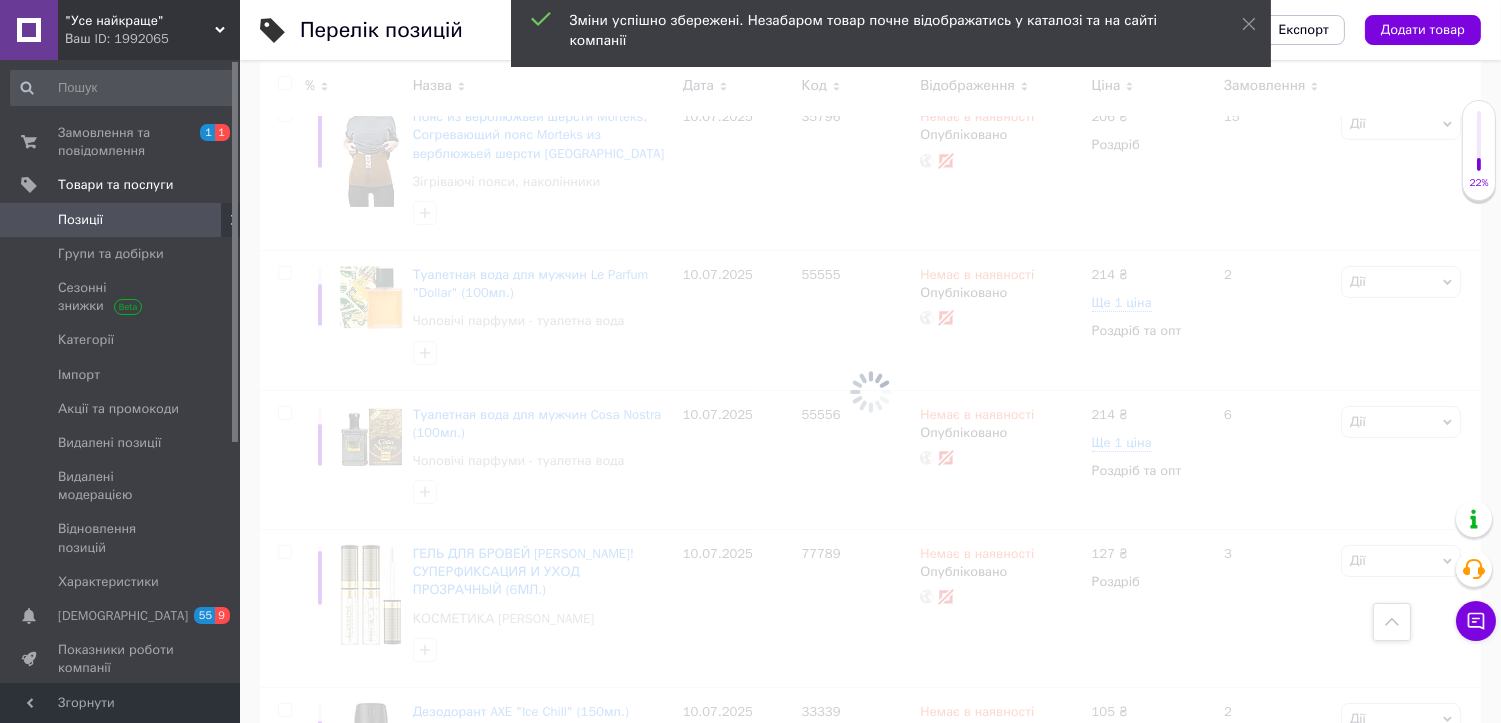 checkbox on "false" 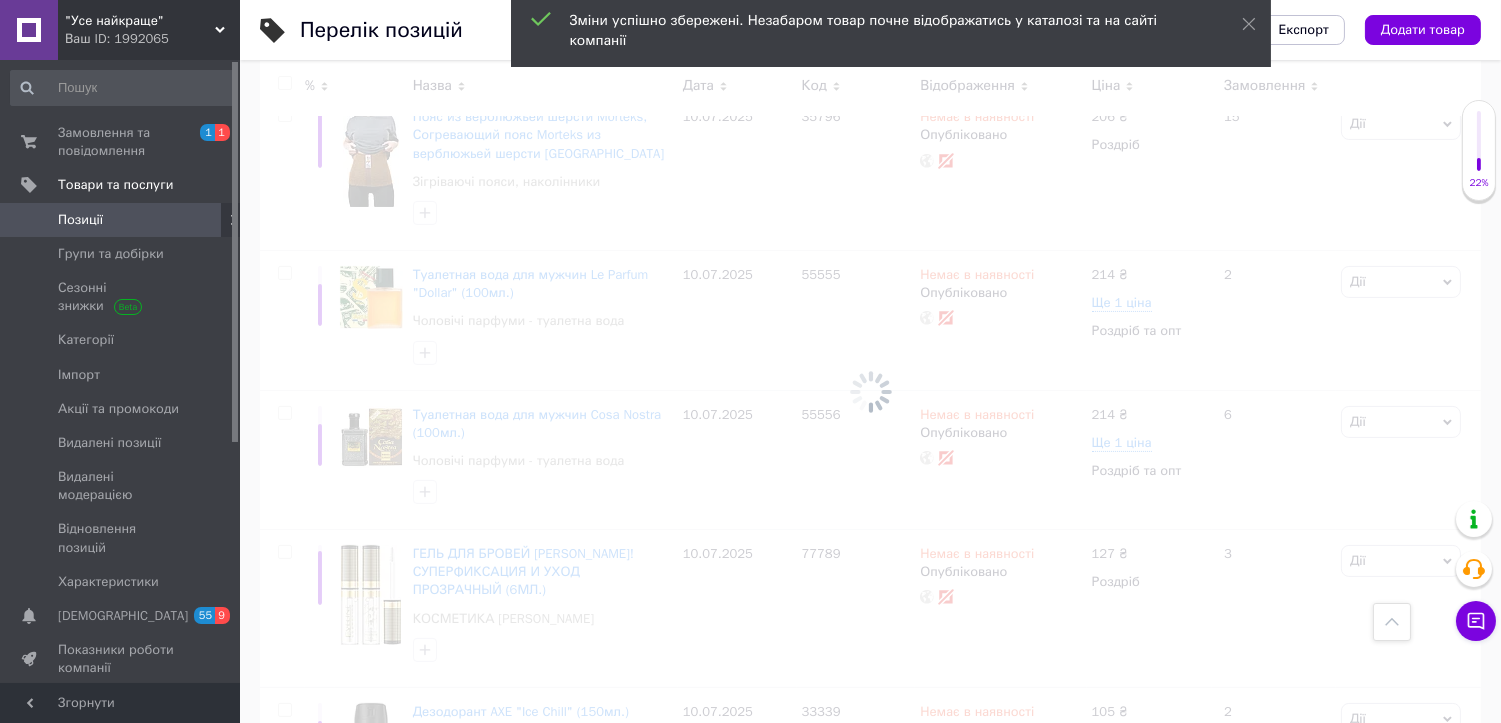checkbox on "false" 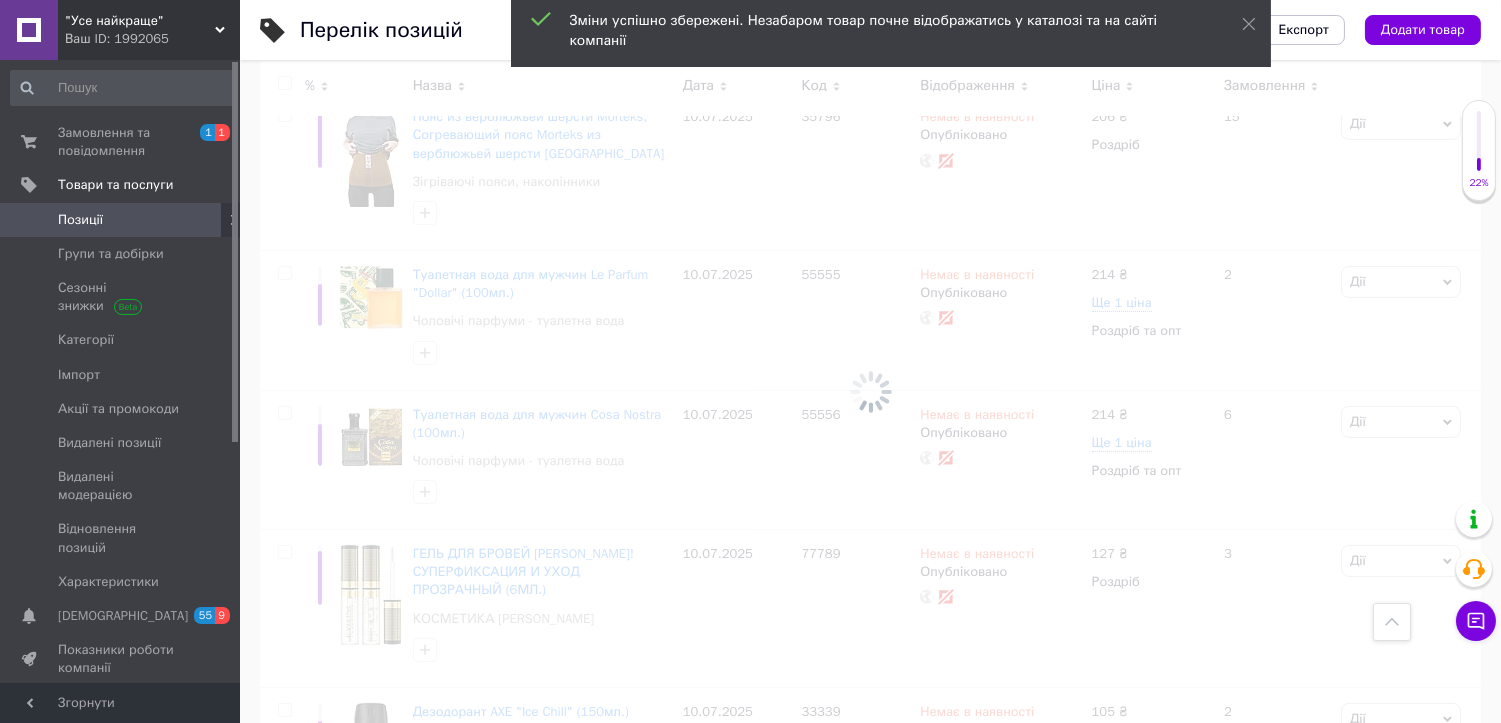 checkbox on "false" 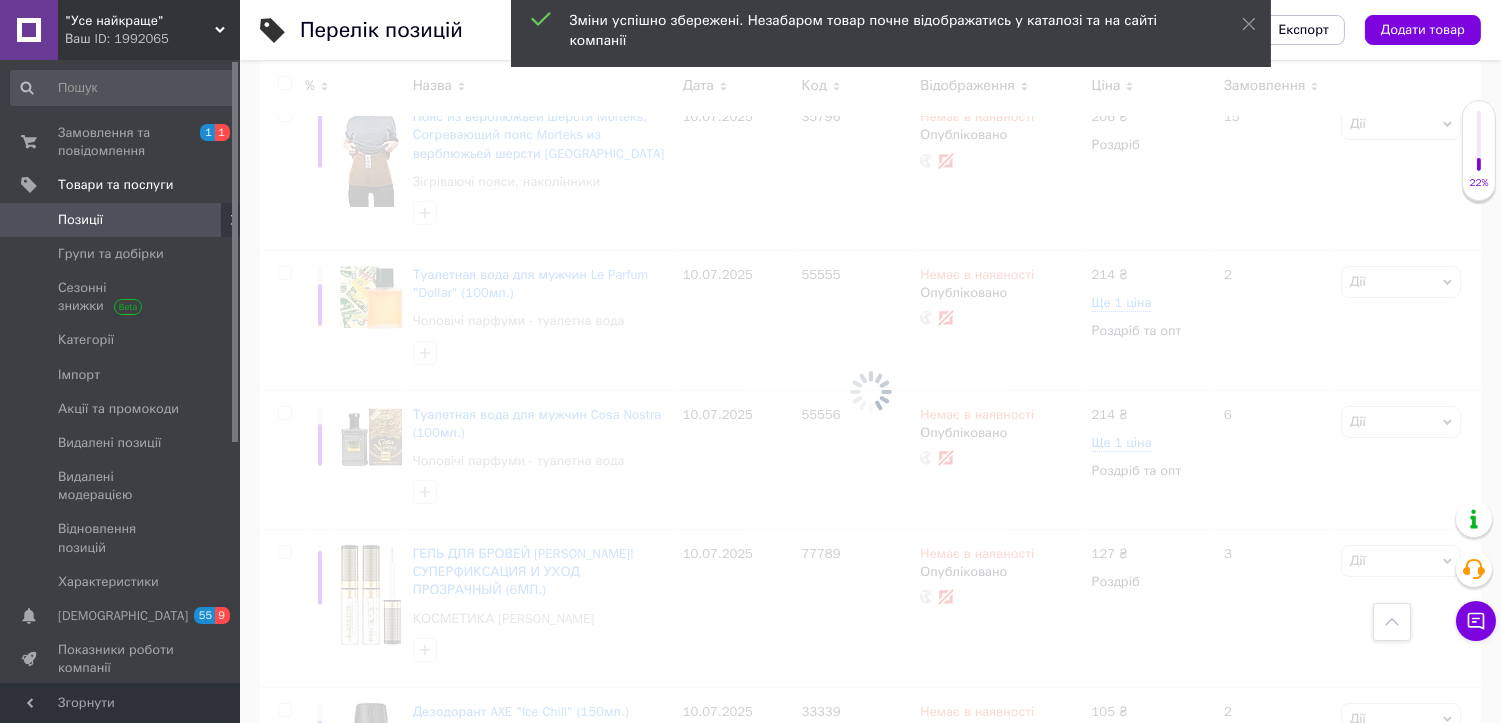 checkbox on "false" 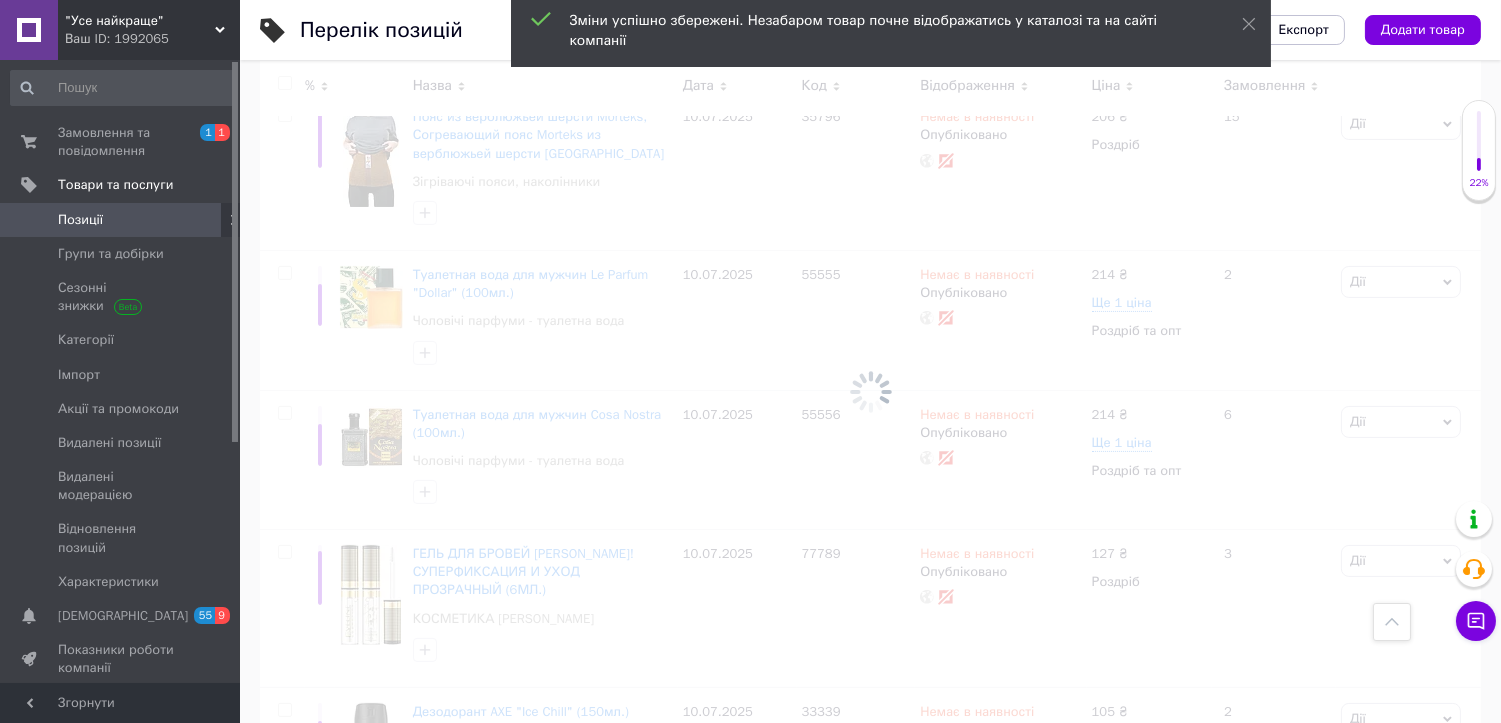 checkbox on "false" 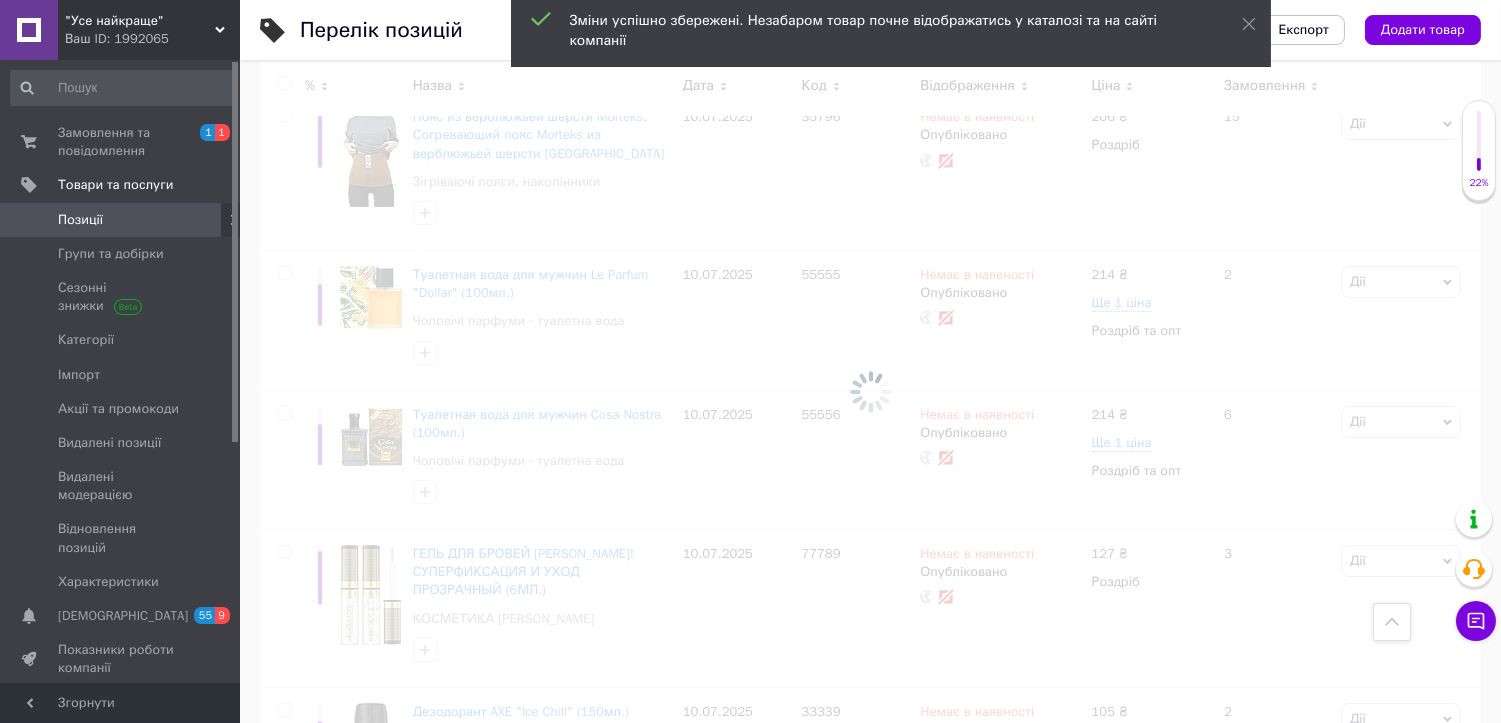 checkbox on "false" 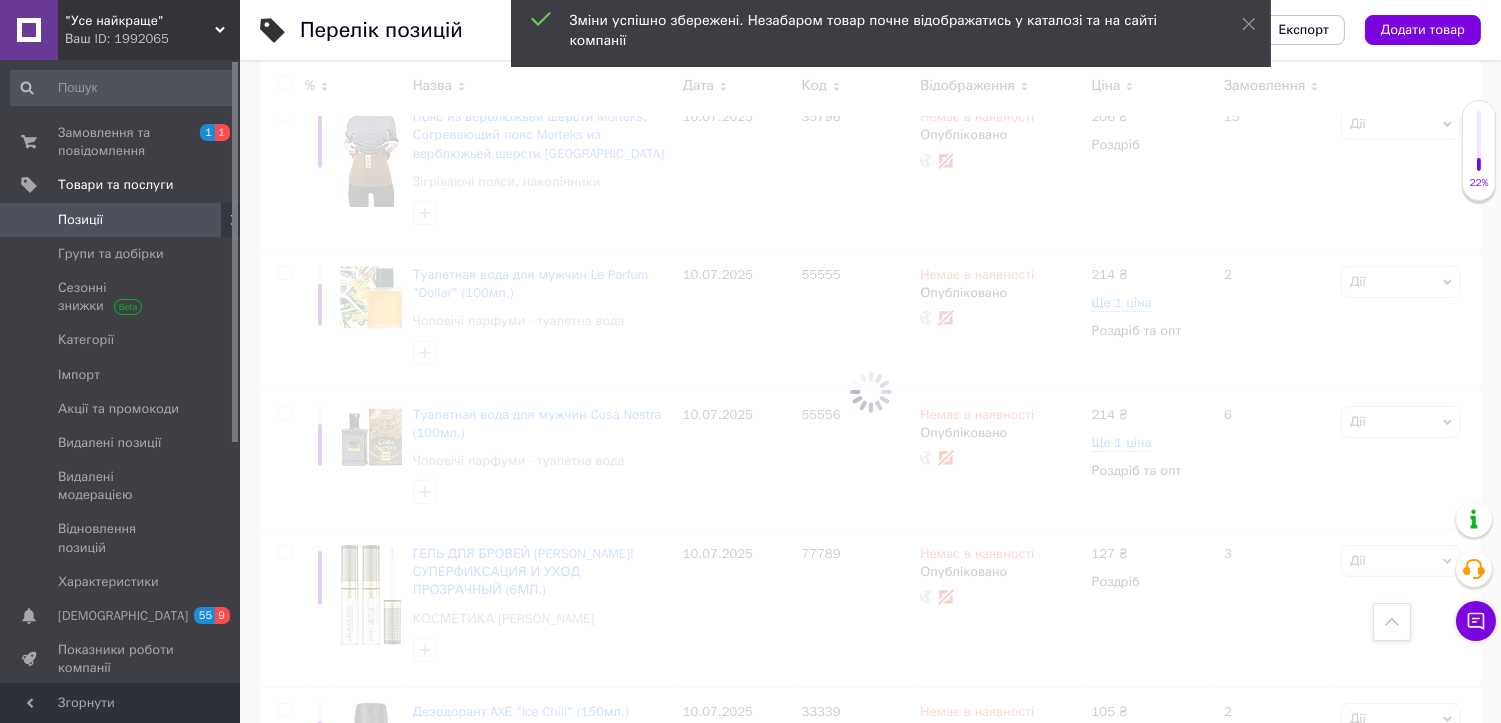 checkbox on "false" 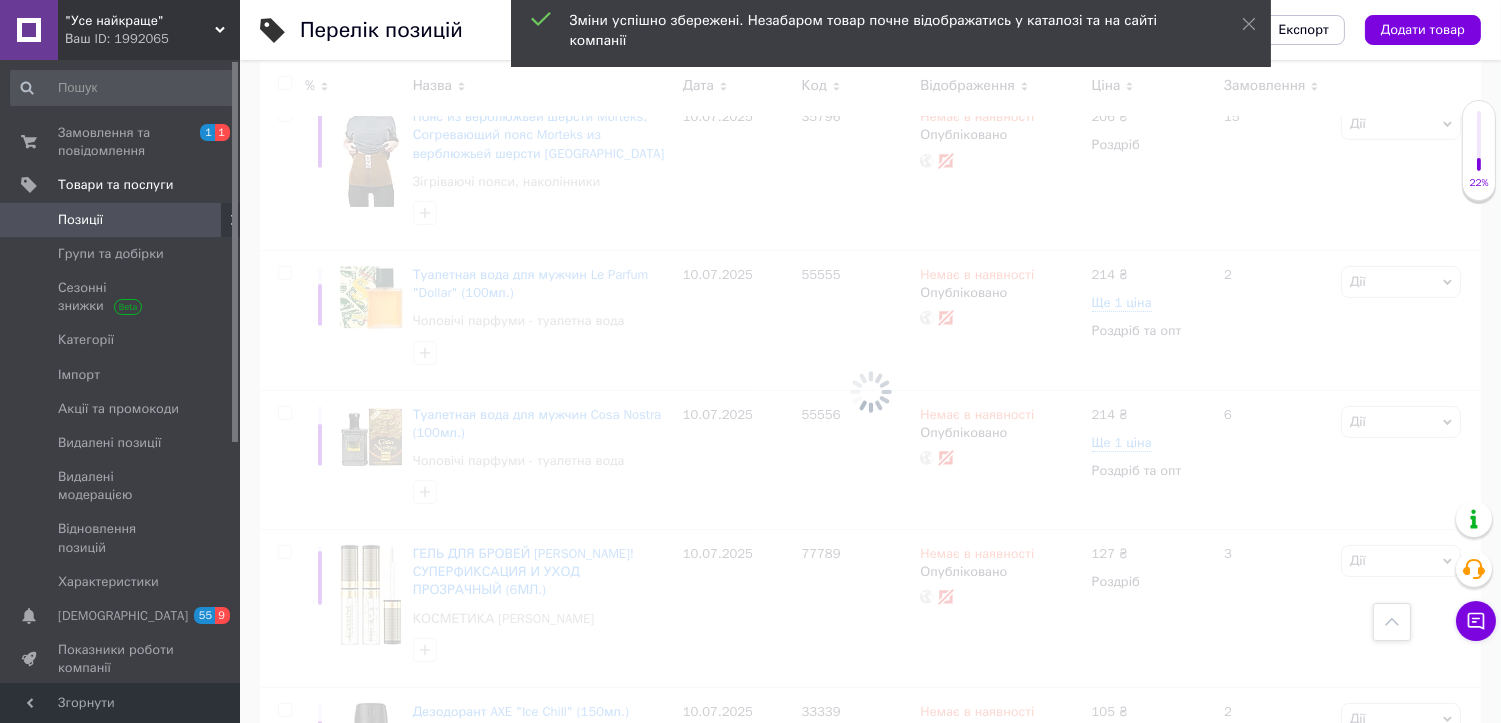 checkbox on "false" 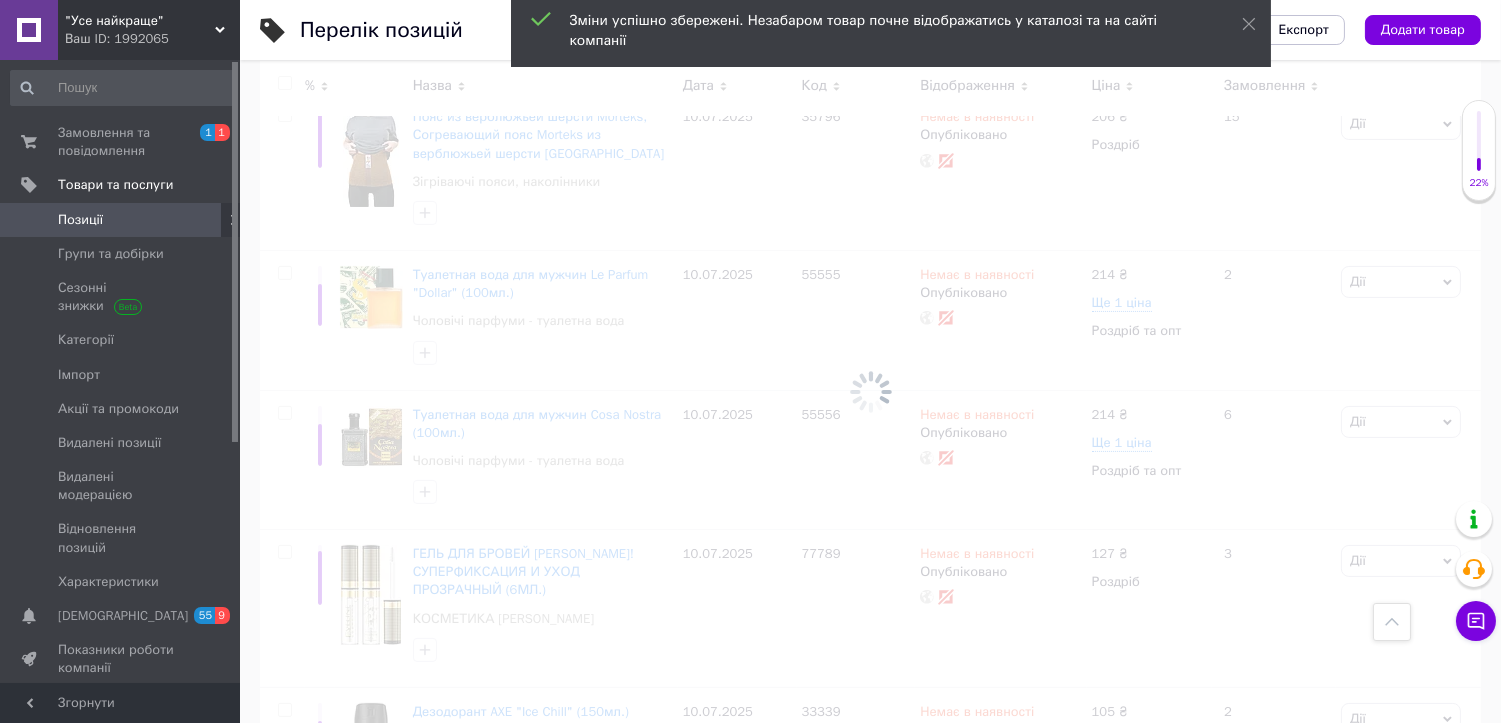 checkbox on "false" 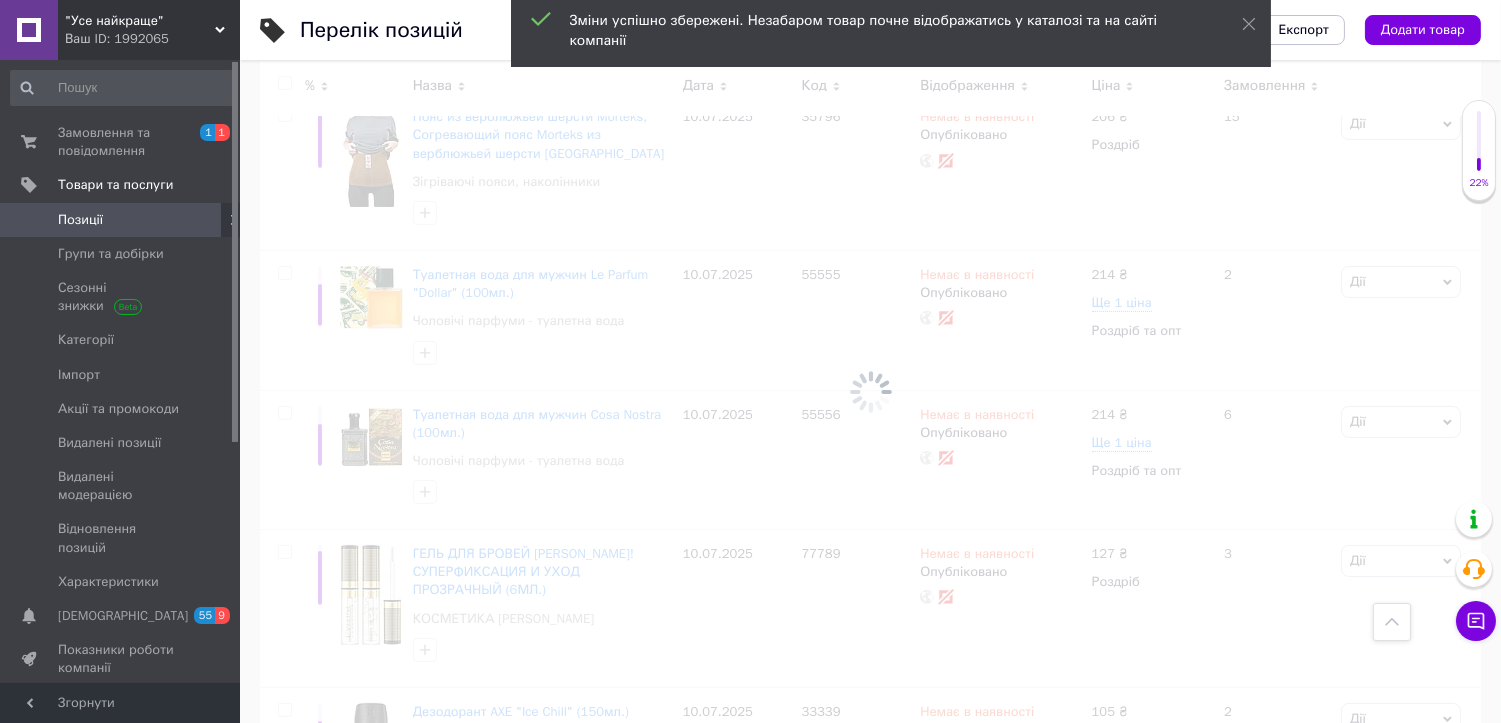 checkbox on "false" 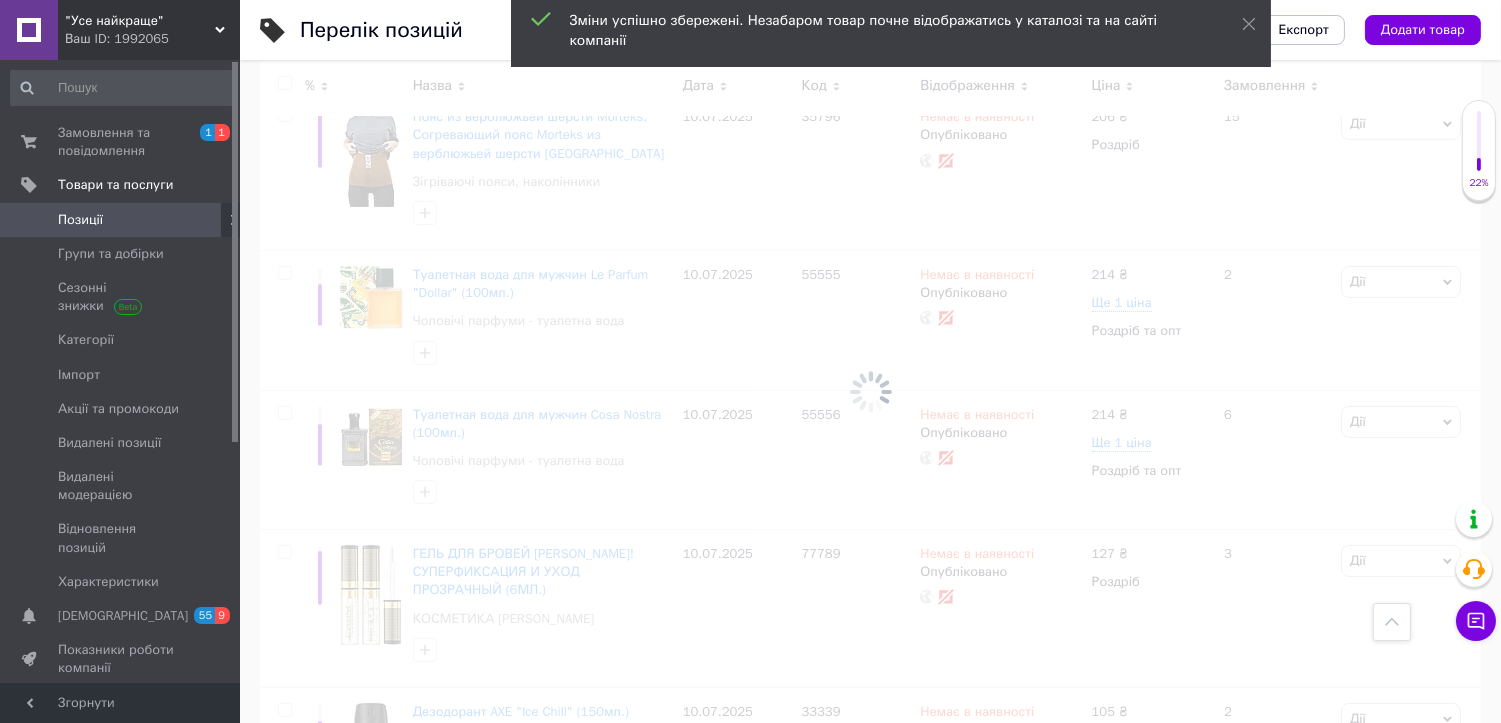 checkbox on "false" 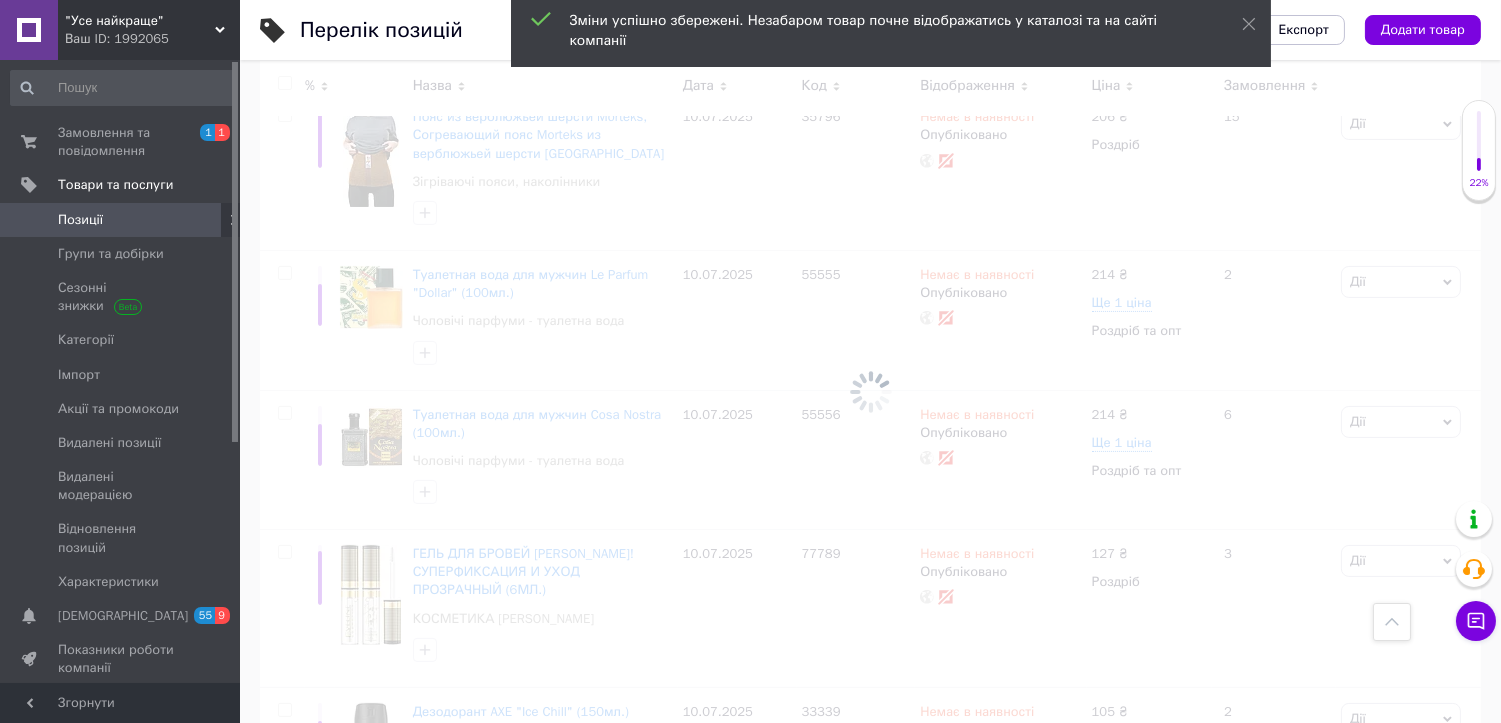 checkbox on "false" 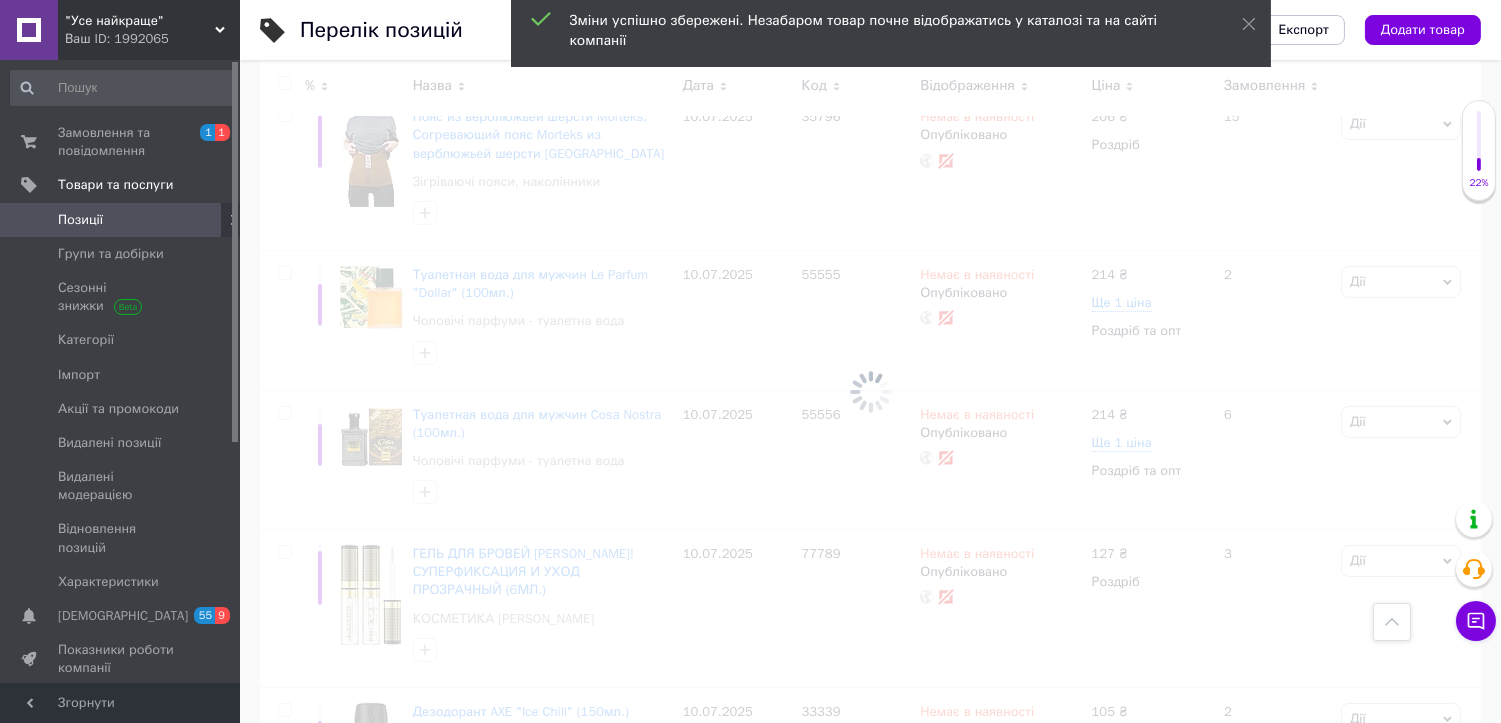 checkbox on "false" 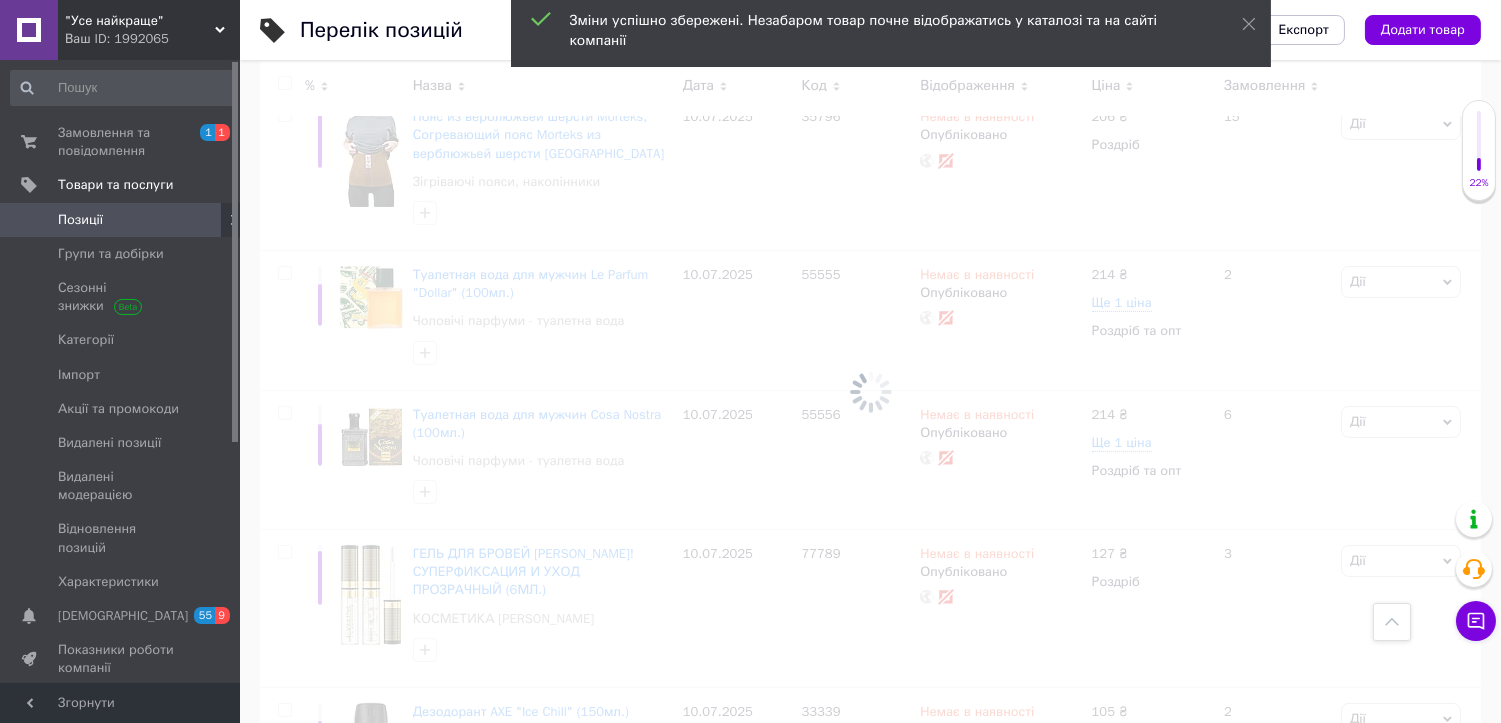 checkbox on "false" 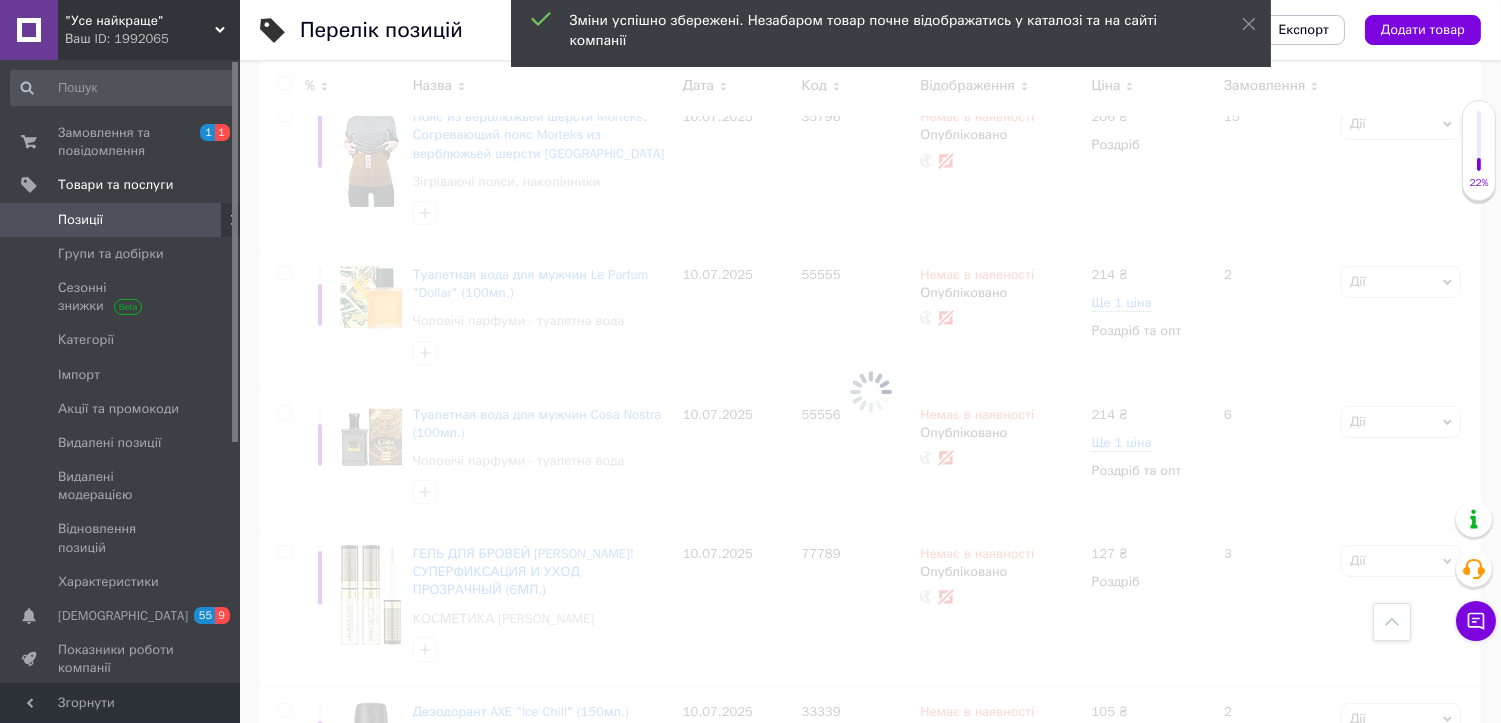 checkbox on "false" 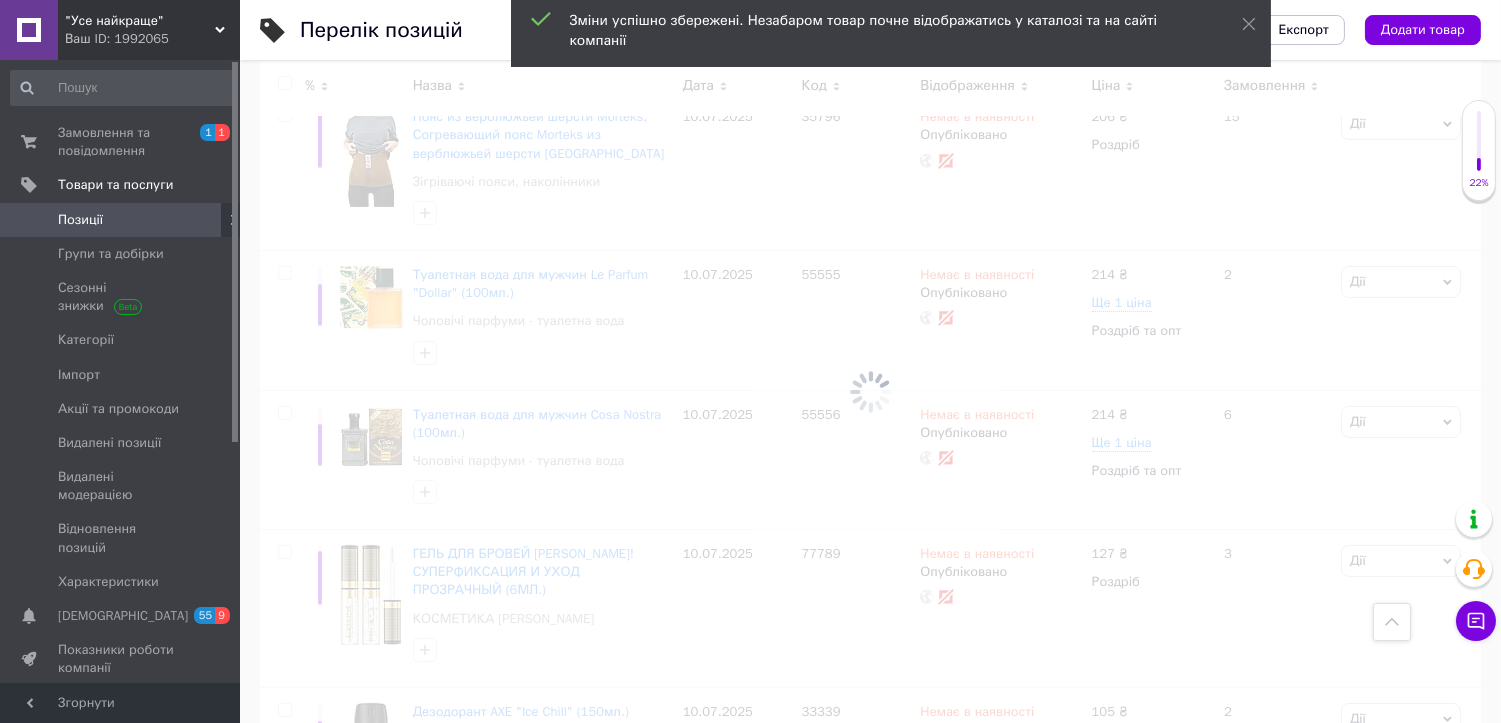 checkbox on "false" 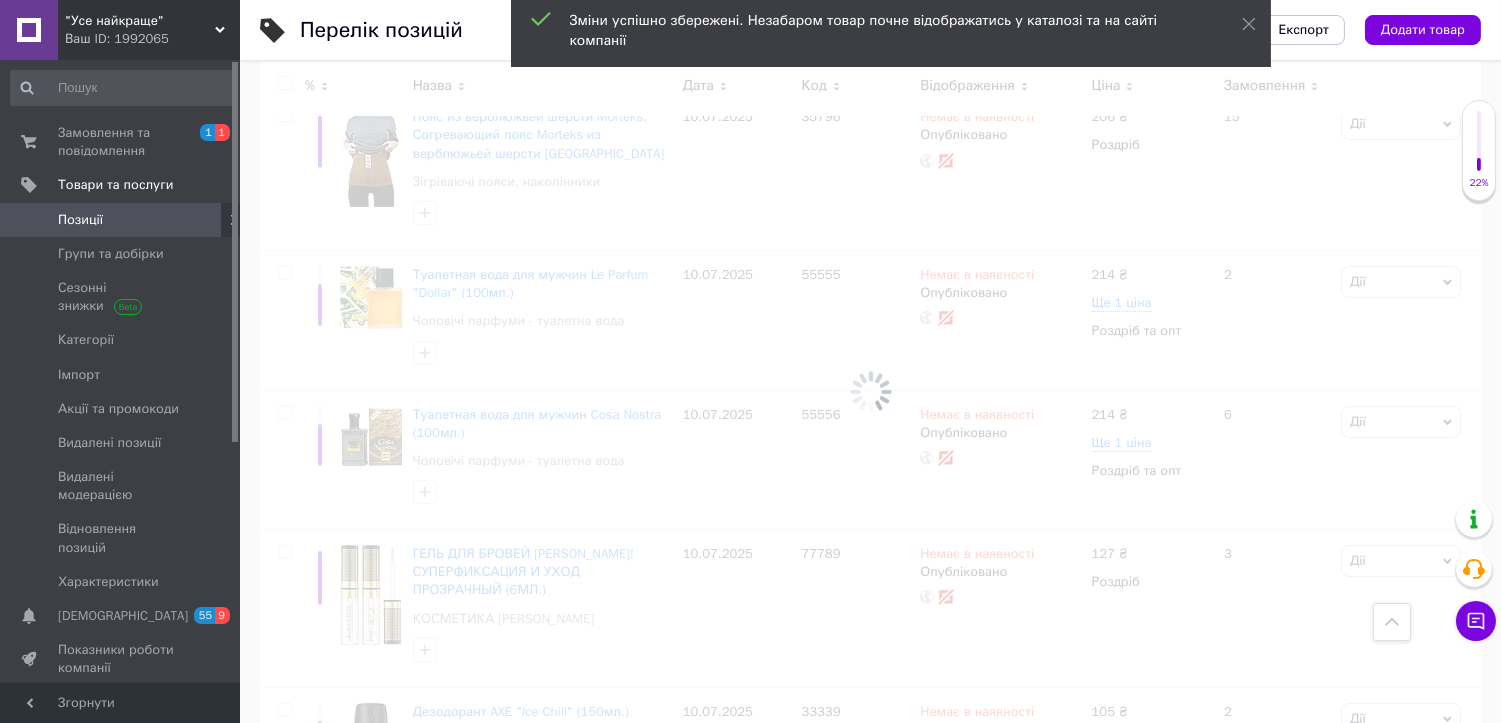 checkbox on "false" 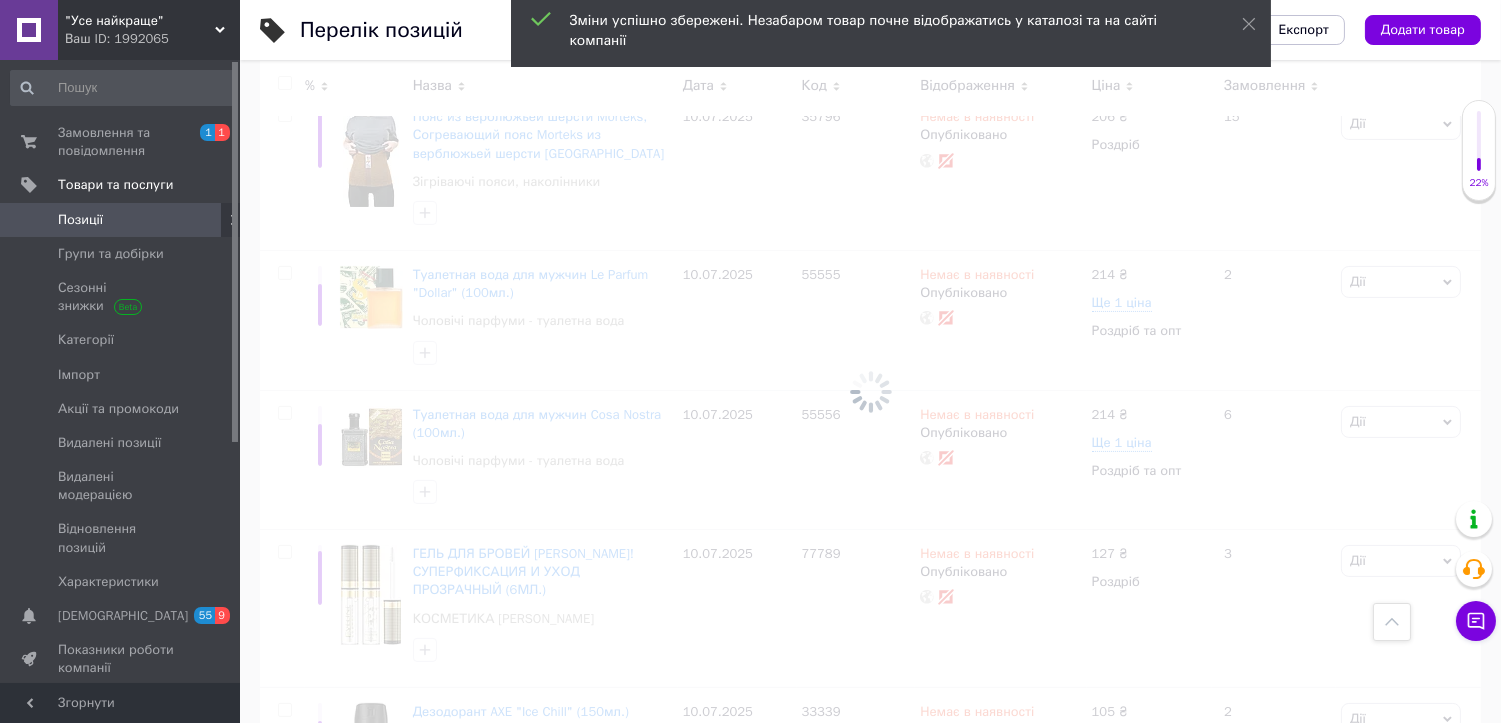 checkbox on "false" 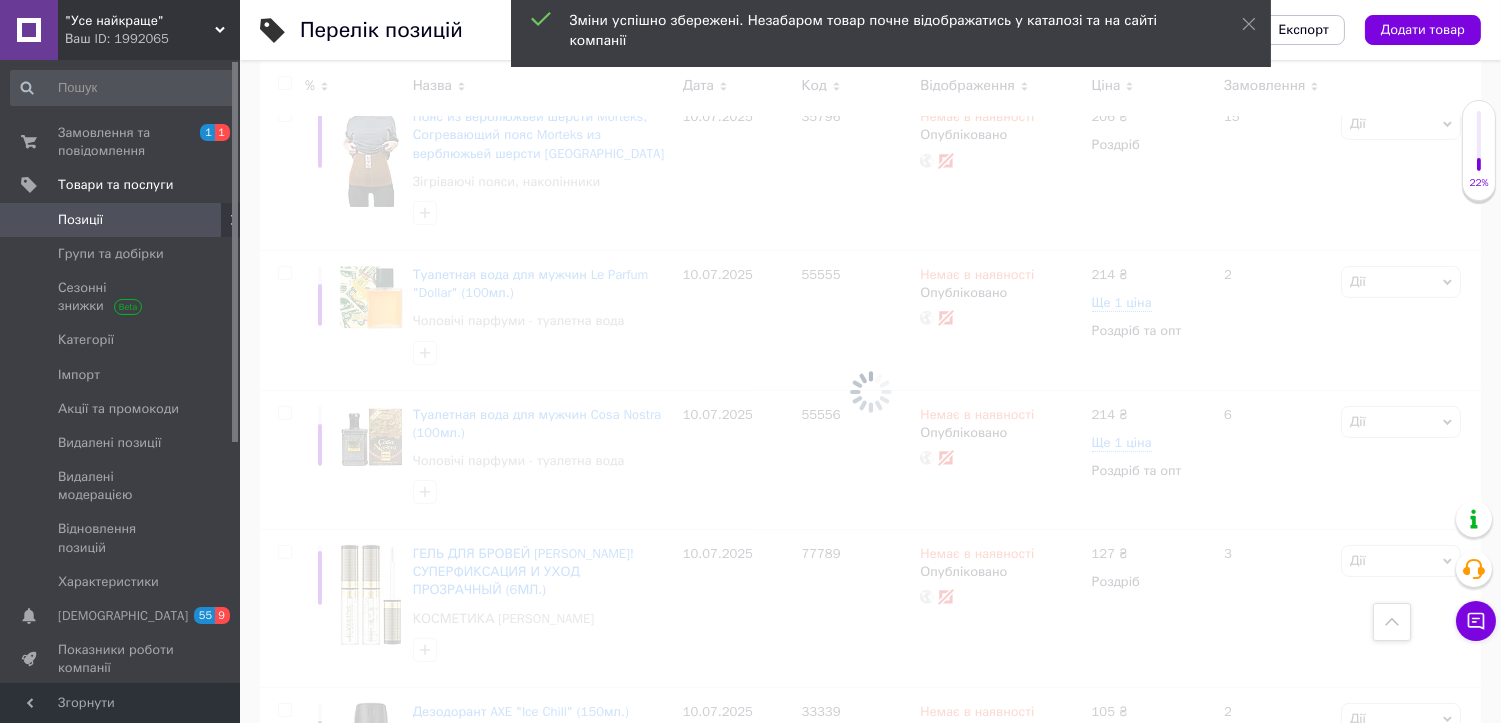checkbox on "false" 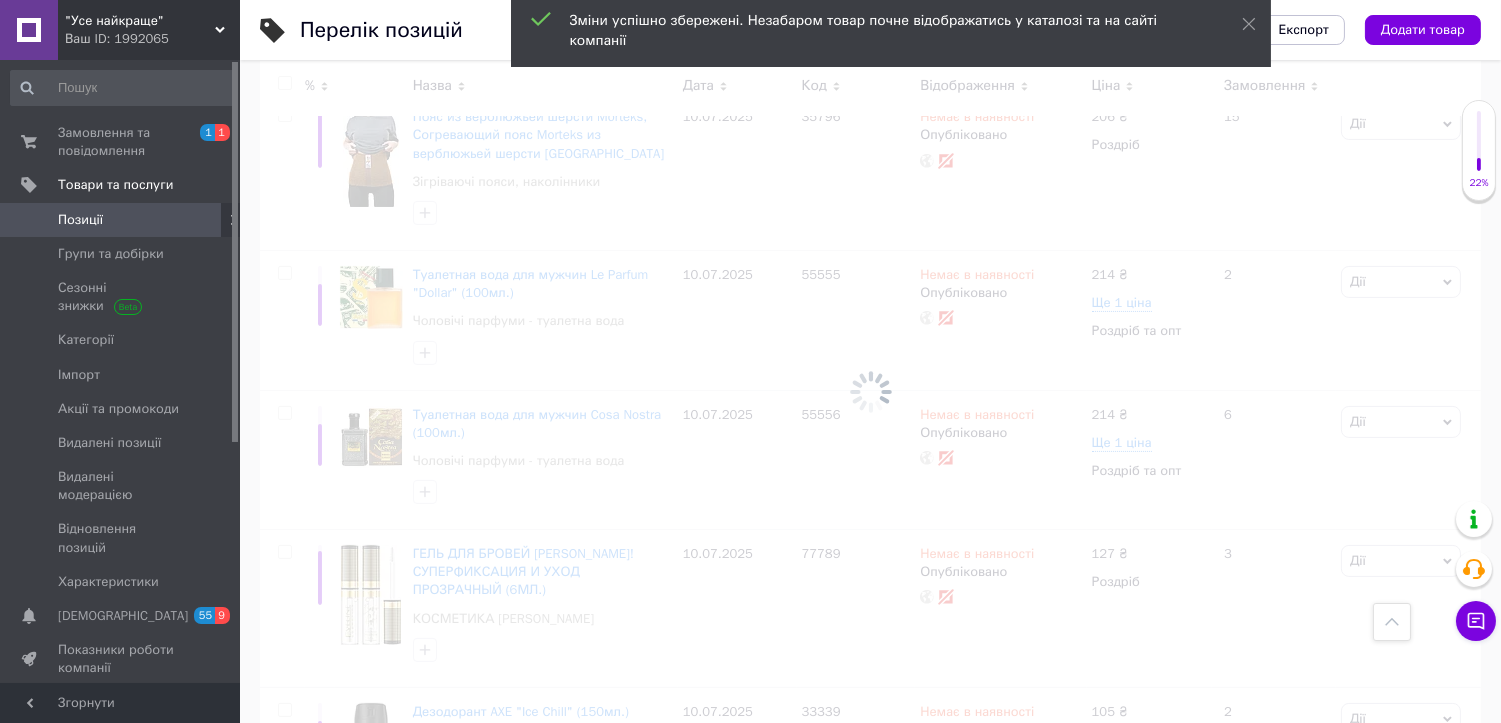 checkbox on "false" 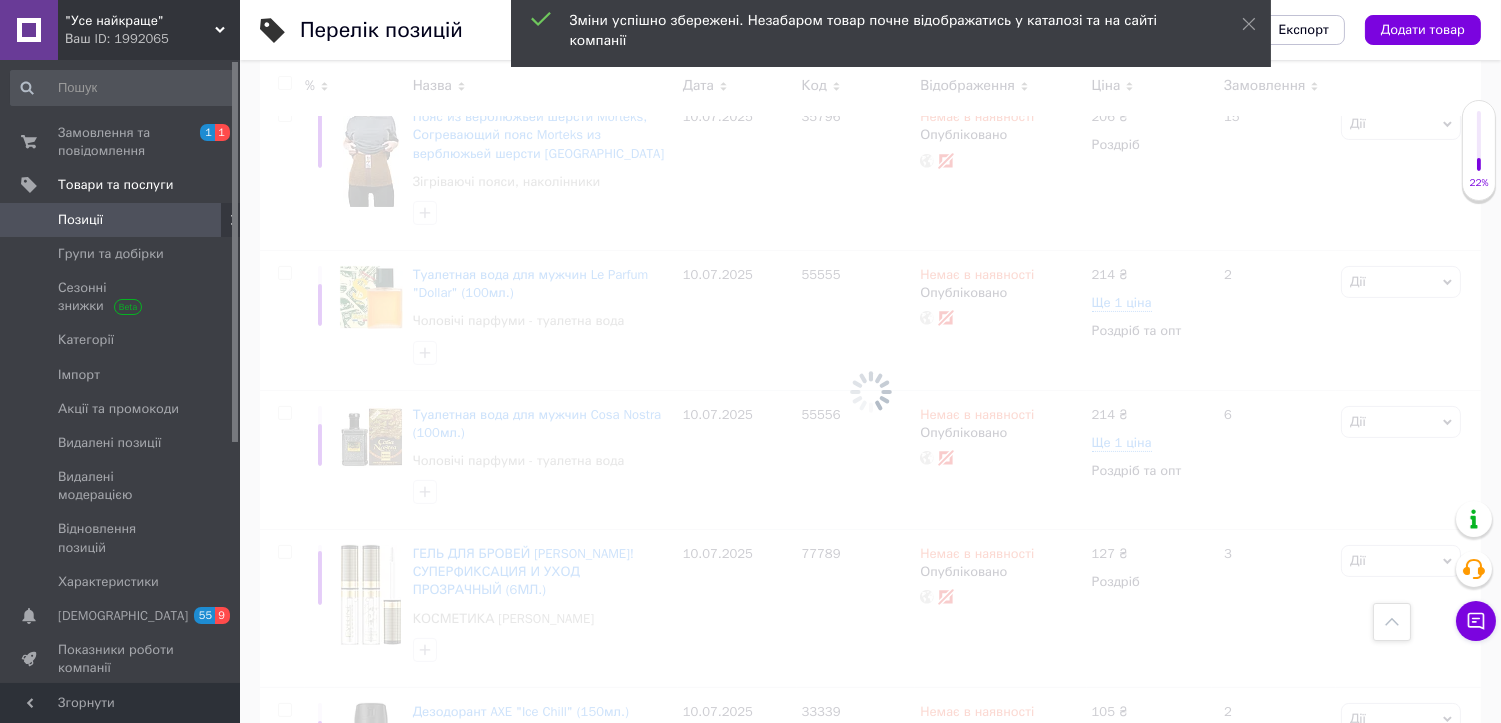 checkbox on "false" 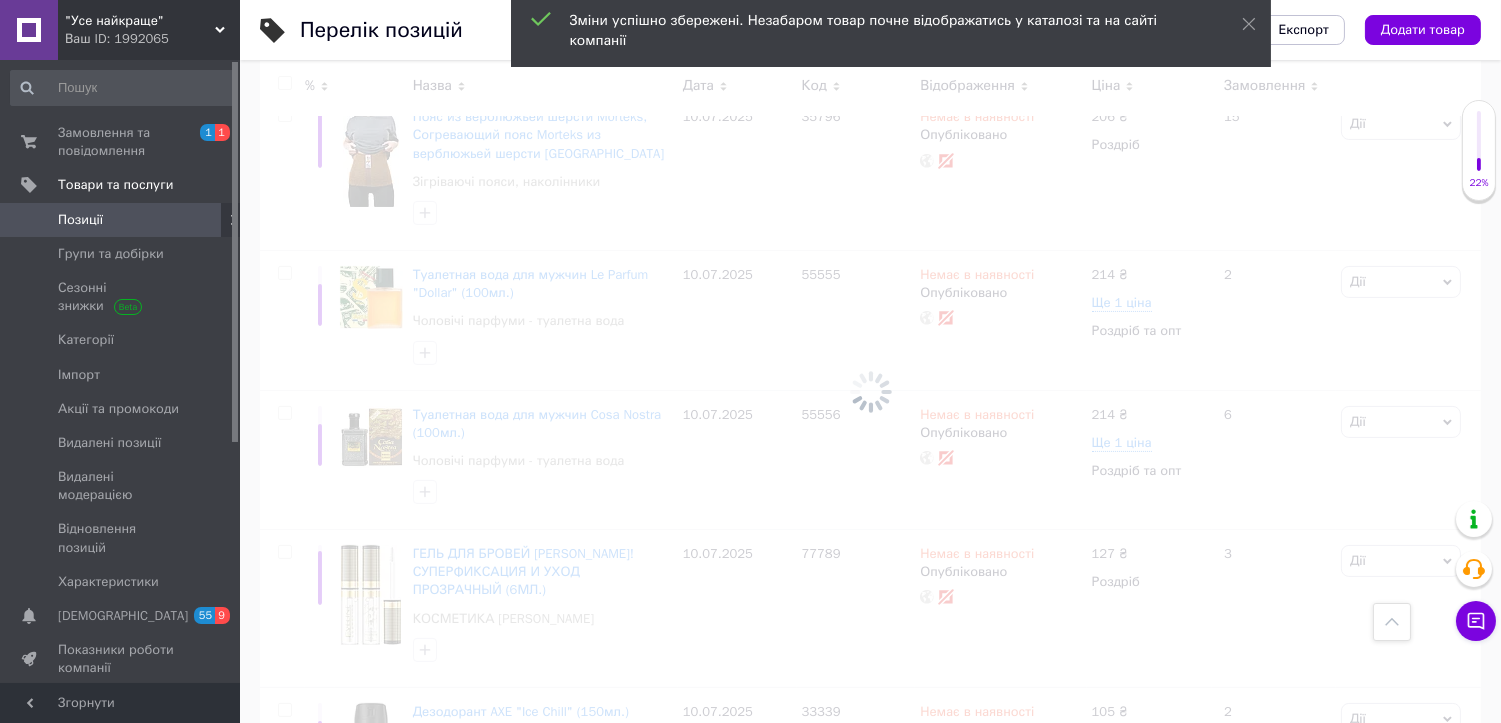 type 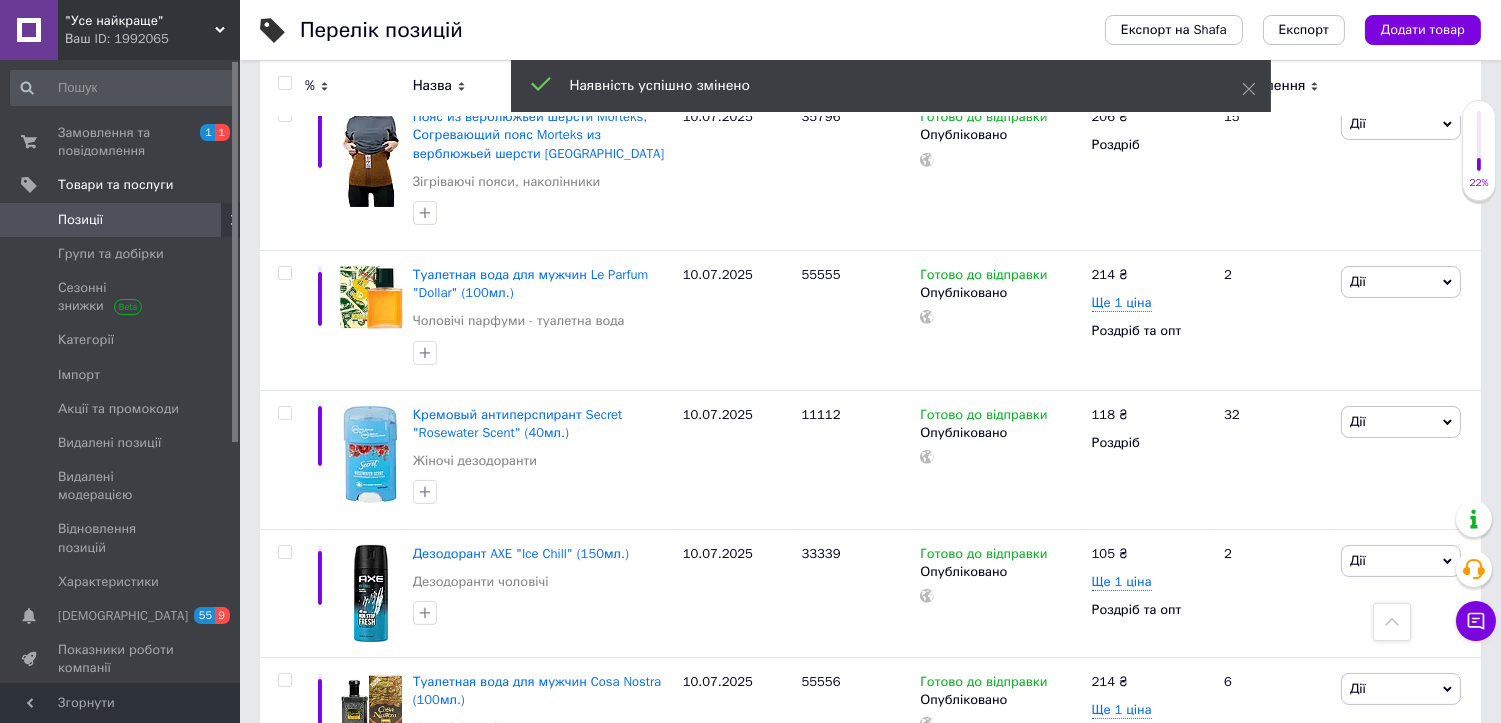 scroll, scrollTop: 13920, scrollLeft: 0, axis: vertical 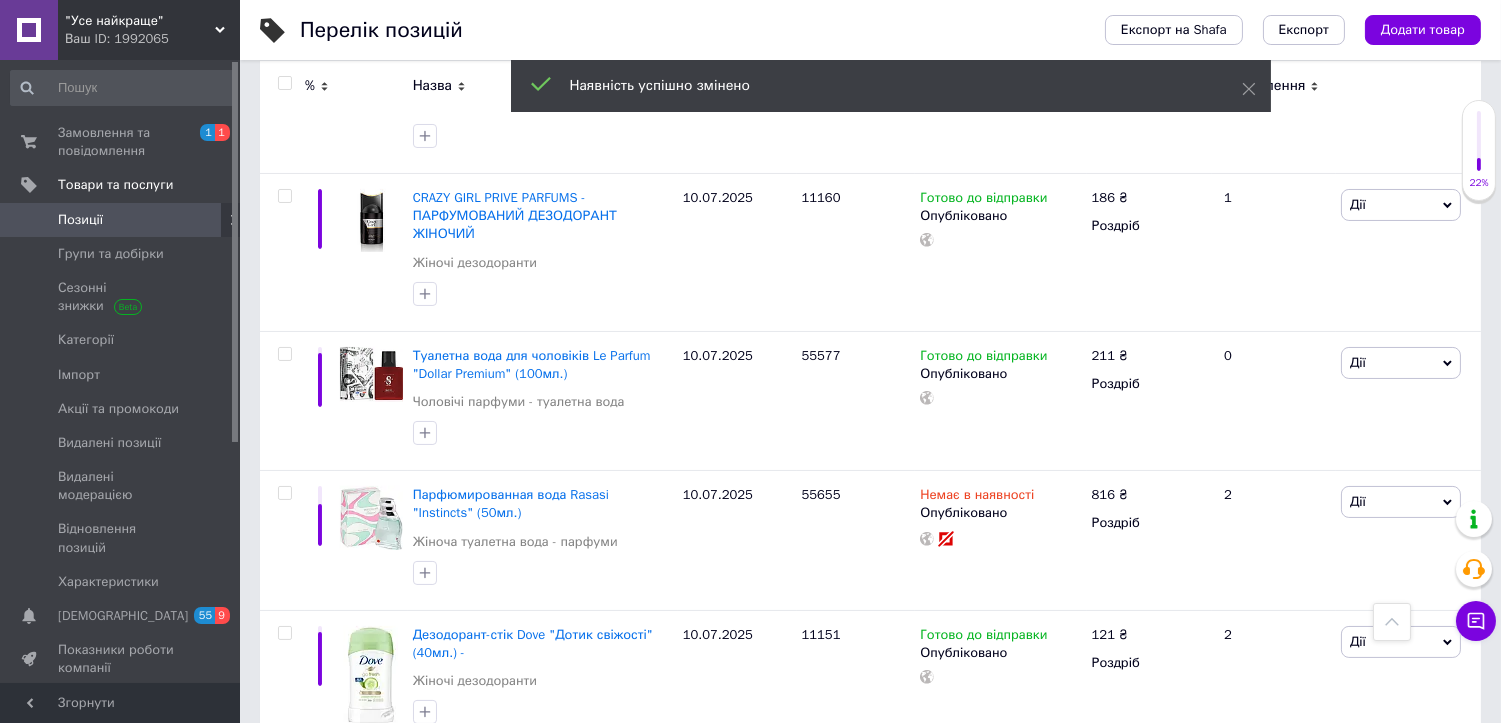 click on "2" at bounding box center [327, 790] 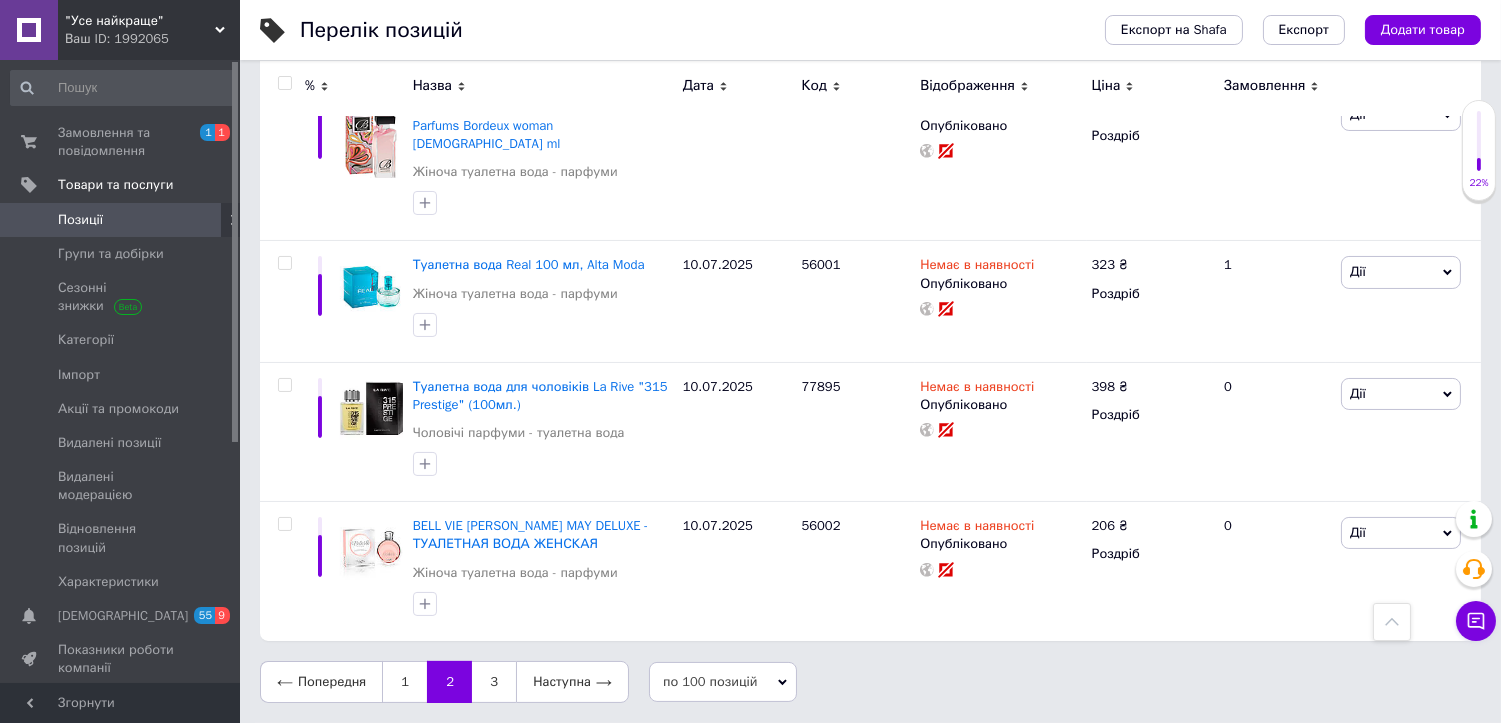 scroll, scrollTop: 13761, scrollLeft: 0, axis: vertical 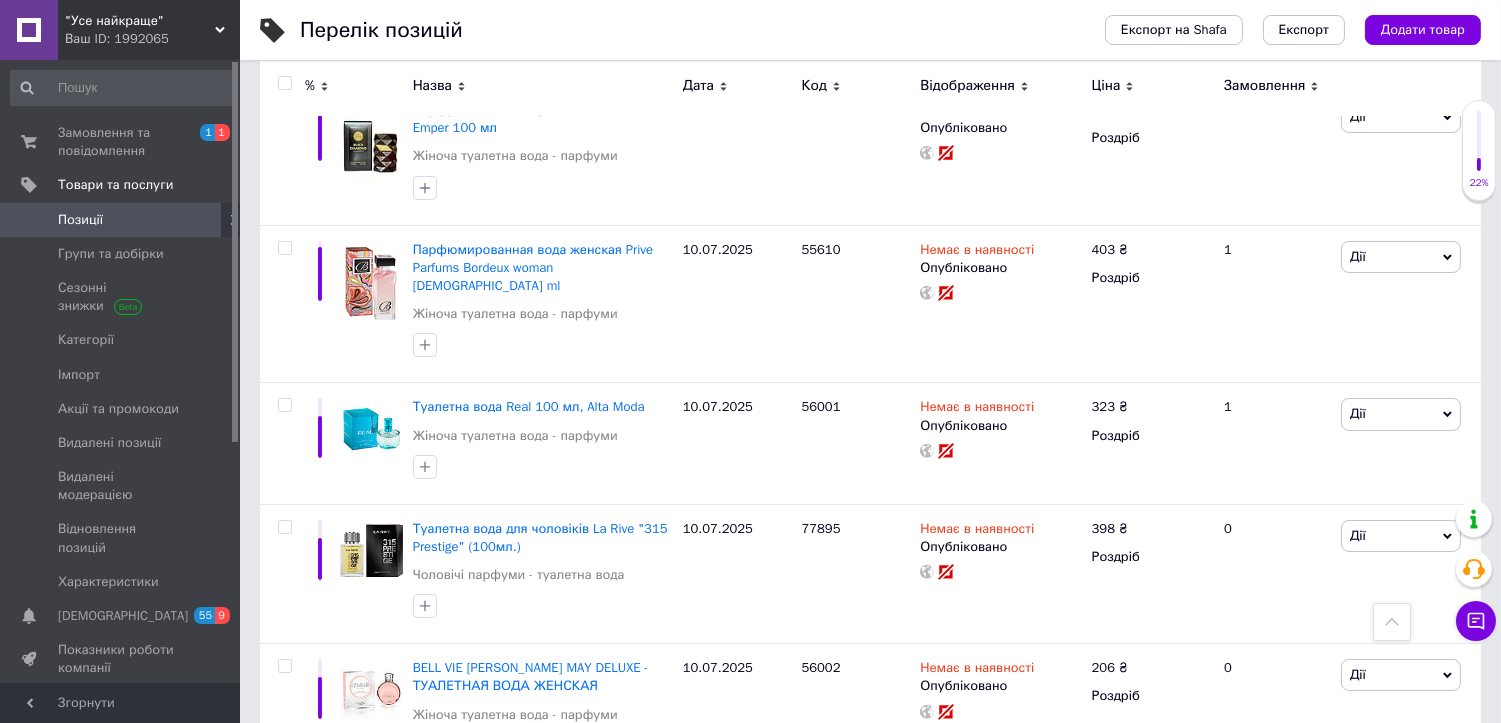 click at bounding box center [284, 83] 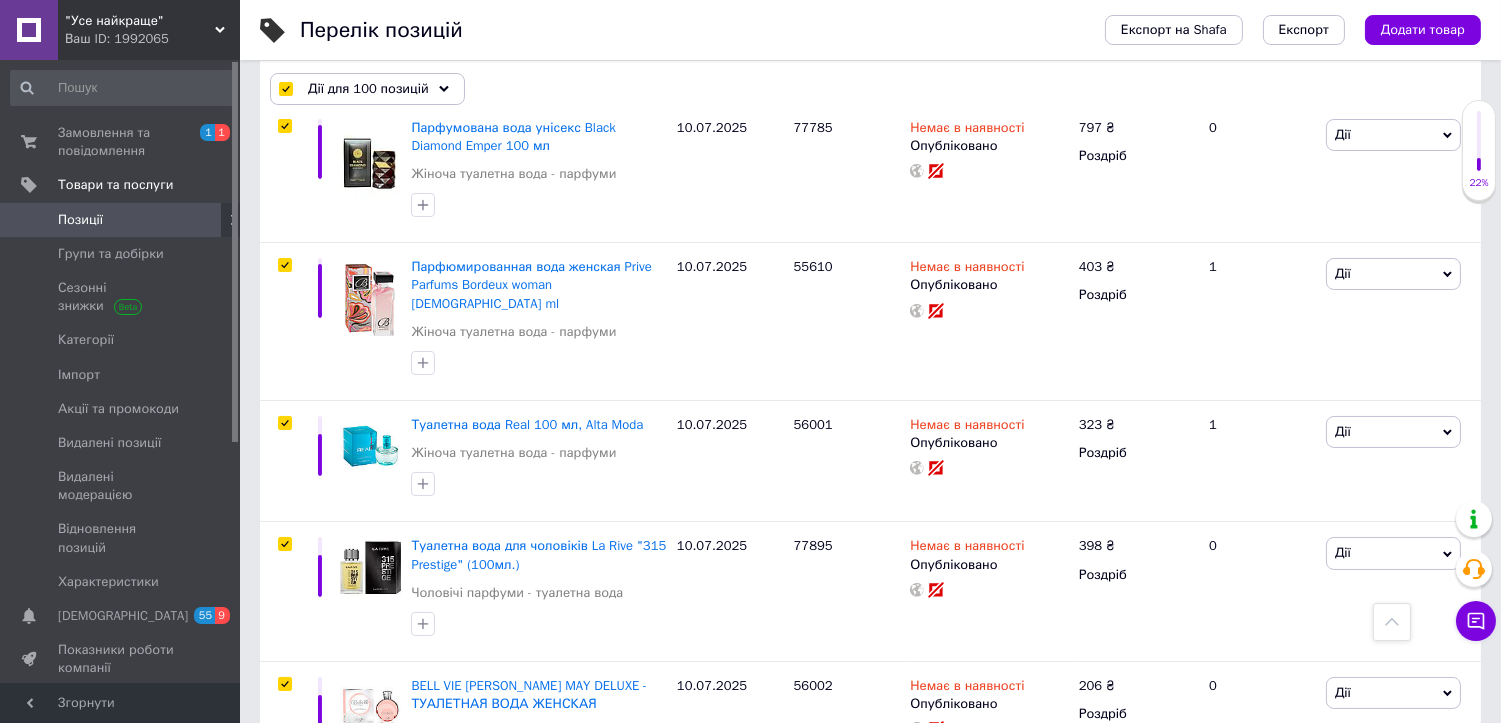 scroll, scrollTop: 13896, scrollLeft: 0, axis: vertical 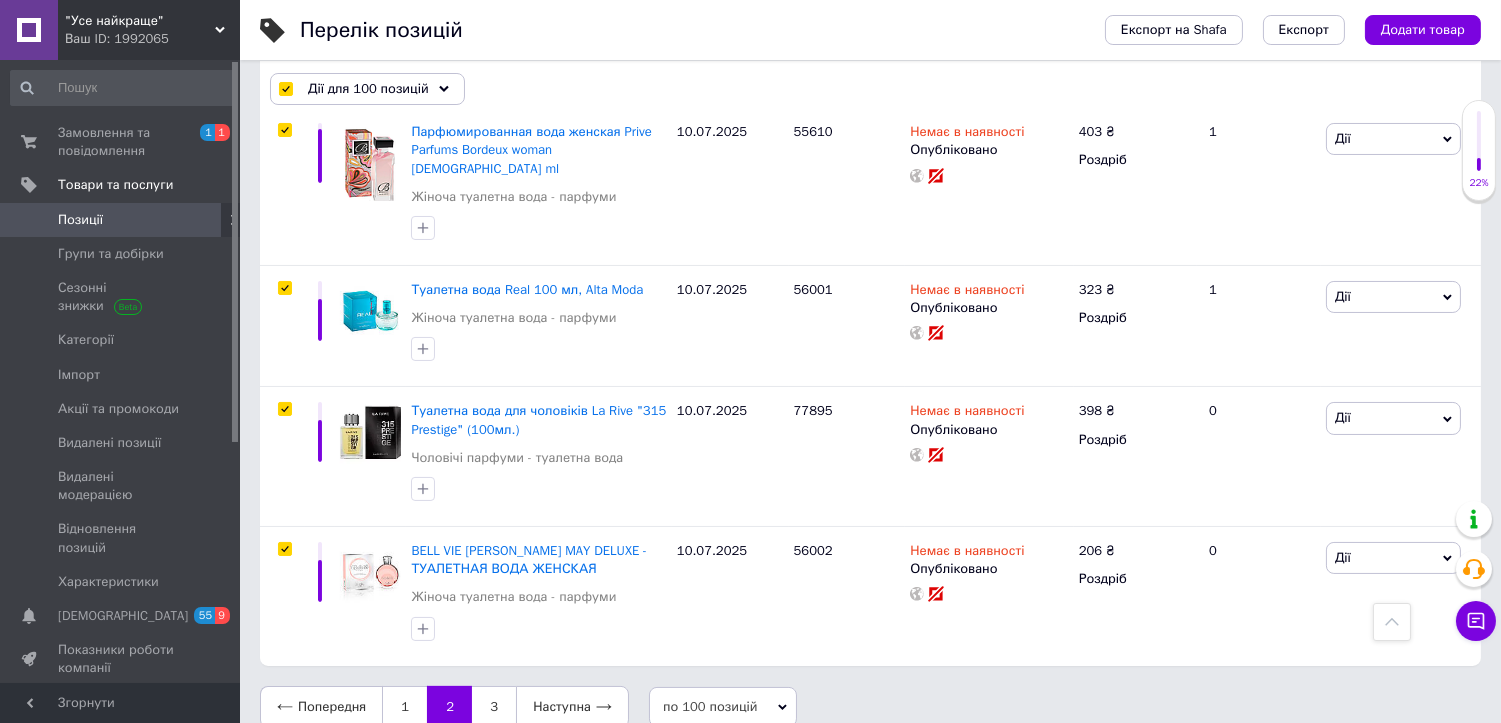 click on "Дії для 100 позицій" at bounding box center (368, 89) 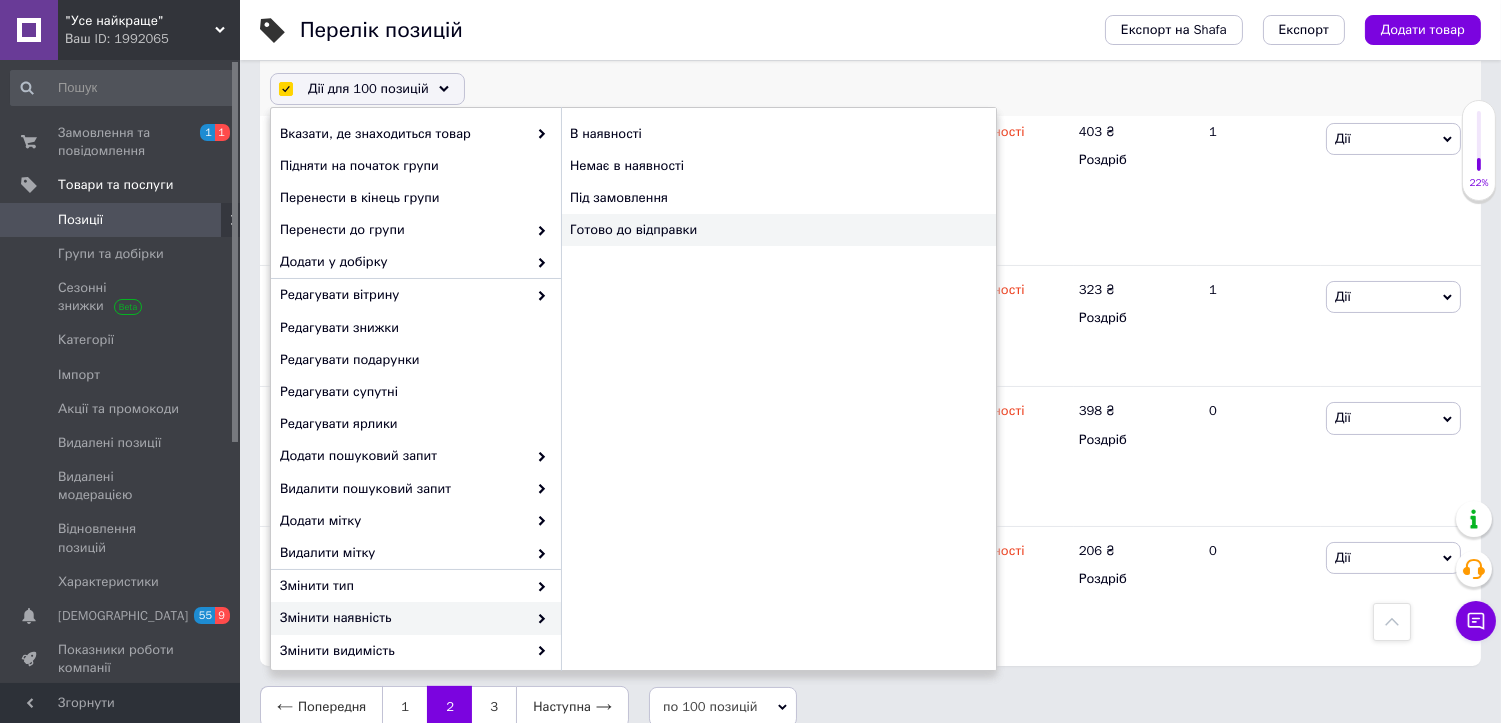 click on "Готово до відправки" at bounding box center [778, 230] 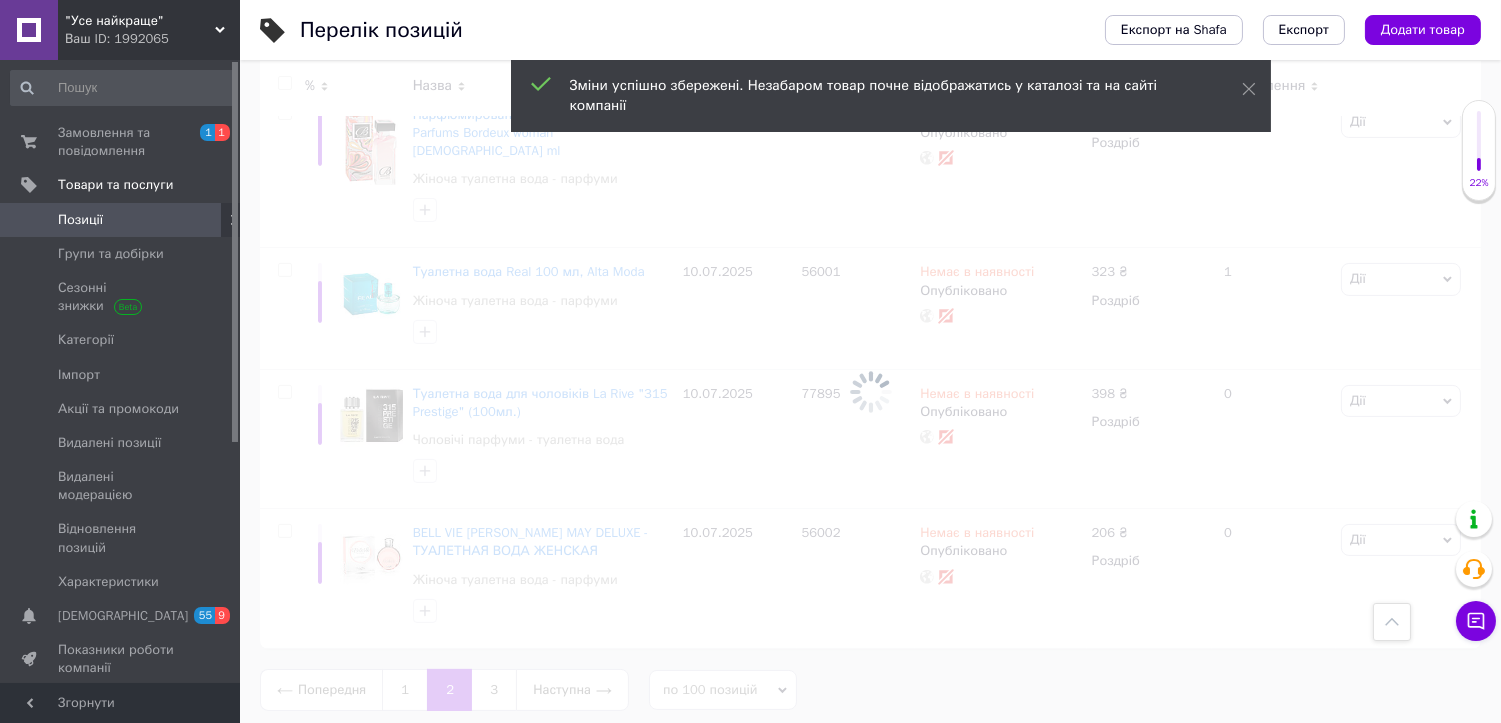 scroll, scrollTop: 13761, scrollLeft: 0, axis: vertical 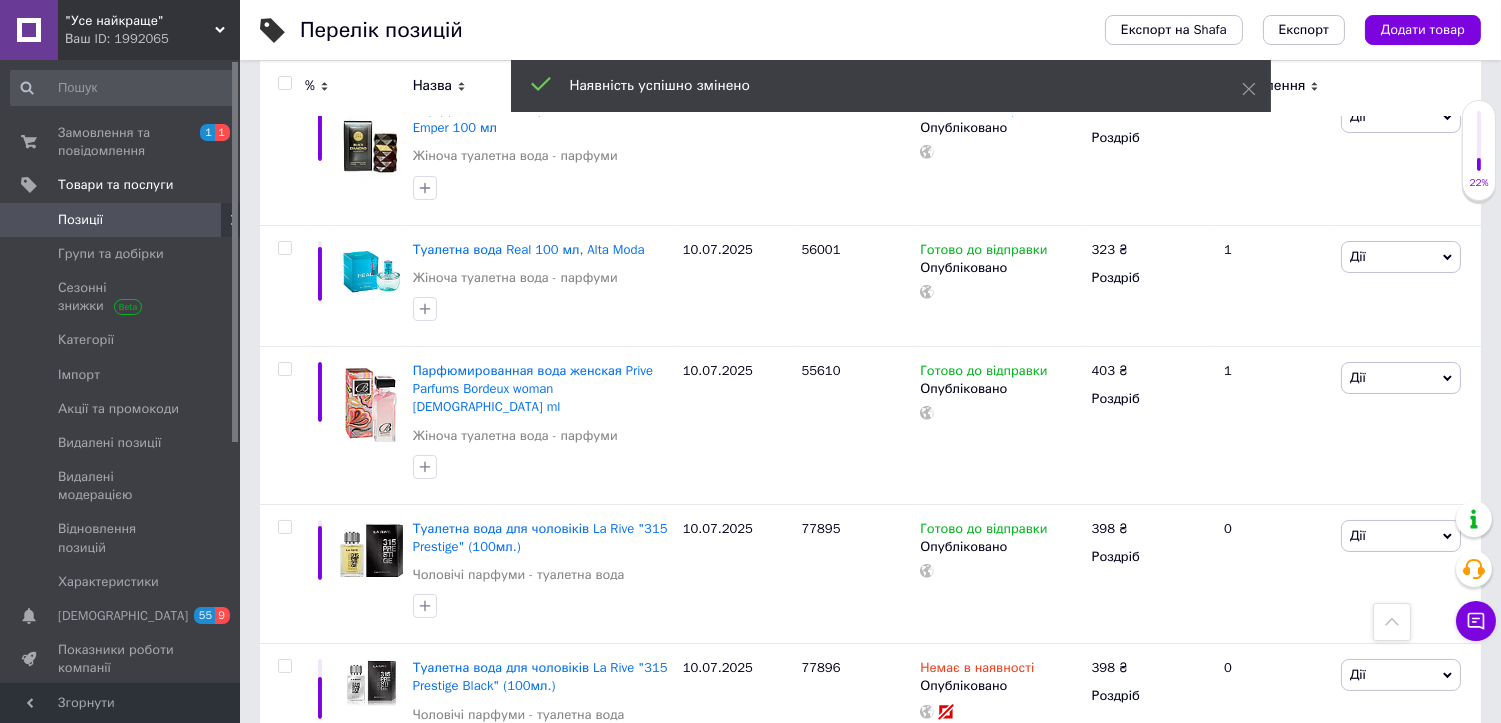click on "3" at bounding box center (494, 824) 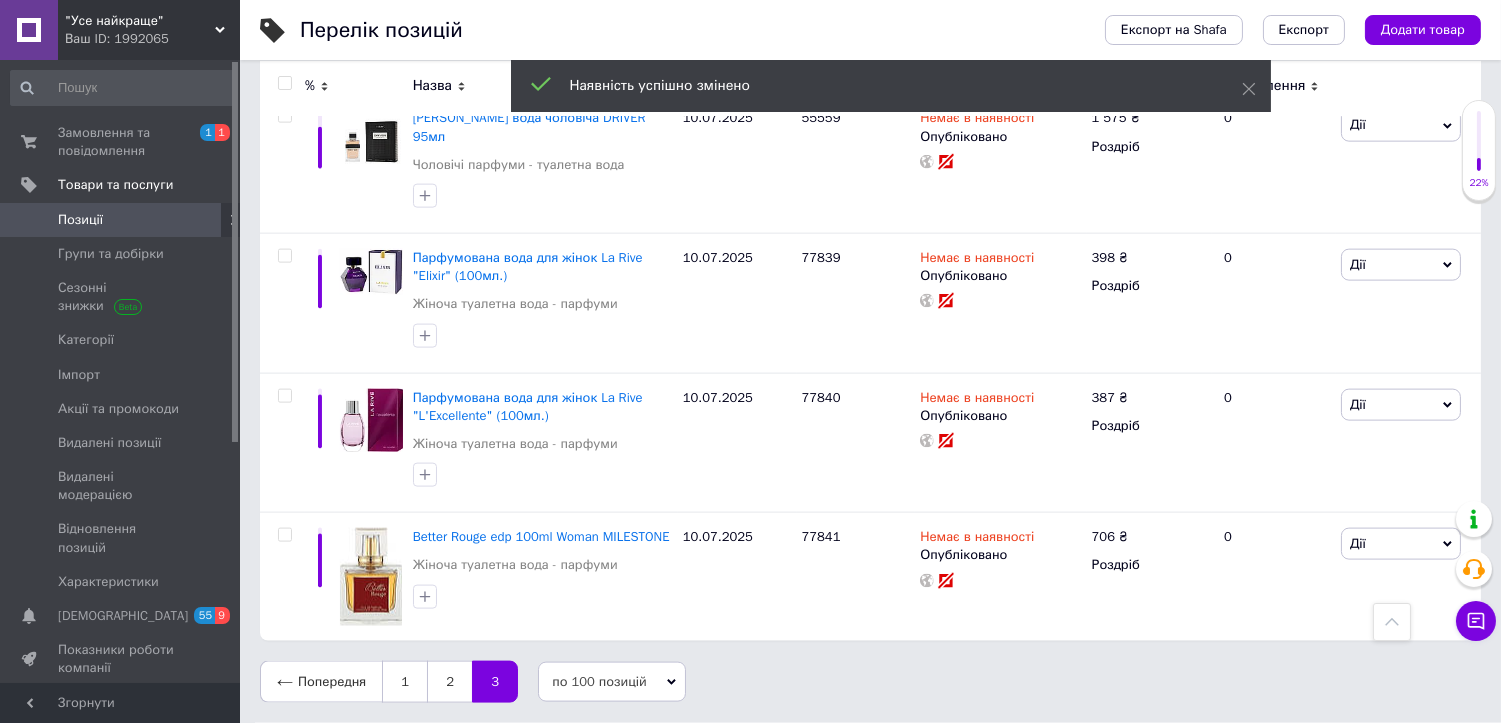 scroll, scrollTop: 4737, scrollLeft: 0, axis: vertical 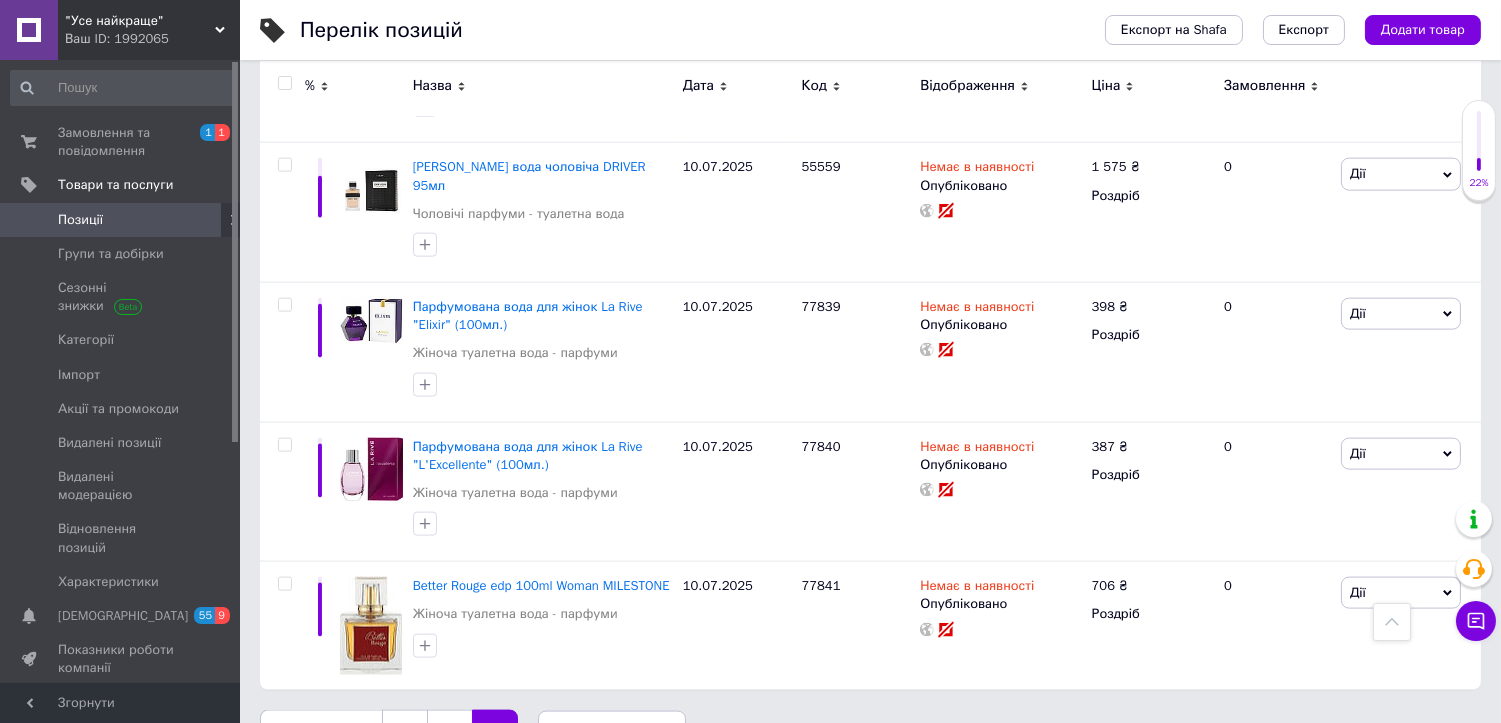 click at bounding box center [284, 83] 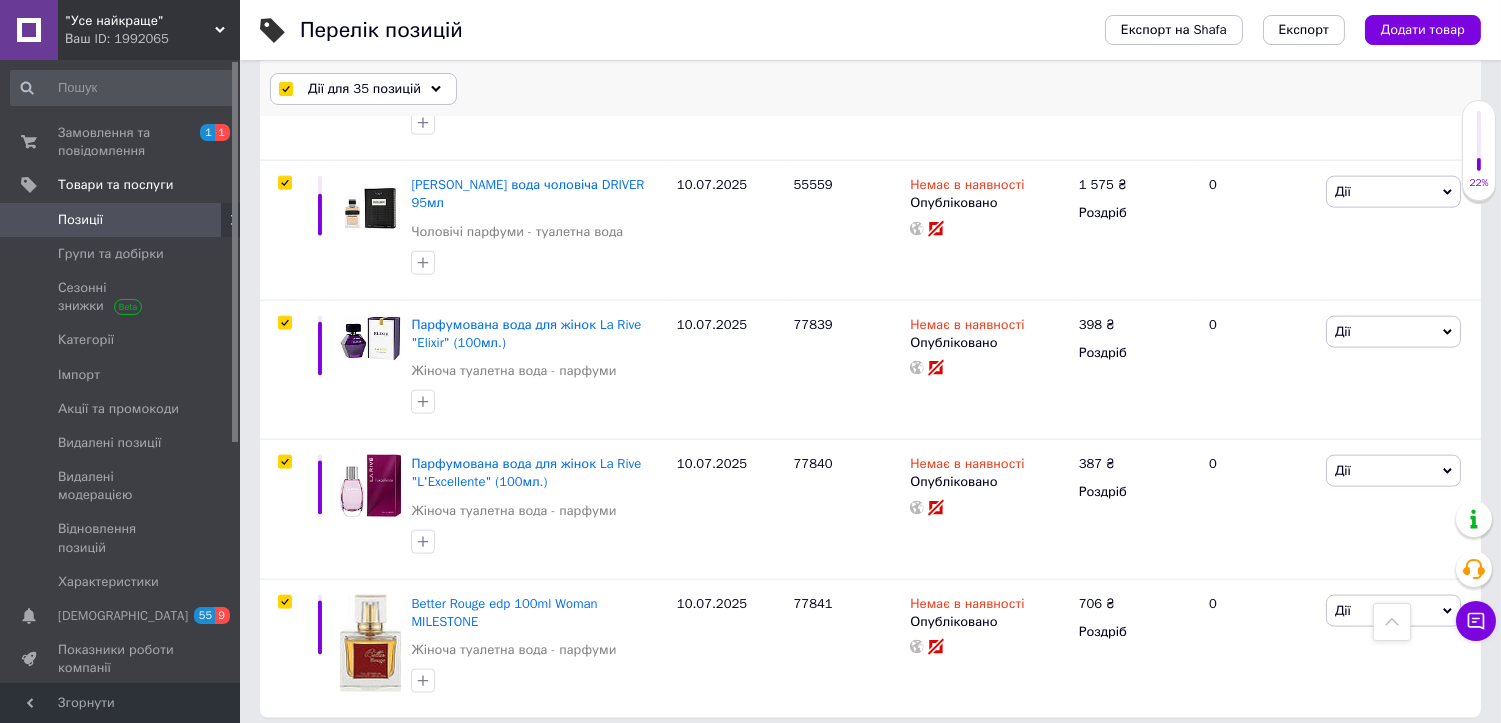 scroll, scrollTop: 4736, scrollLeft: 0, axis: vertical 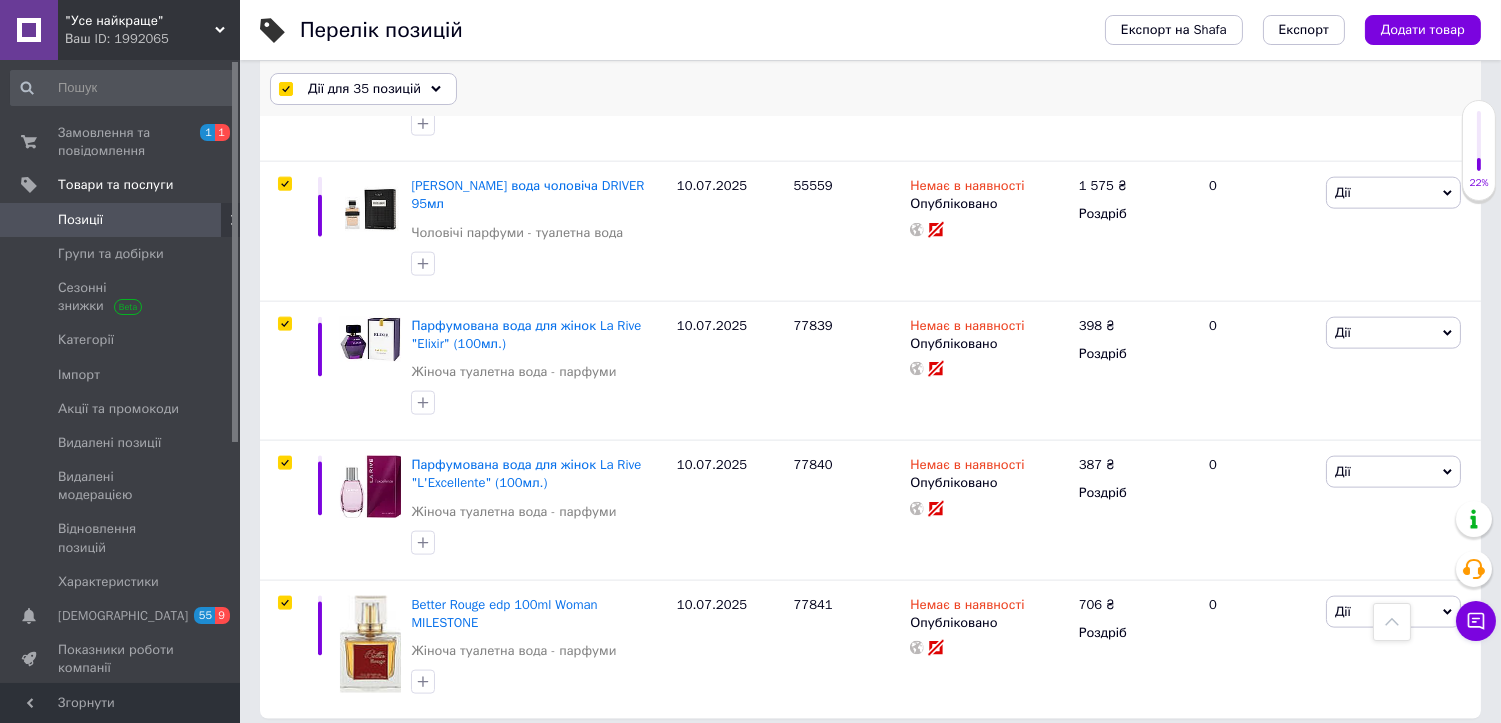 click on "Дії для 35 позицій" at bounding box center [364, 89] 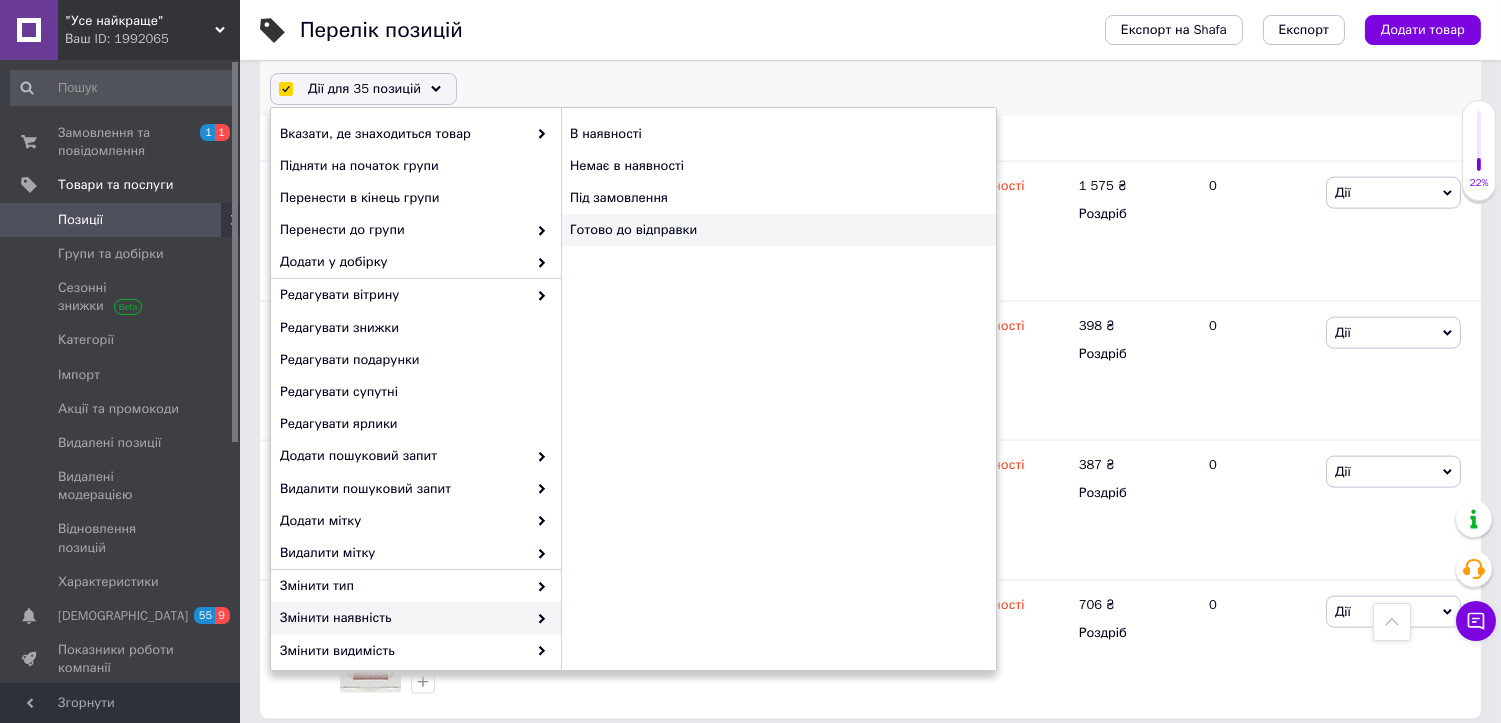 click on "Готово до відправки" at bounding box center [778, 230] 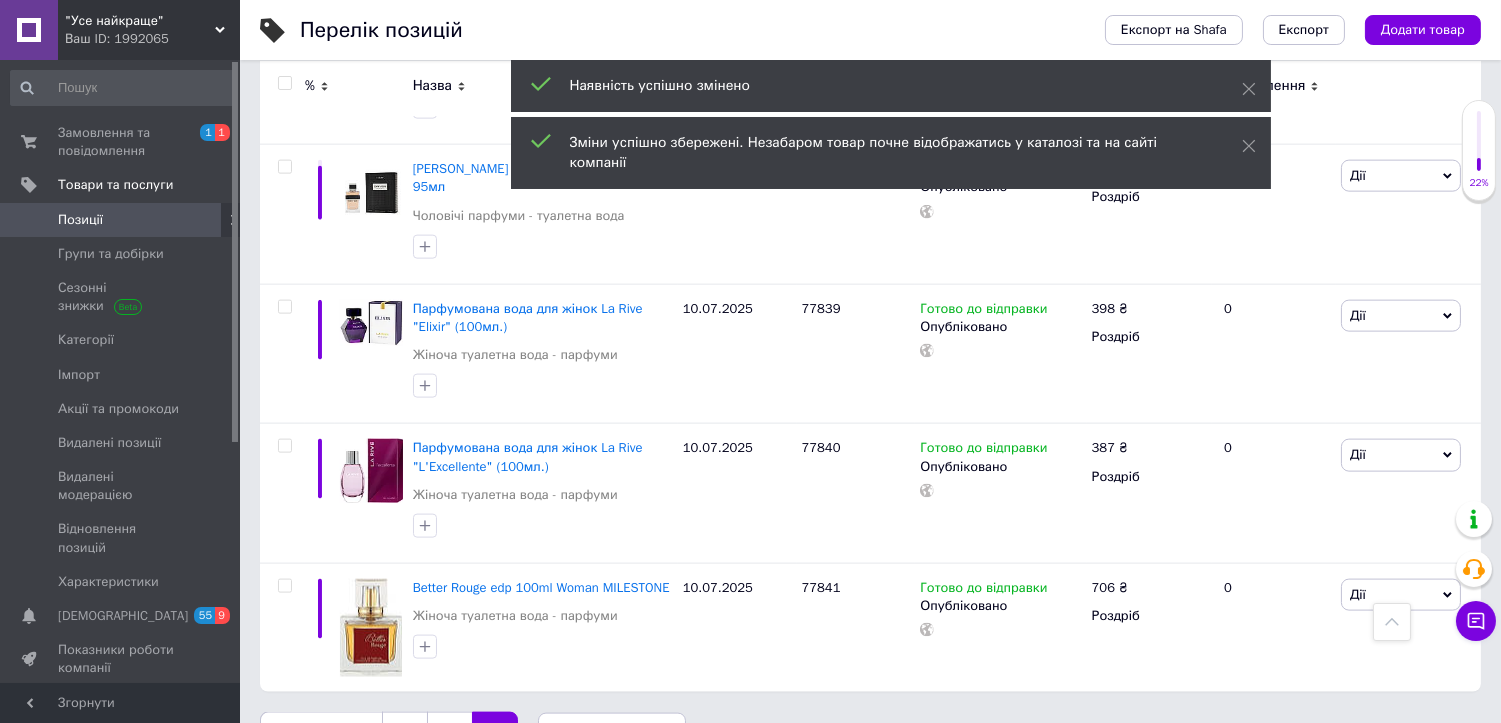 scroll, scrollTop: 4738, scrollLeft: 0, axis: vertical 